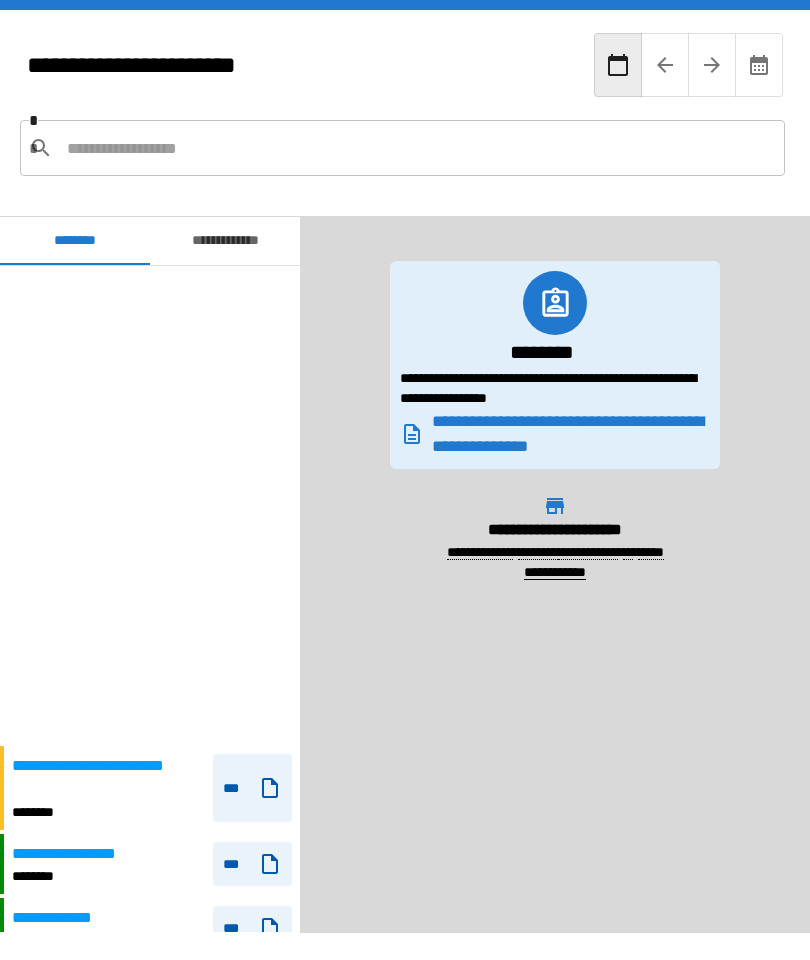 scroll, scrollTop: 0, scrollLeft: 0, axis: both 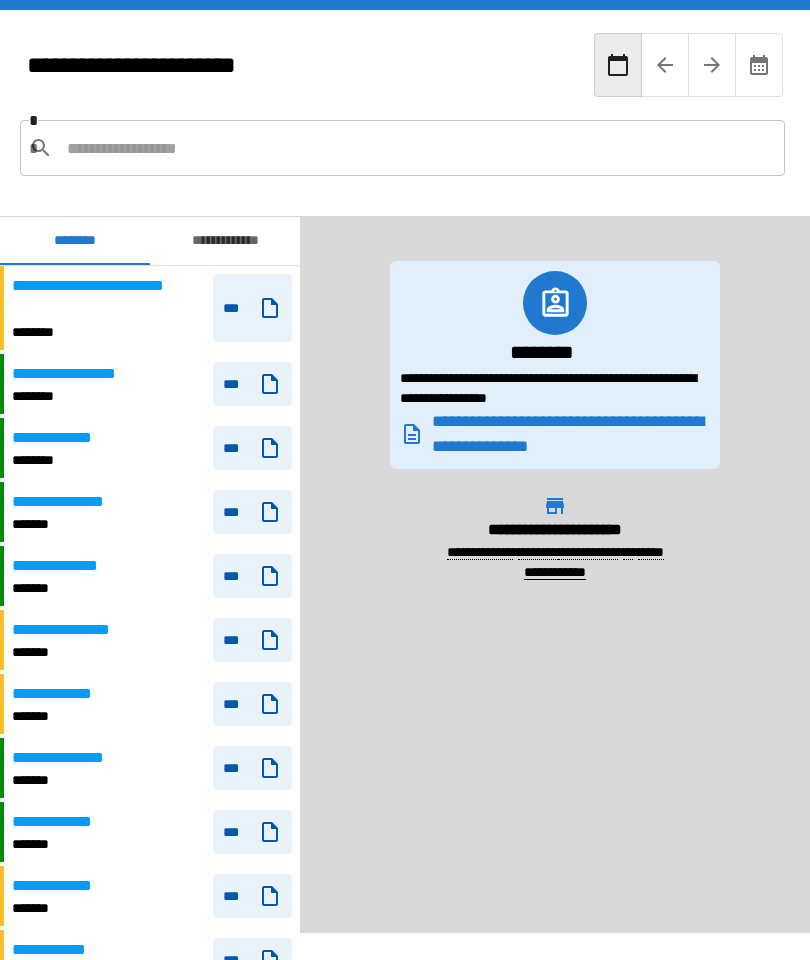 click on "***" at bounding box center (252, 768) 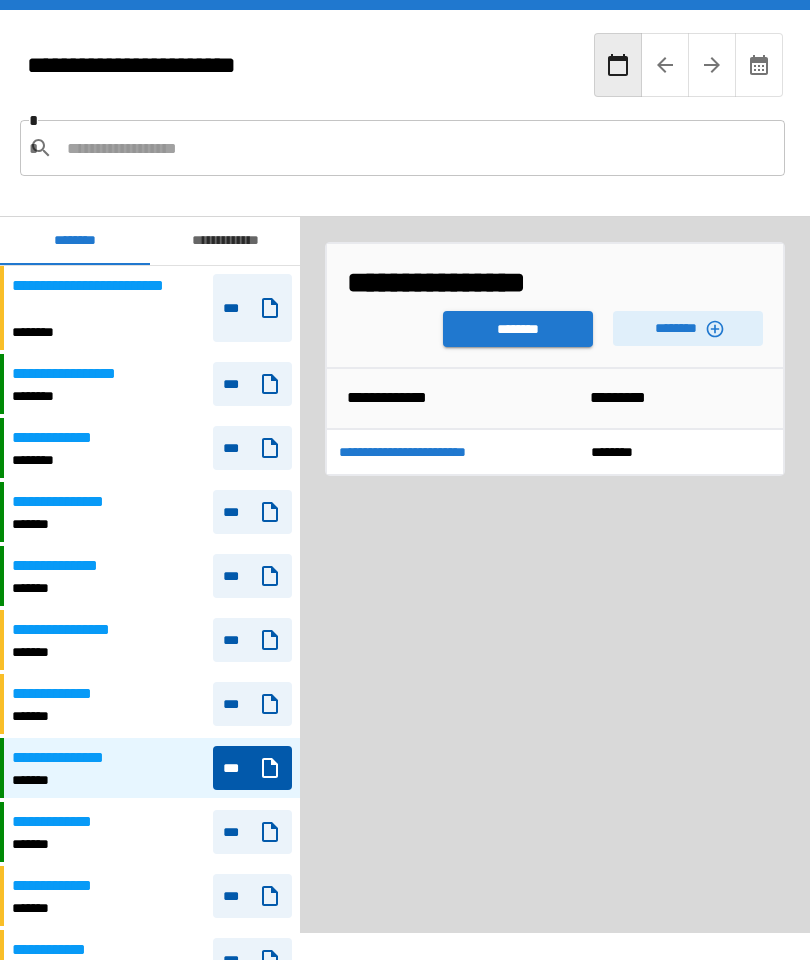 click on "********" at bounding box center (688, 328) 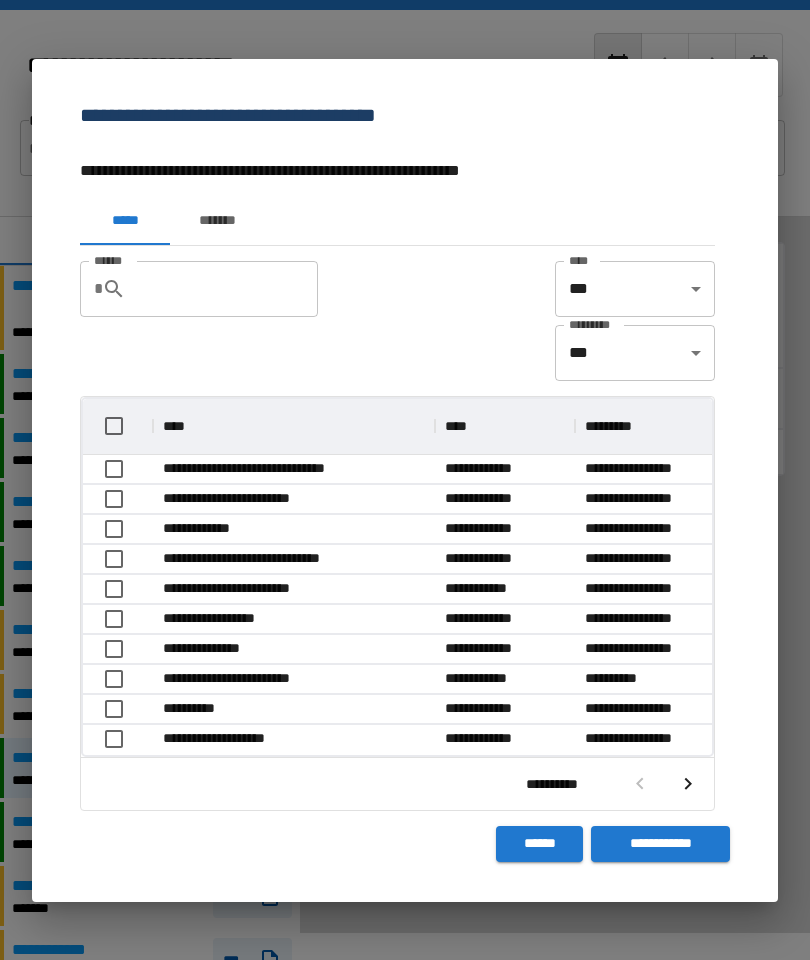 scroll, scrollTop: 1, scrollLeft: 1, axis: both 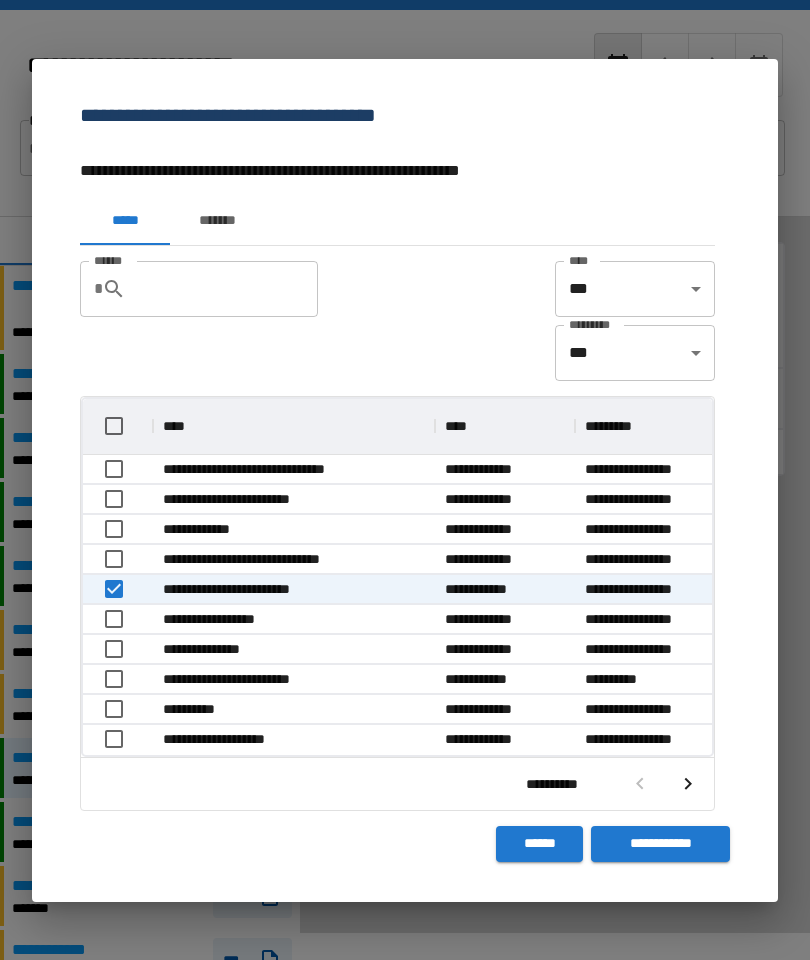 click on "**********" at bounding box center [660, 844] 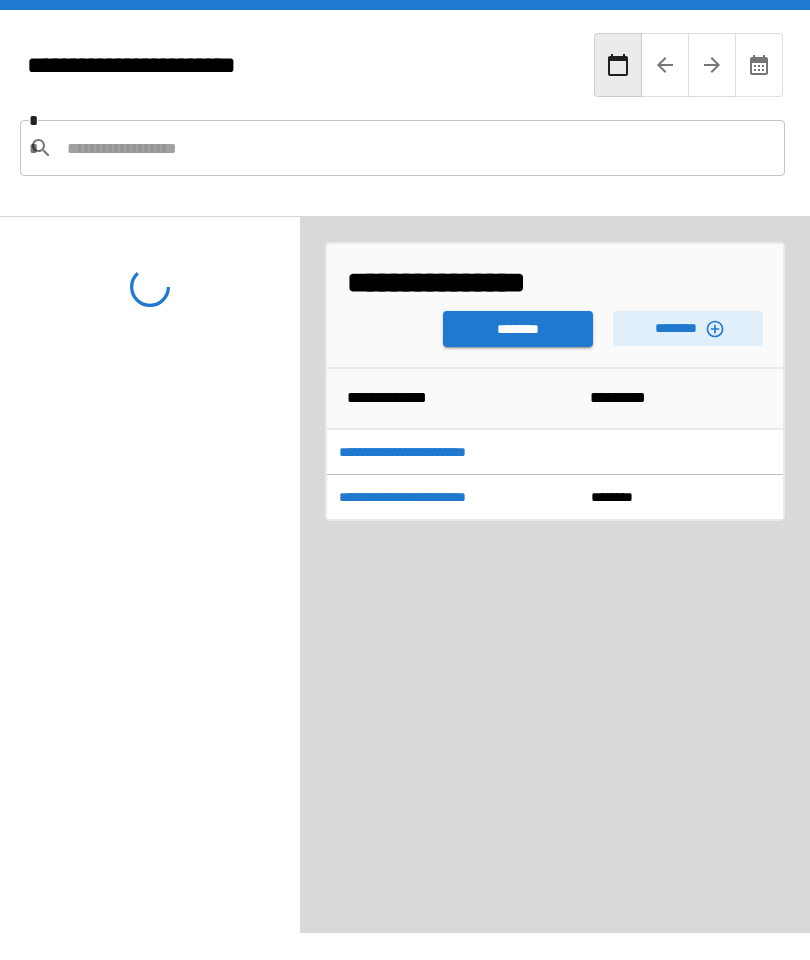 click on "********" at bounding box center (518, 329) 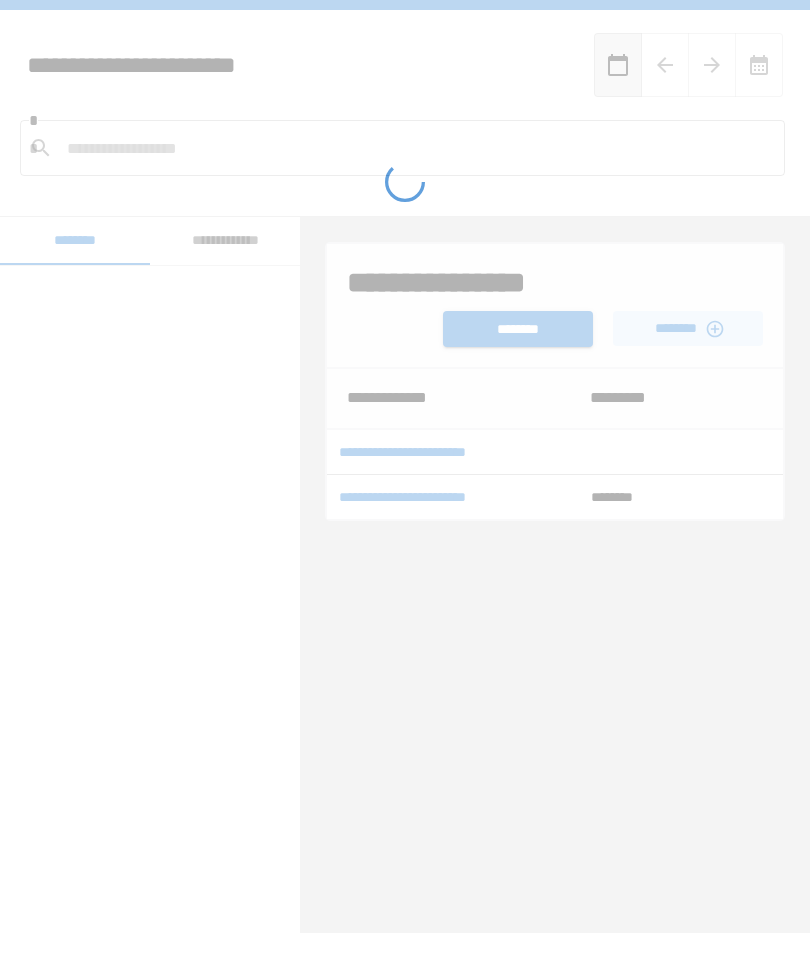 scroll, scrollTop: 0, scrollLeft: 0, axis: both 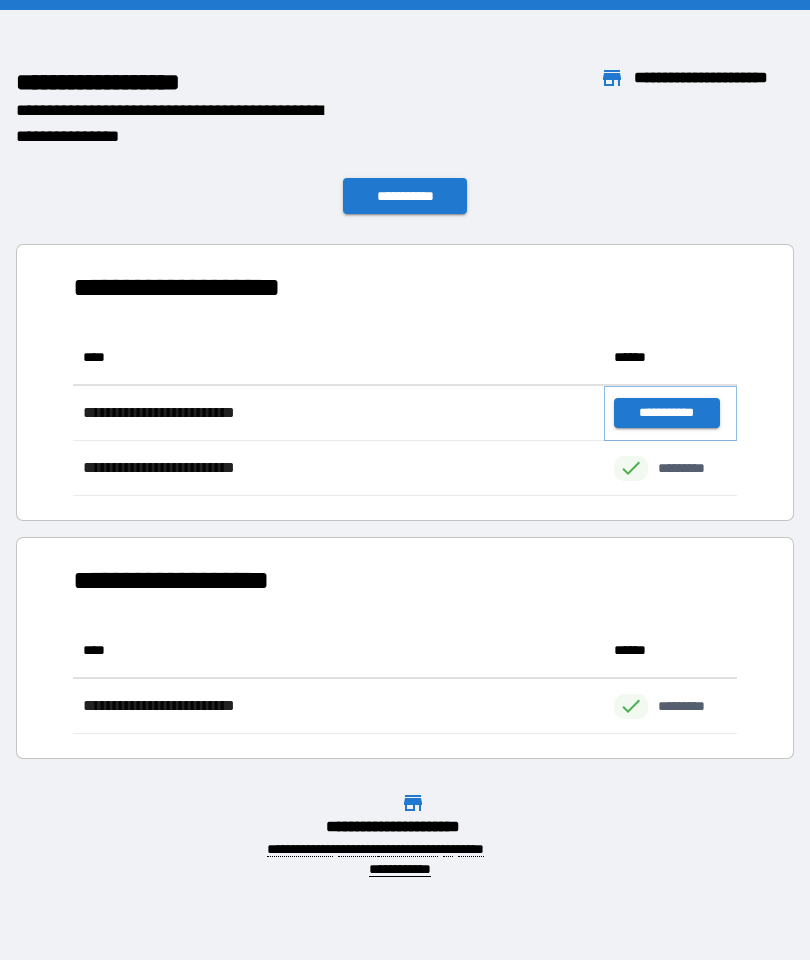 click on "**********" at bounding box center [666, 413] 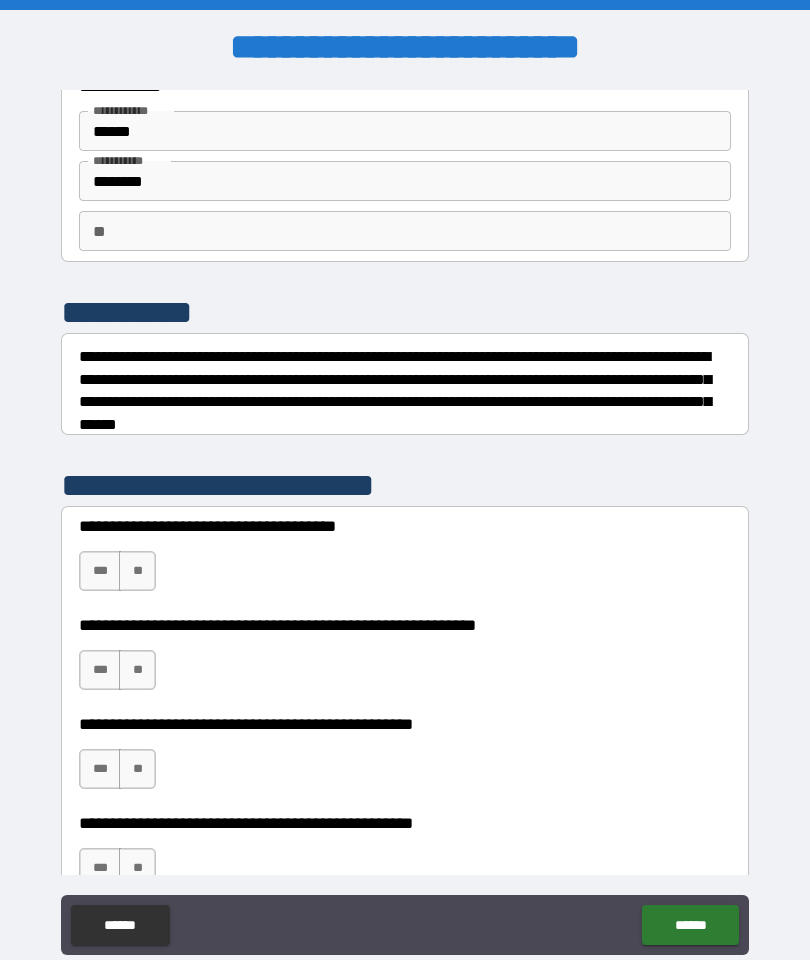 scroll, scrollTop: 131, scrollLeft: 0, axis: vertical 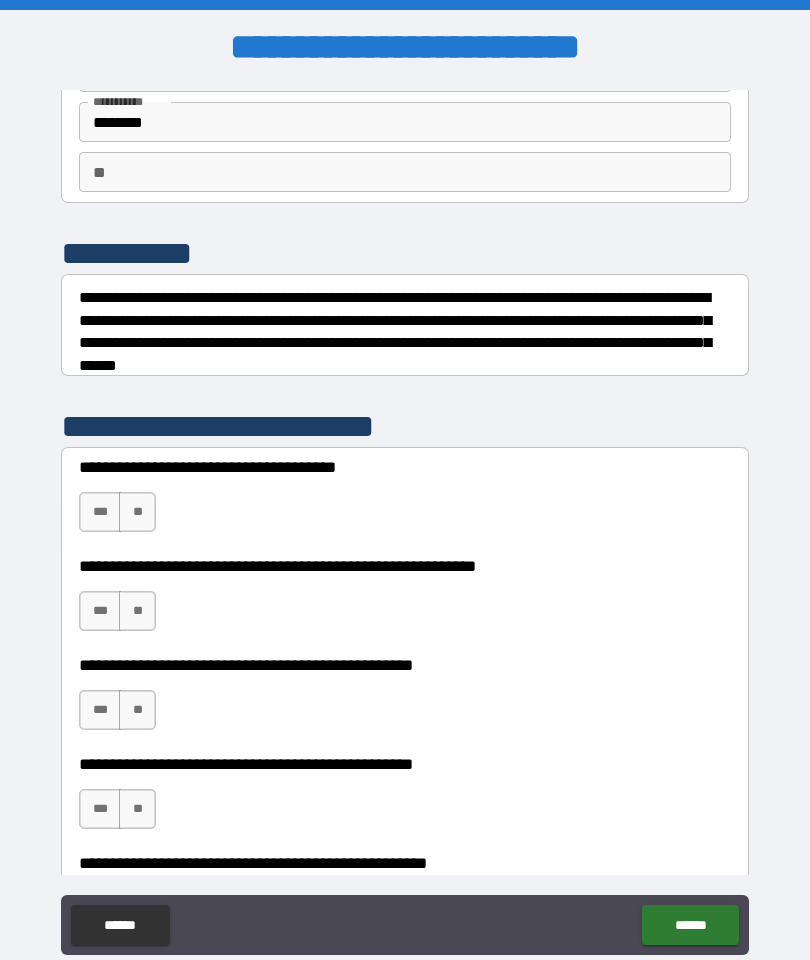 click on "**" at bounding box center [137, 512] 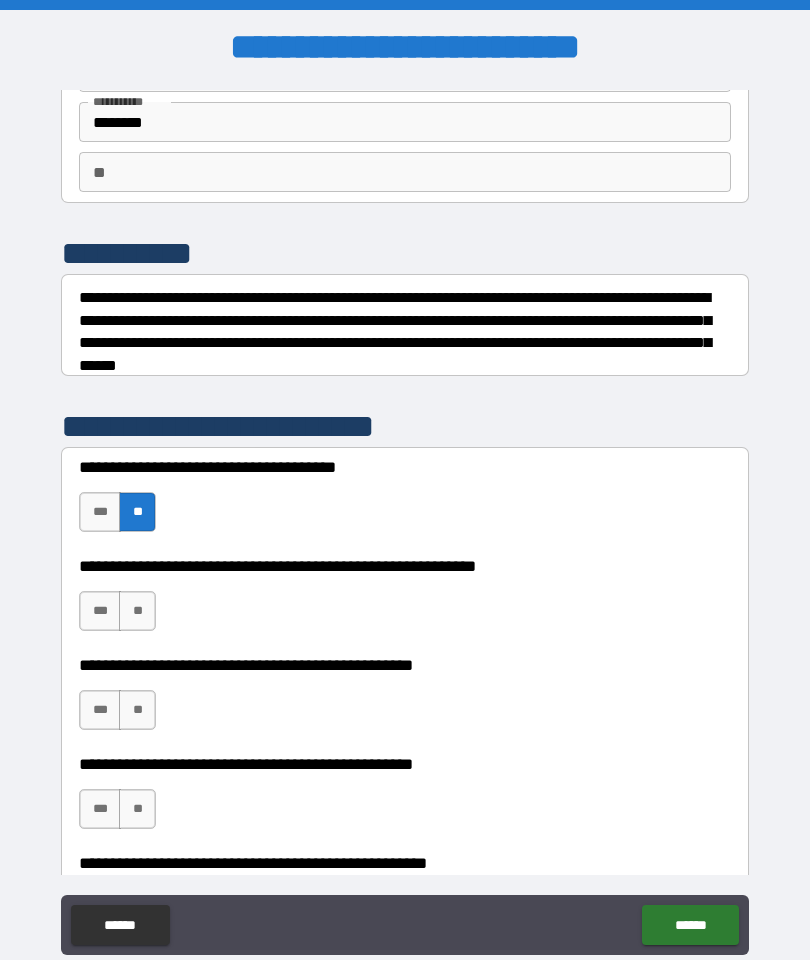 click on "***" at bounding box center (100, 611) 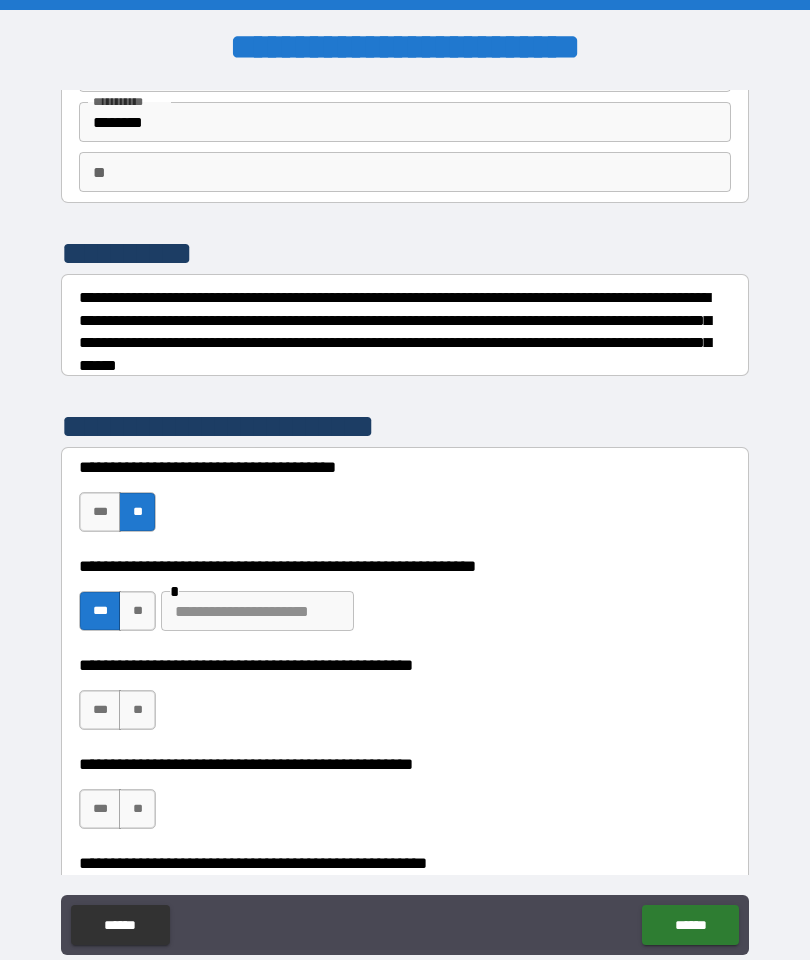 click at bounding box center [257, 611] 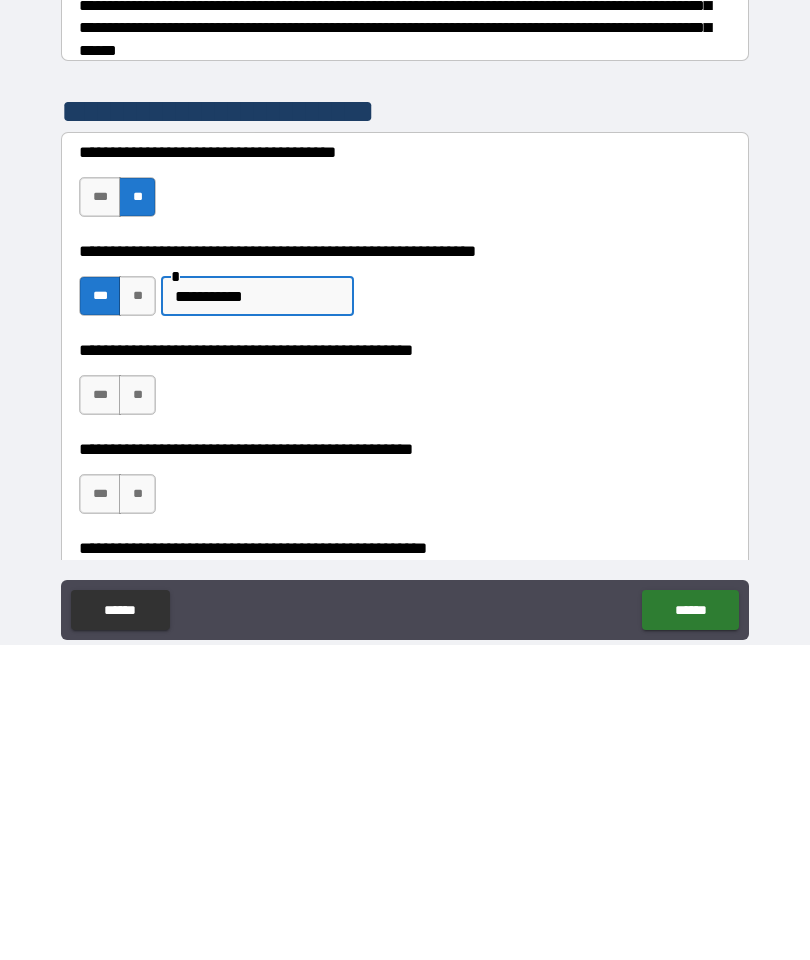 type on "**********" 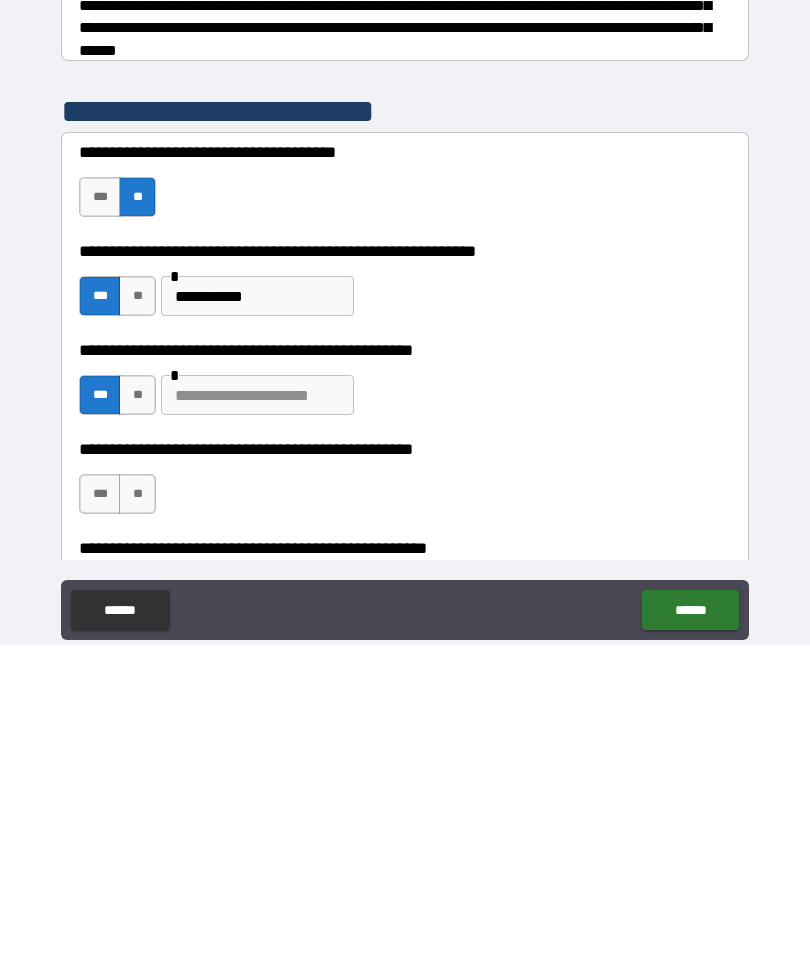 scroll, scrollTop: 80, scrollLeft: 0, axis: vertical 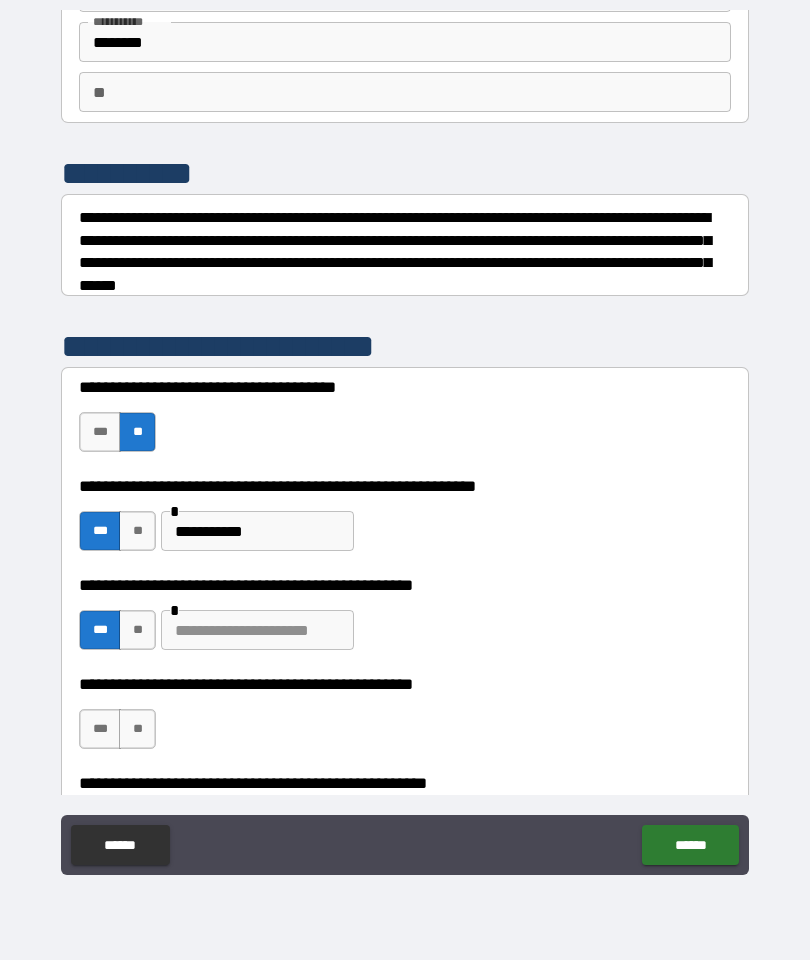 click at bounding box center (257, 630) 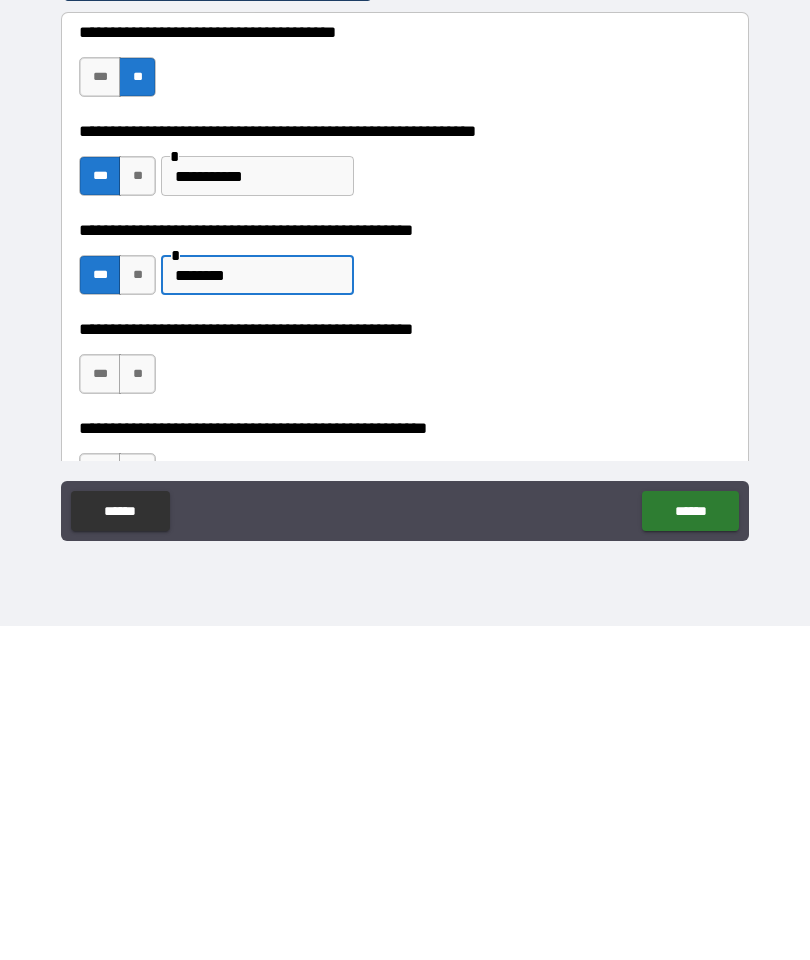 scroll, scrollTop: 164, scrollLeft: 0, axis: vertical 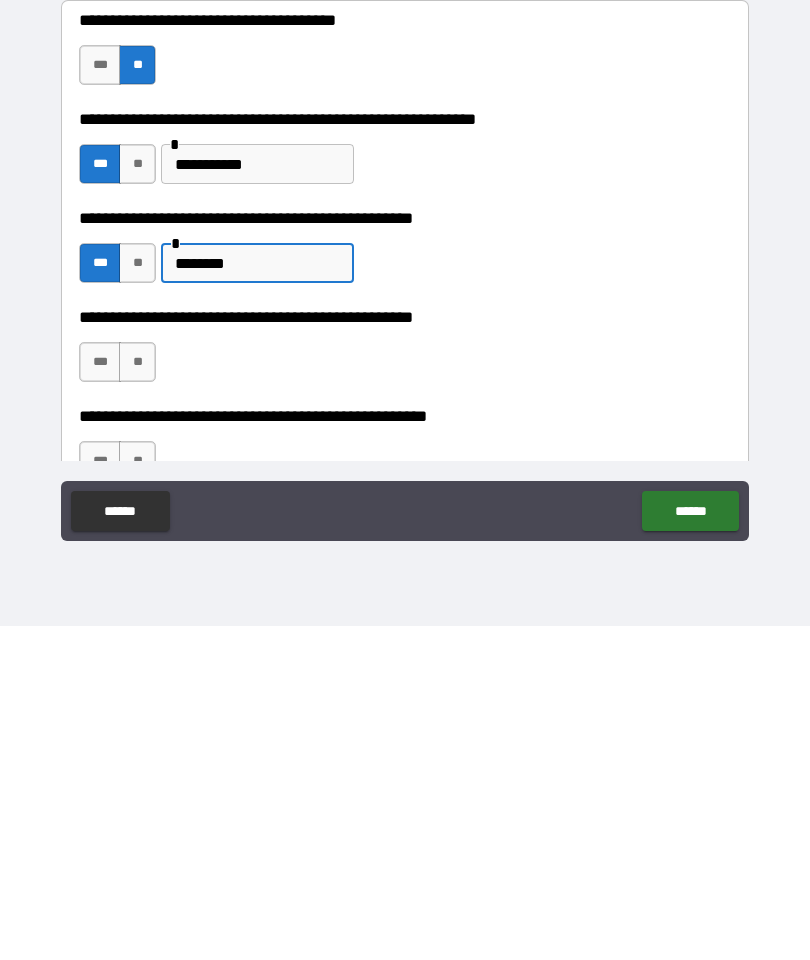 type on "********" 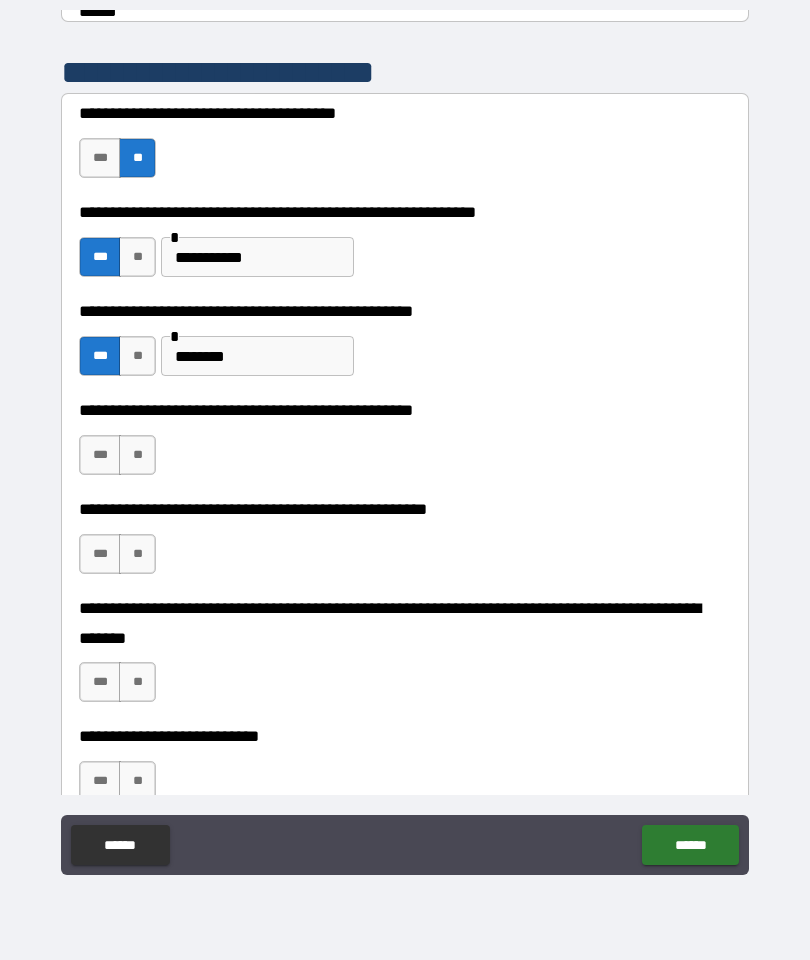 scroll, scrollTop: 407, scrollLeft: 0, axis: vertical 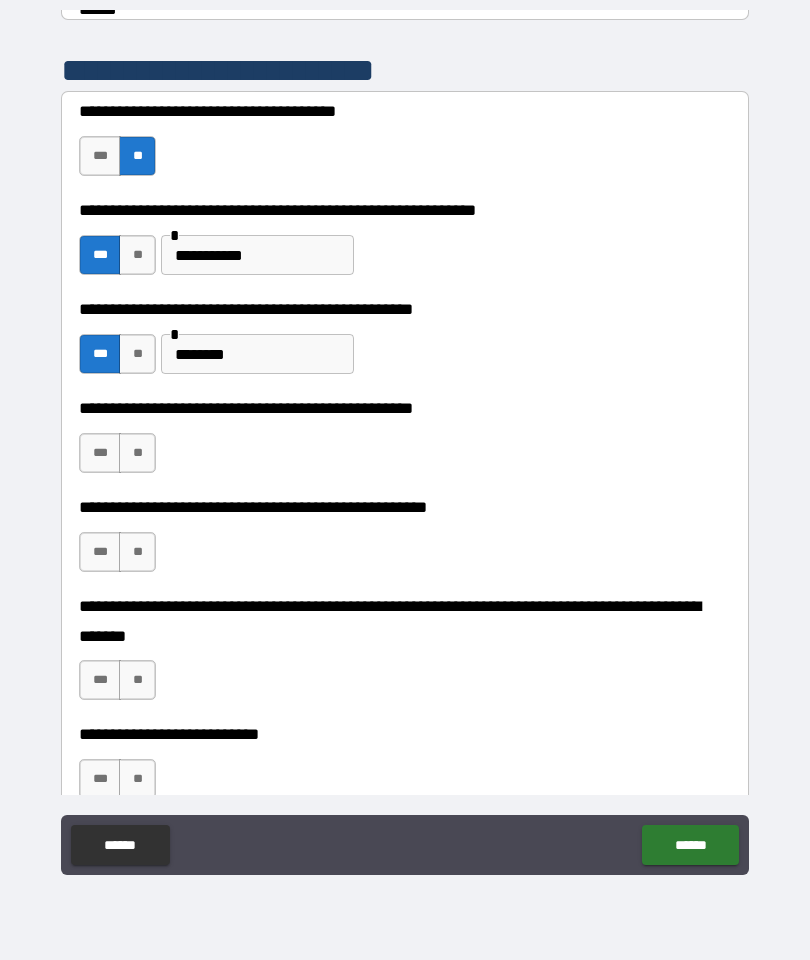 click on "**" at bounding box center (137, 453) 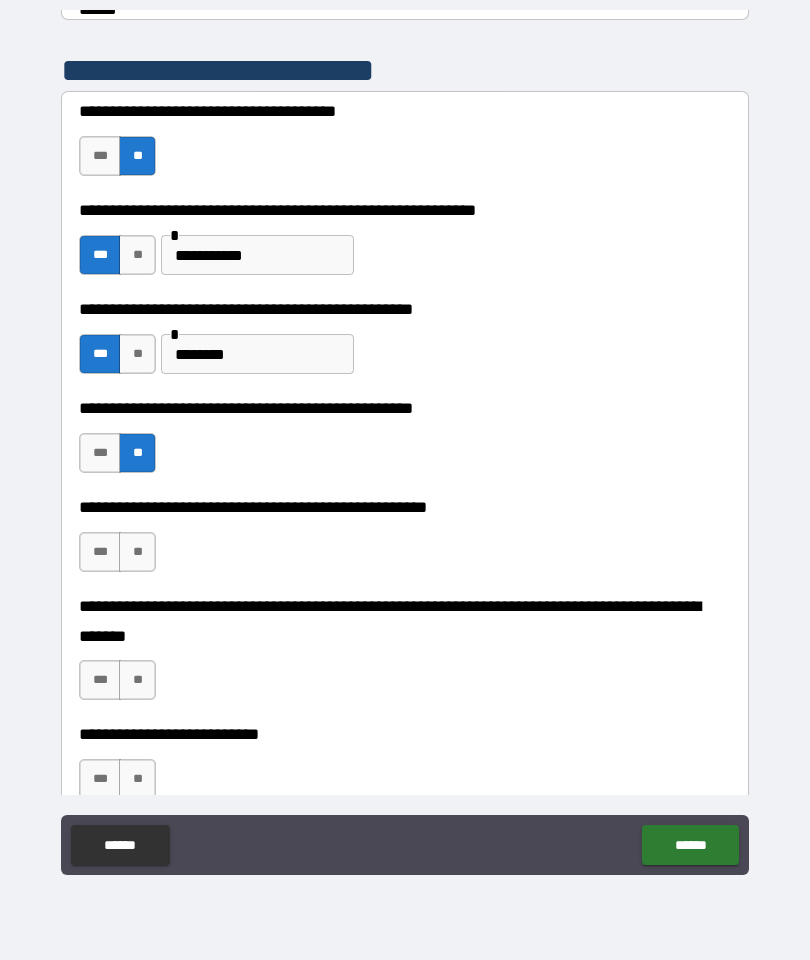 click on "**" at bounding box center (137, 552) 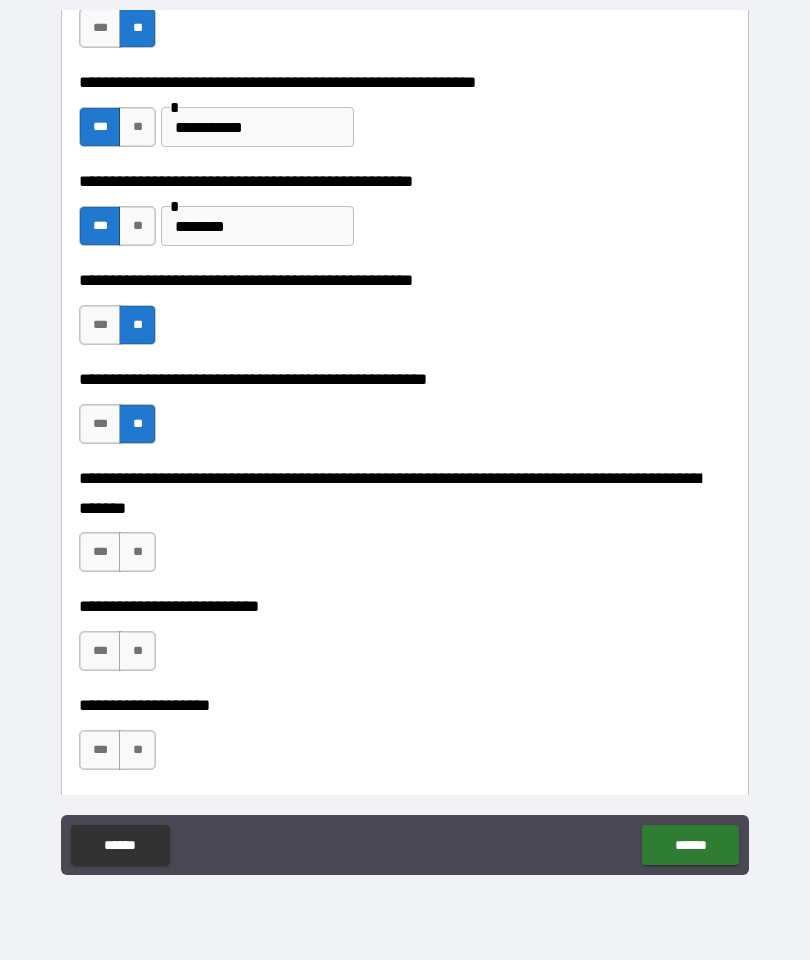 scroll, scrollTop: 541, scrollLeft: 0, axis: vertical 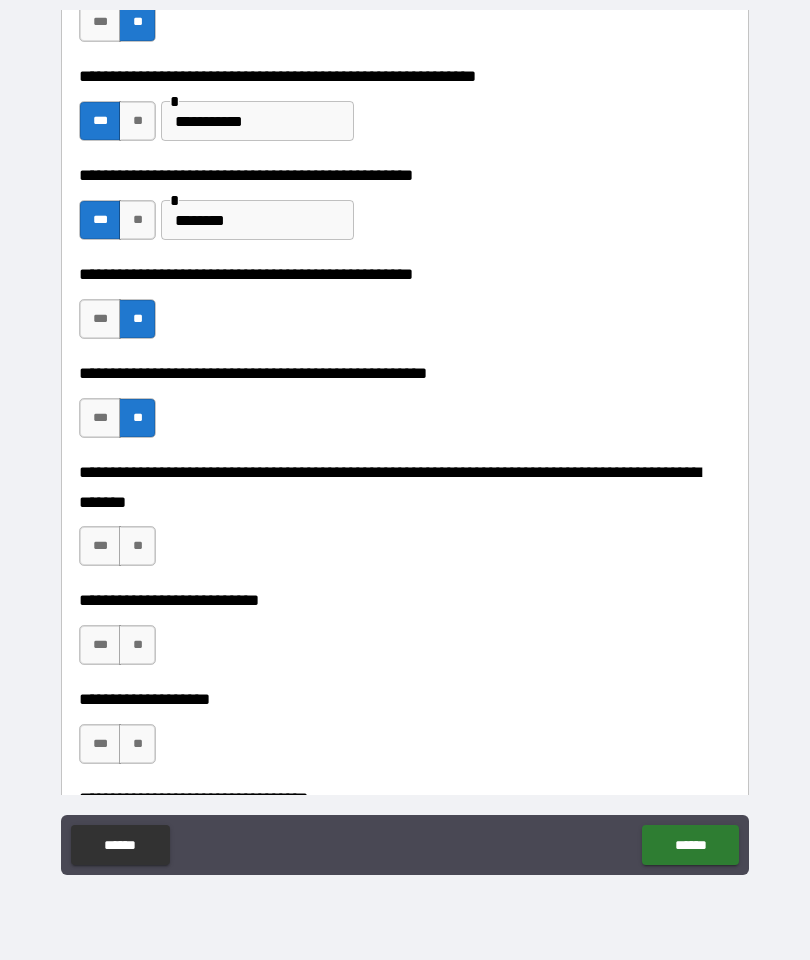 click on "**" at bounding box center [137, 546] 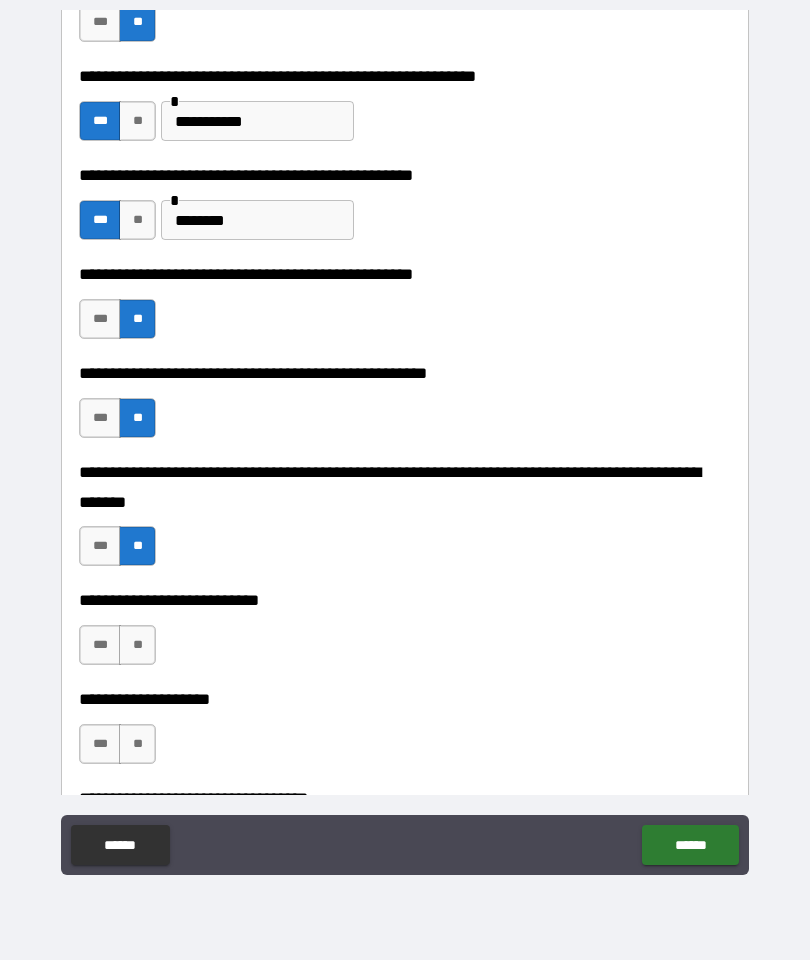 click on "**" at bounding box center (137, 645) 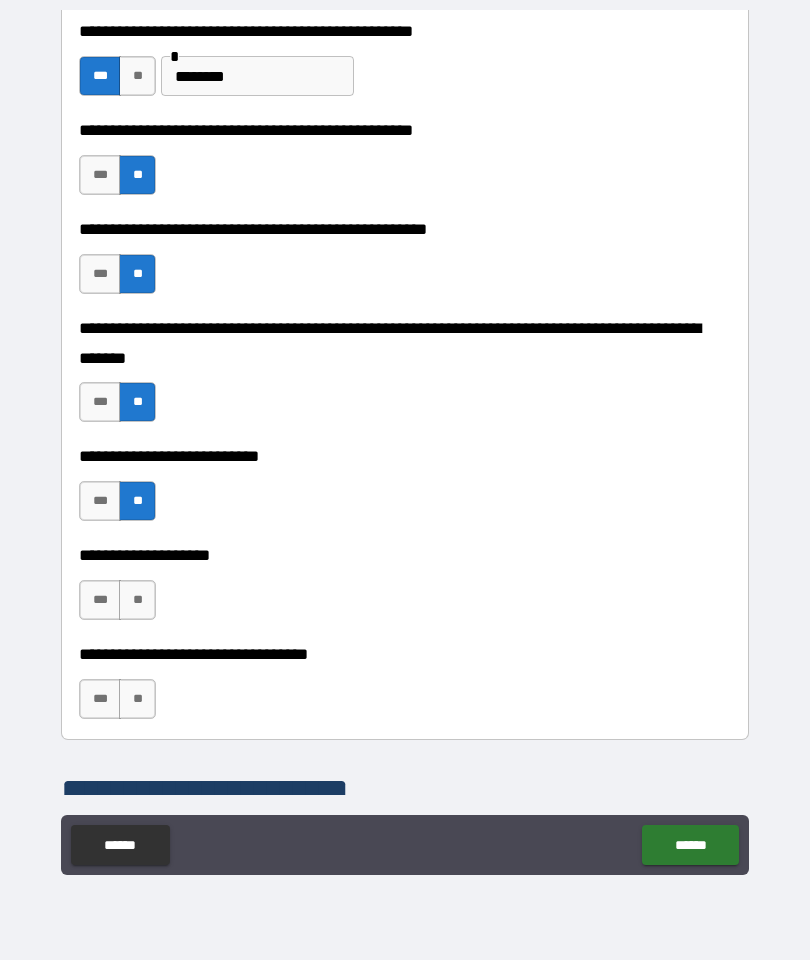 scroll, scrollTop: 707, scrollLeft: 0, axis: vertical 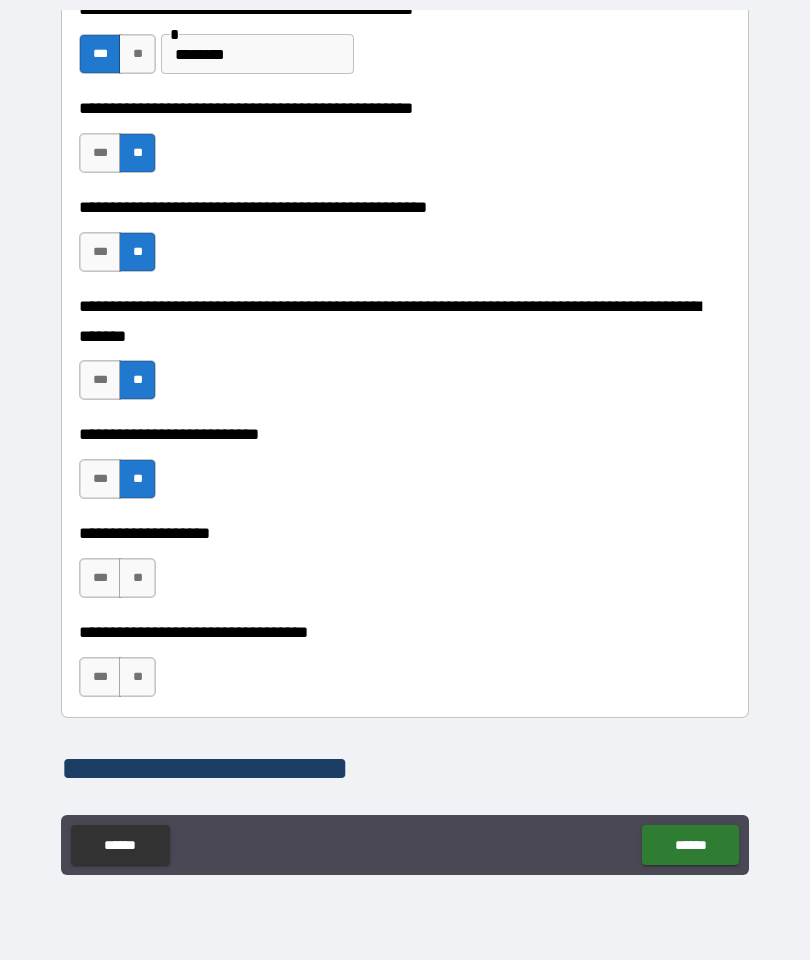 click on "**" at bounding box center (137, 578) 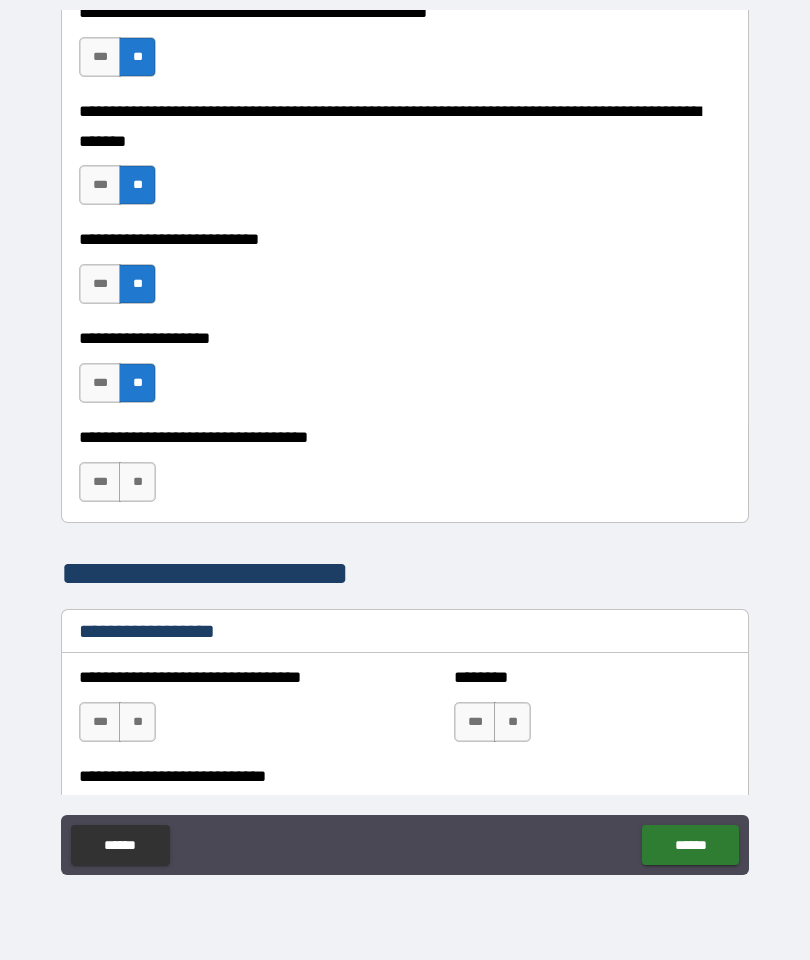 scroll, scrollTop: 922, scrollLeft: 0, axis: vertical 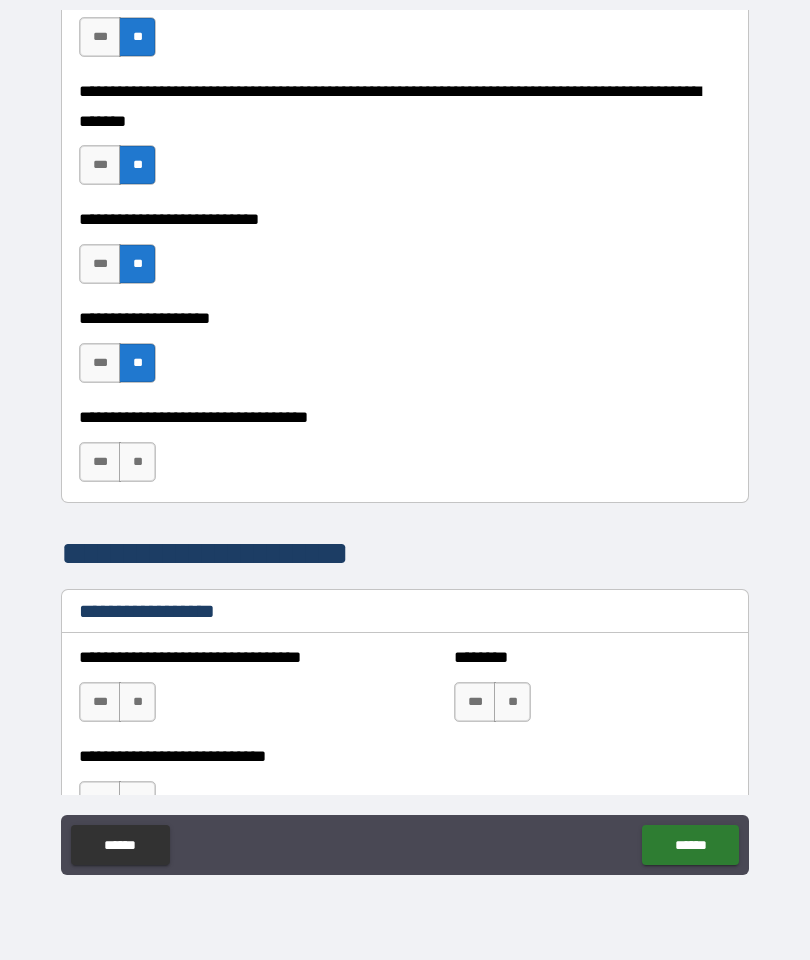 click on "**" at bounding box center (137, 462) 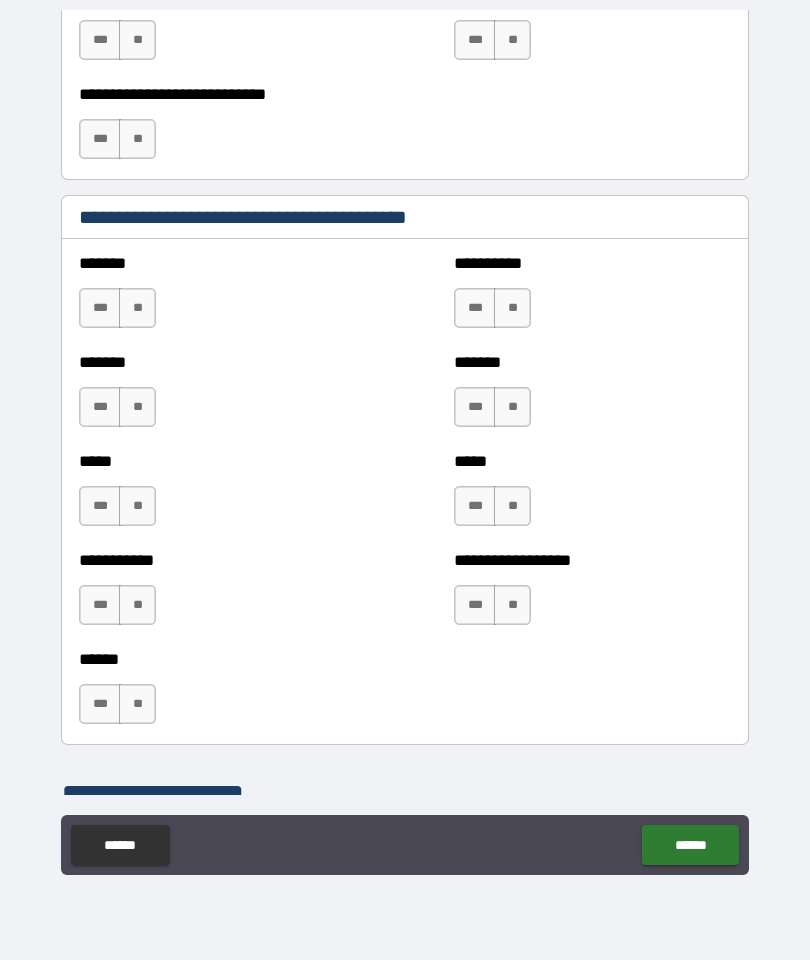 scroll, scrollTop: 1585, scrollLeft: 0, axis: vertical 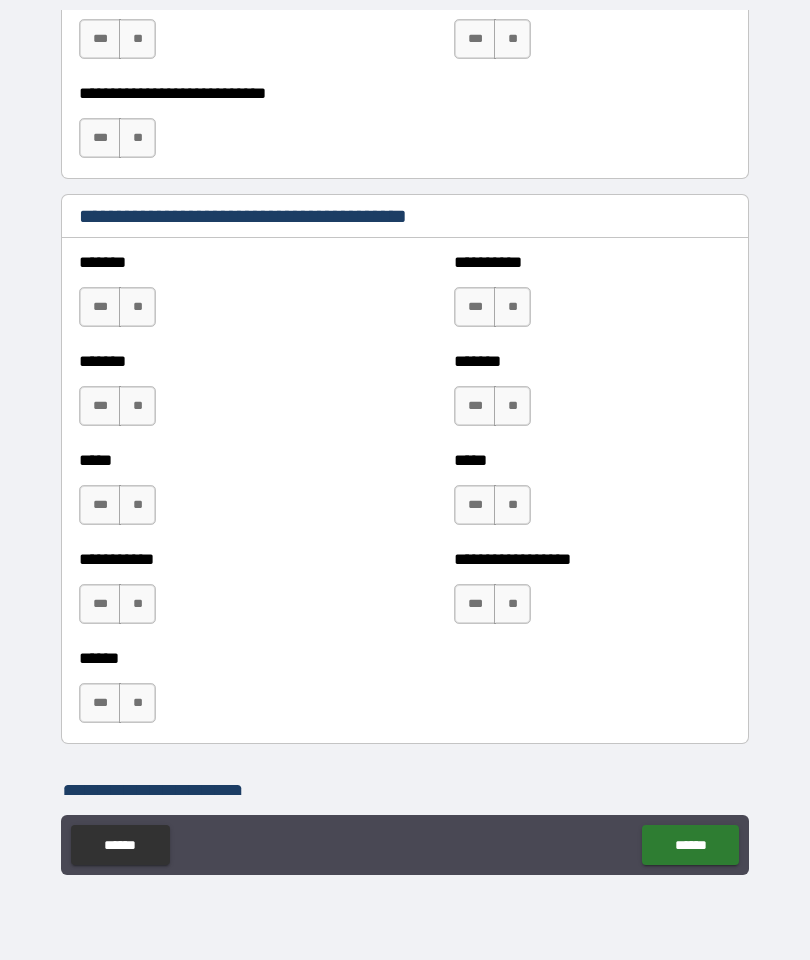 click on "**" at bounding box center (137, 307) 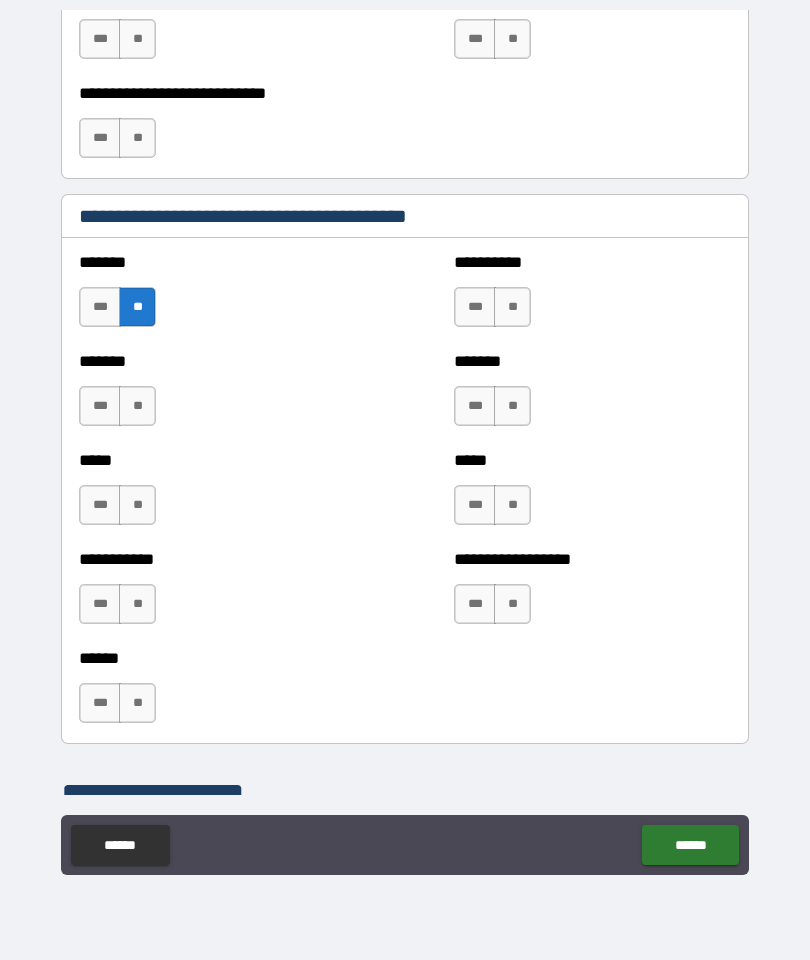 click on "**" at bounding box center [137, 406] 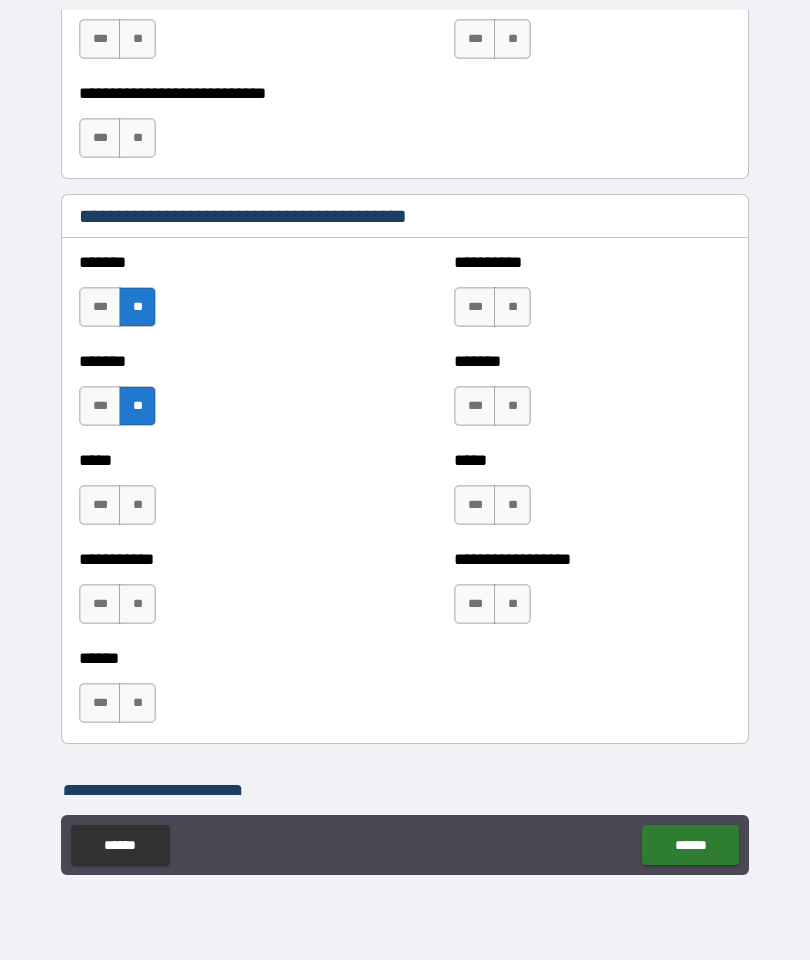 click on "***" at bounding box center (475, 307) 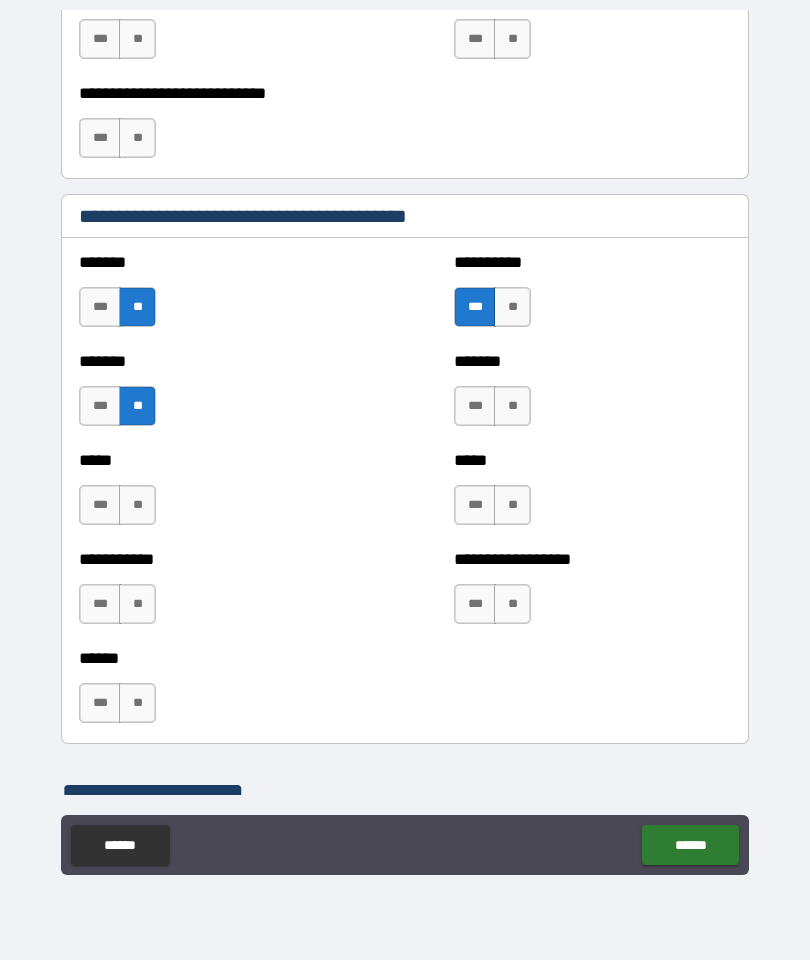 click on "**" at bounding box center (512, 406) 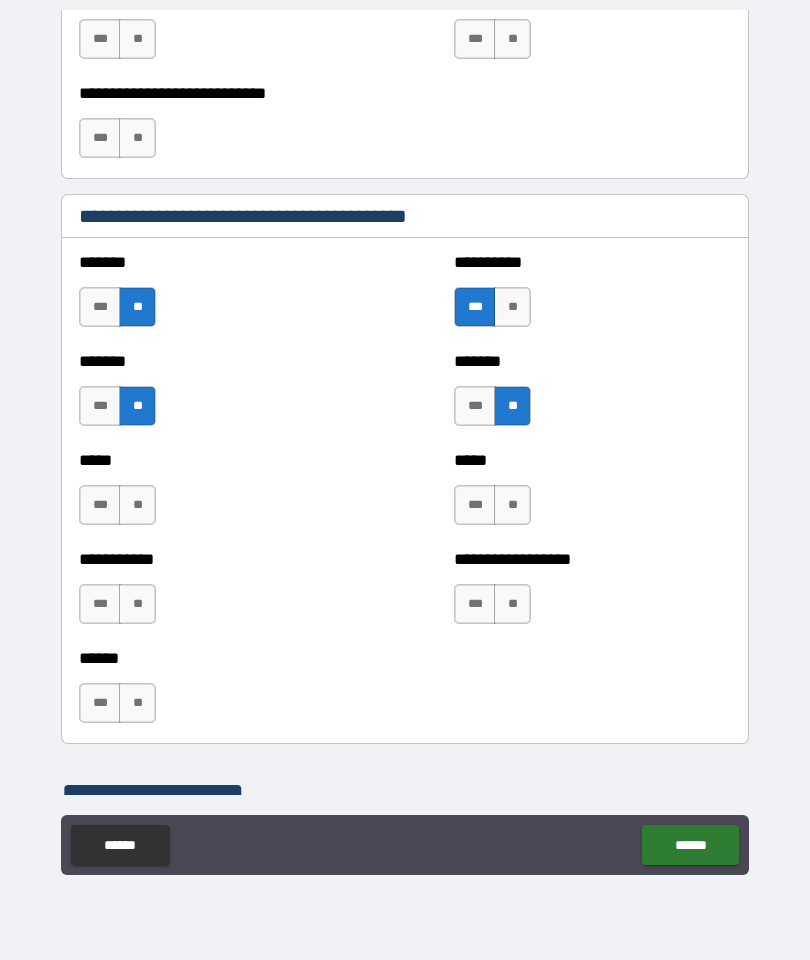 click on "**" at bounding box center (512, 505) 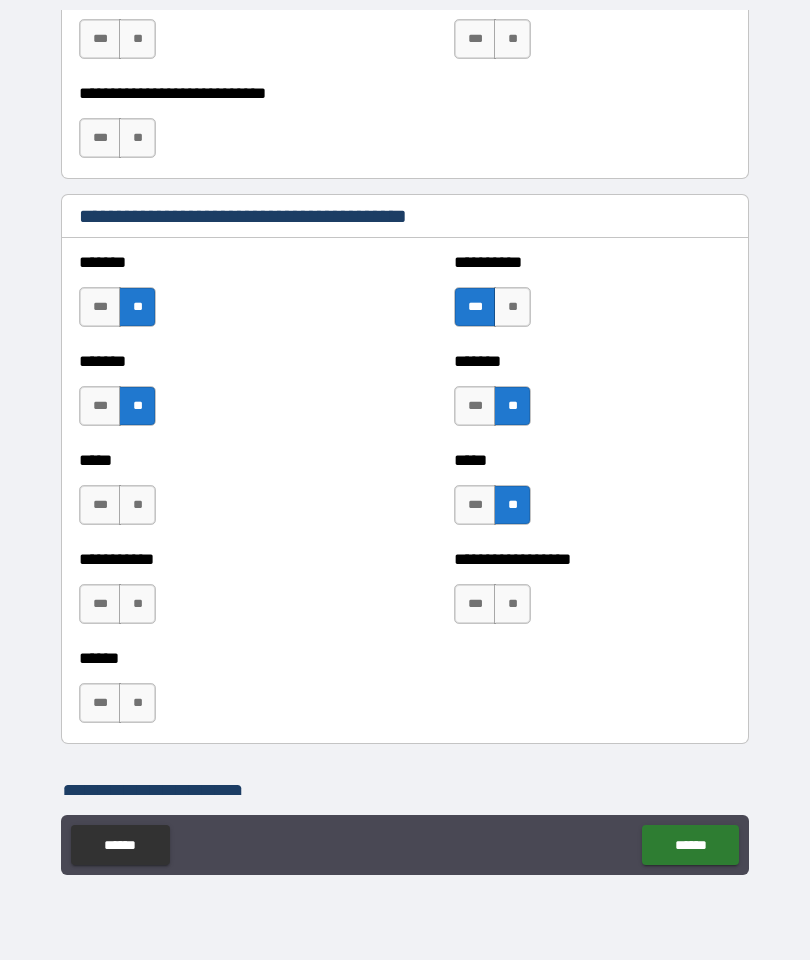 click on "**" at bounding box center (512, 604) 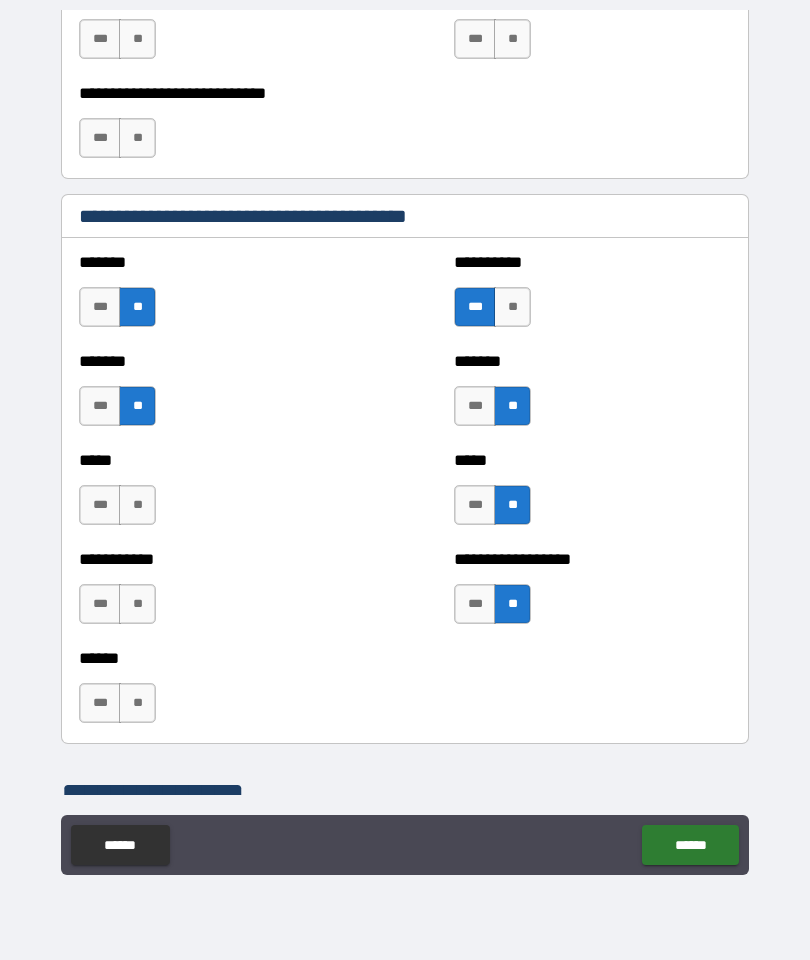click on "**" at bounding box center [137, 505] 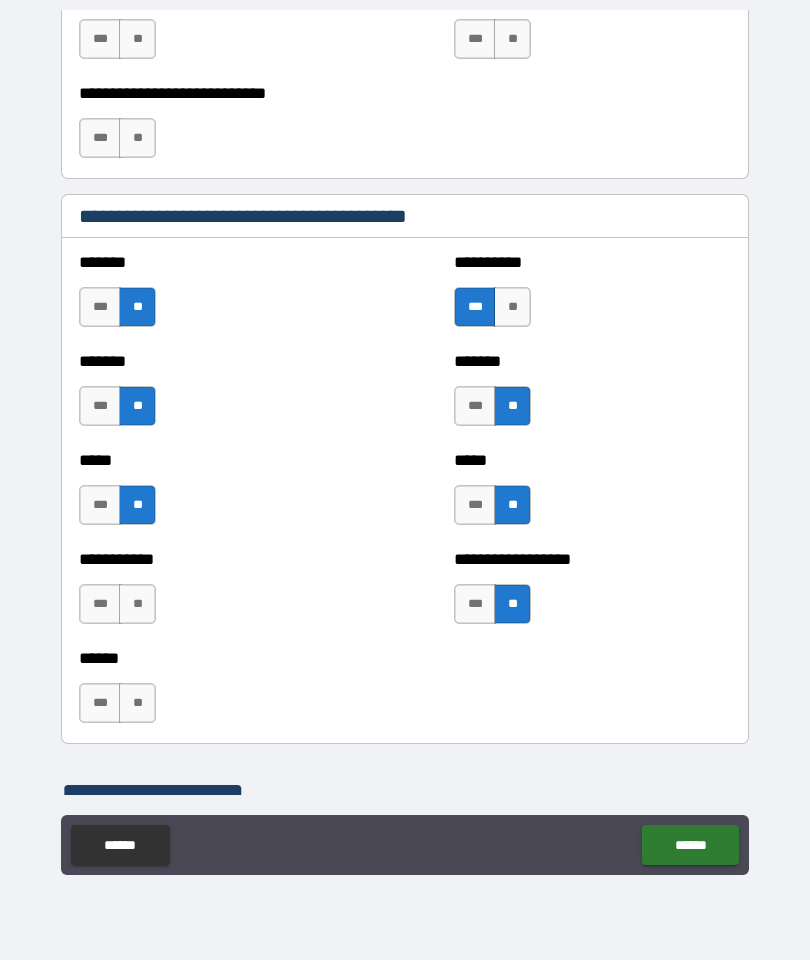 click on "**" at bounding box center (137, 604) 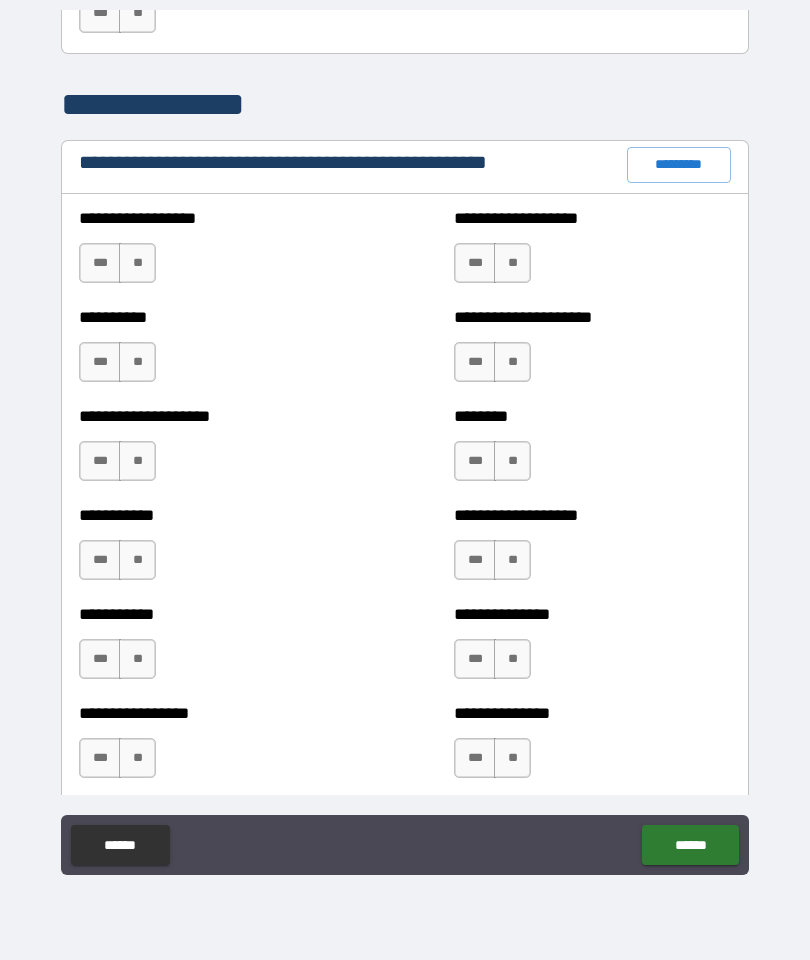scroll, scrollTop: 2276, scrollLeft: 0, axis: vertical 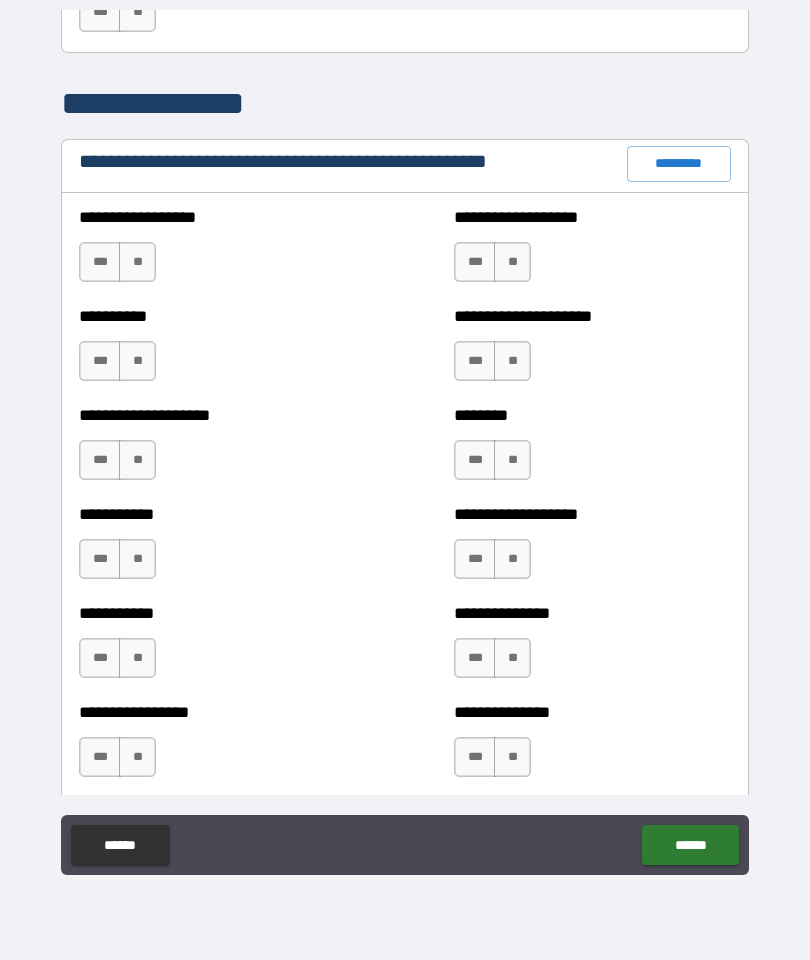 click on "**" at bounding box center (137, 262) 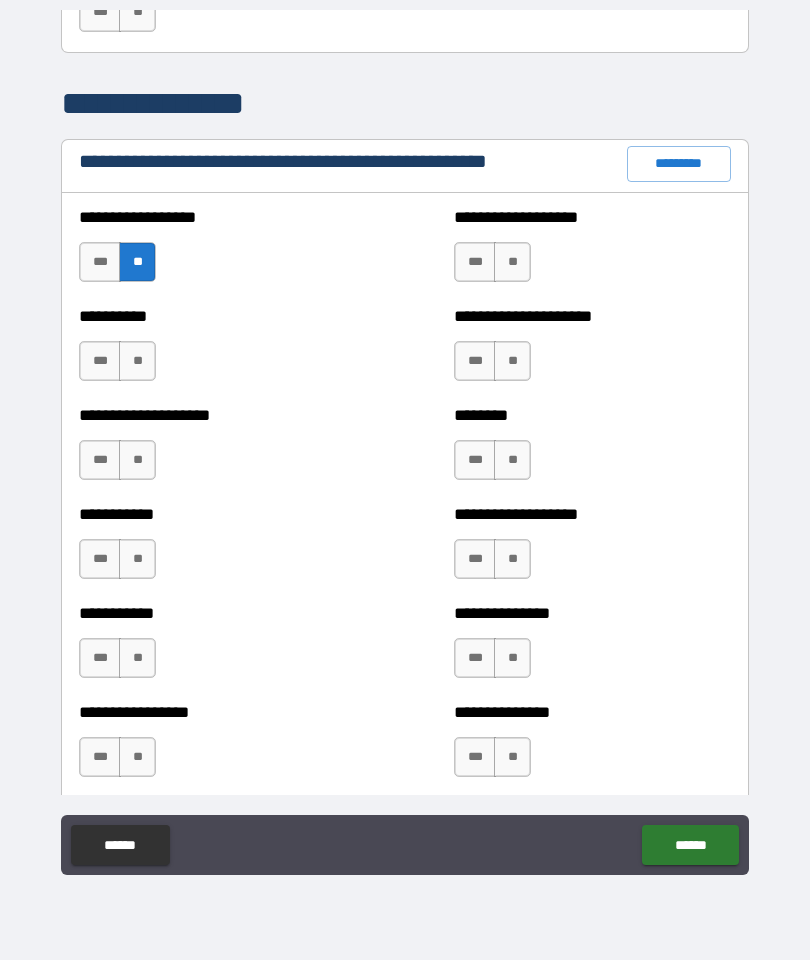 click on "**" at bounding box center [137, 361] 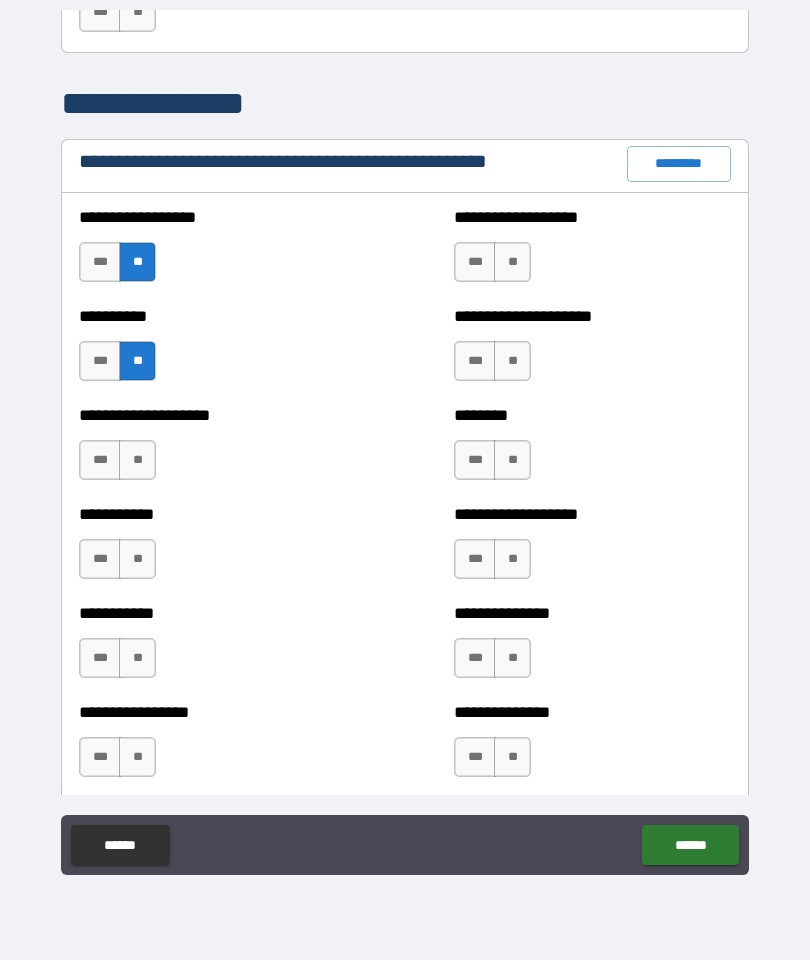 click on "**" at bounding box center (137, 460) 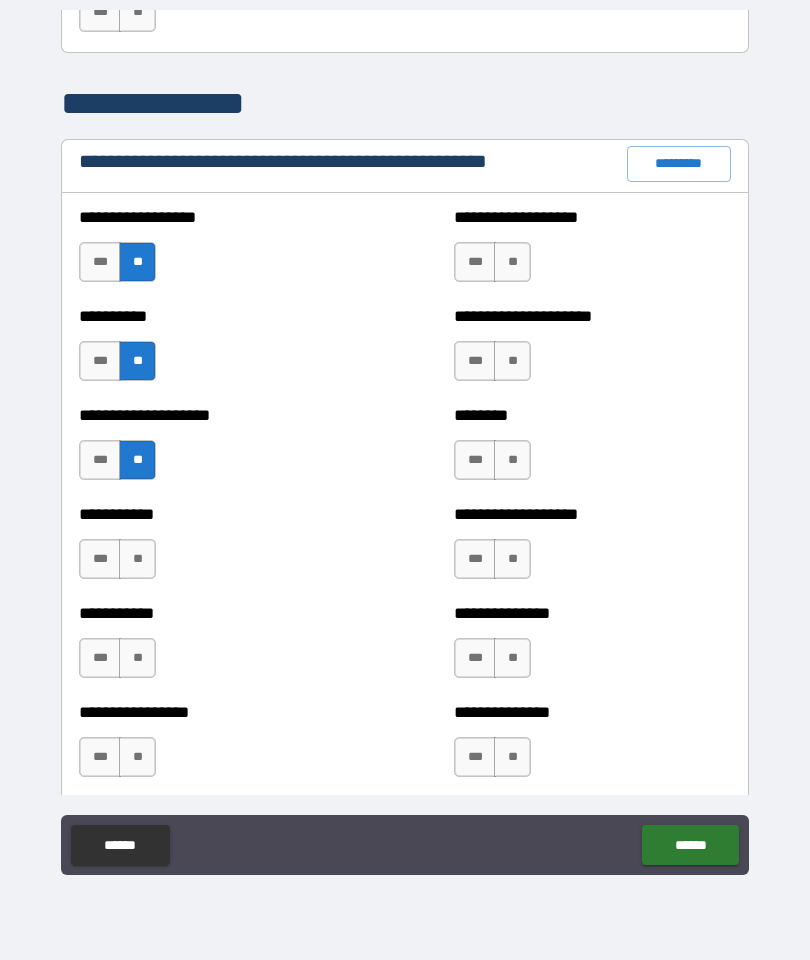 click on "**" at bounding box center [137, 559] 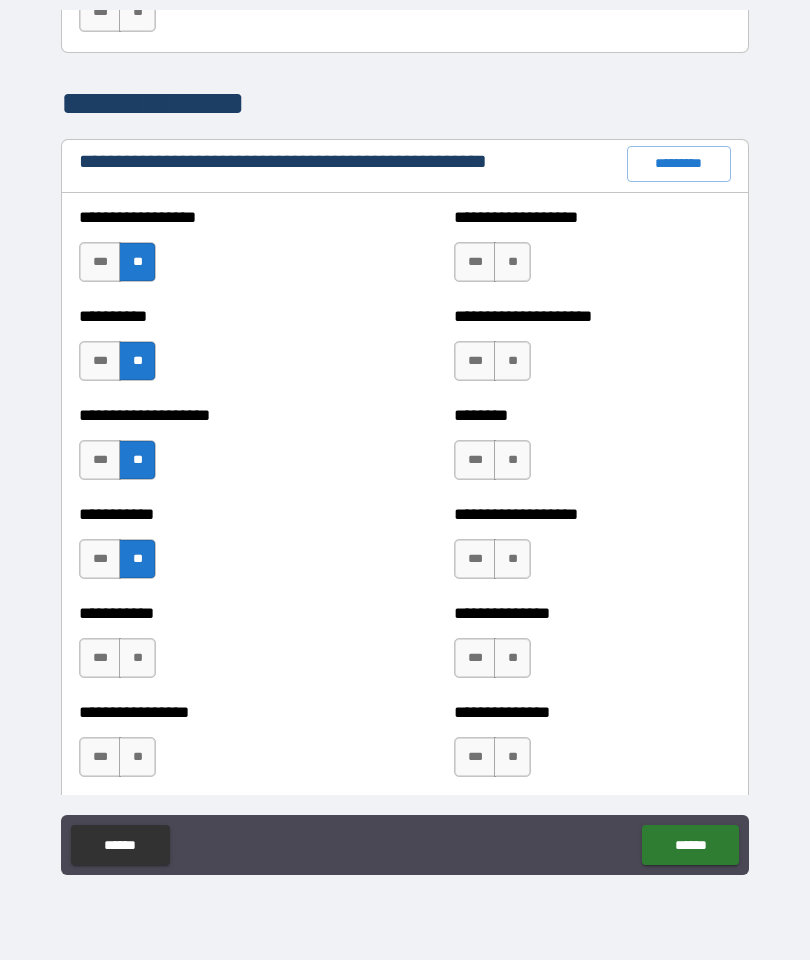 click on "**" at bounding box center [137, 658] 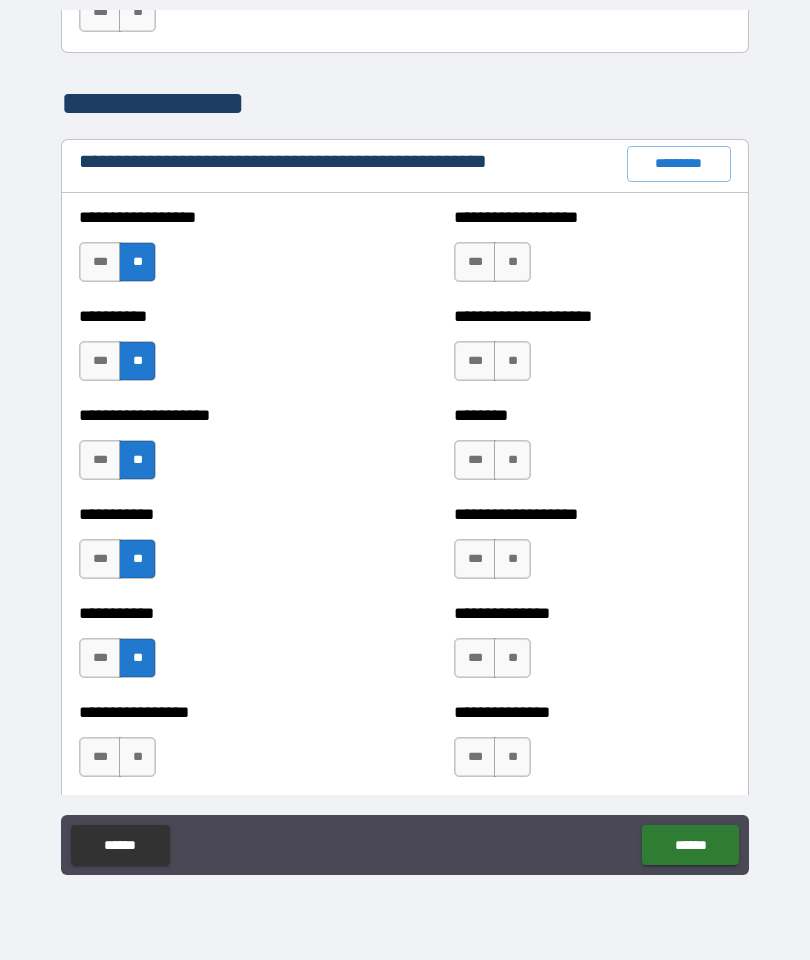 click on "**" at bounding box center [137, 757] 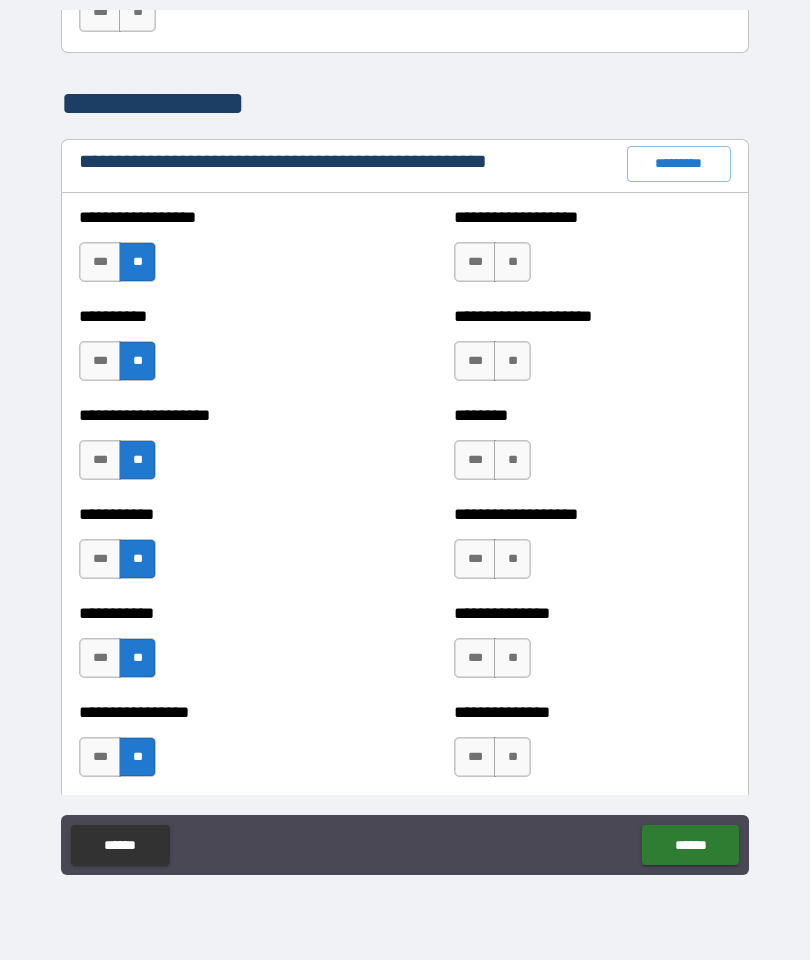 click on "**" at bounding box center (512, 757) 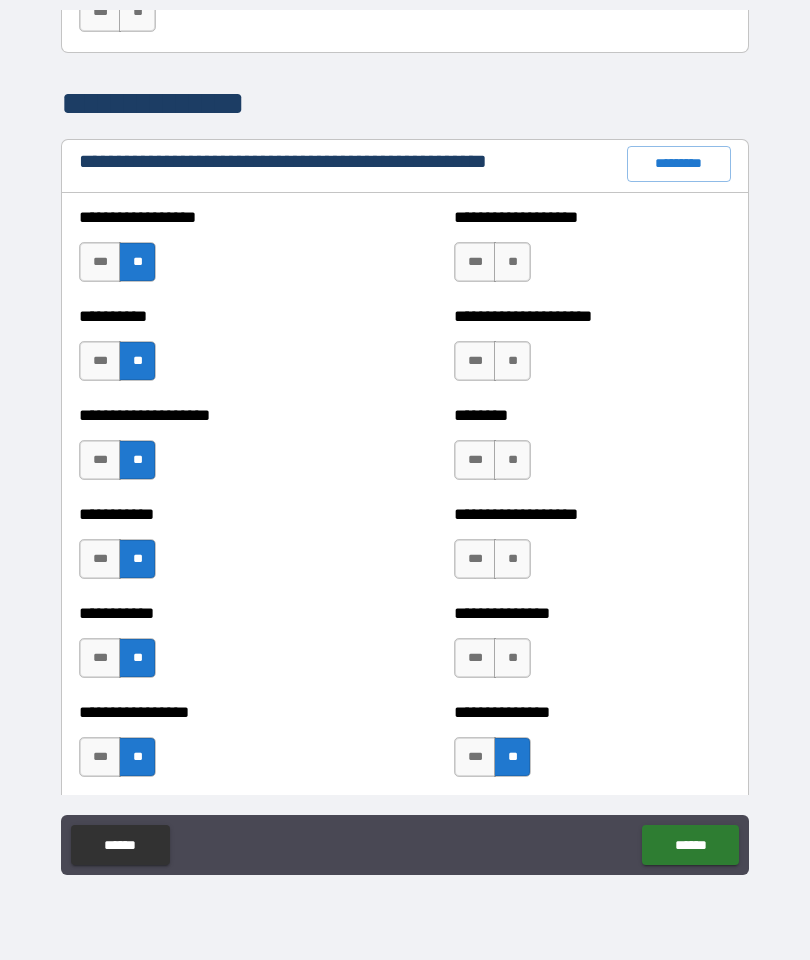 click on "**" at bounding box center [512, 658] 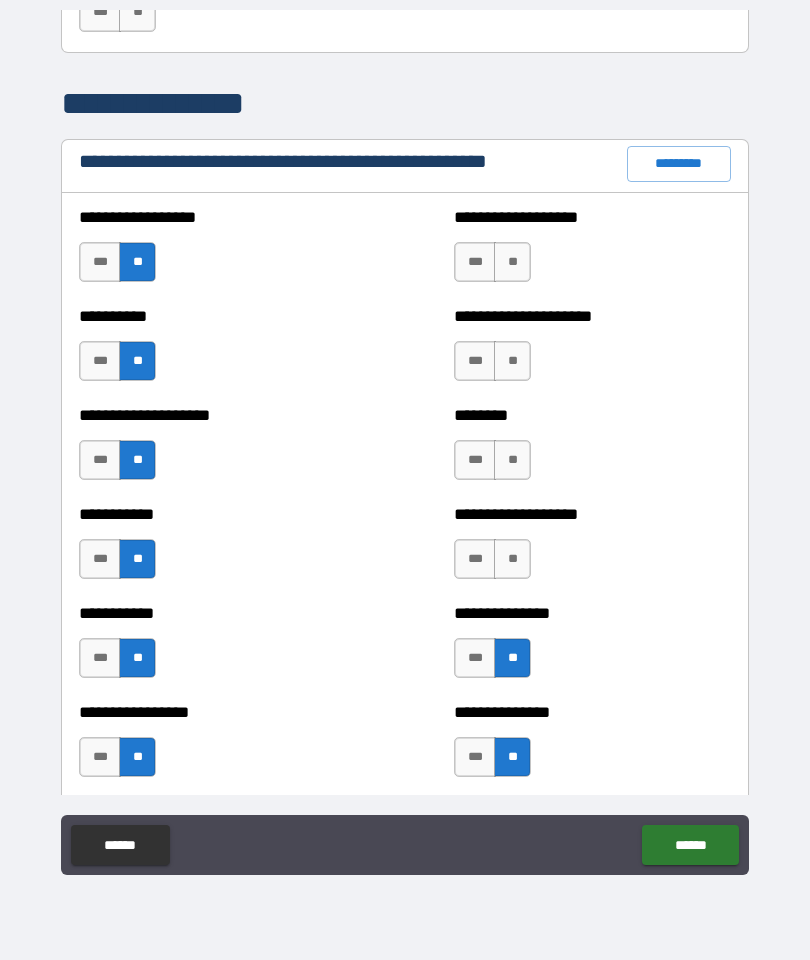 click on "**" at bounding box center [512, 559] 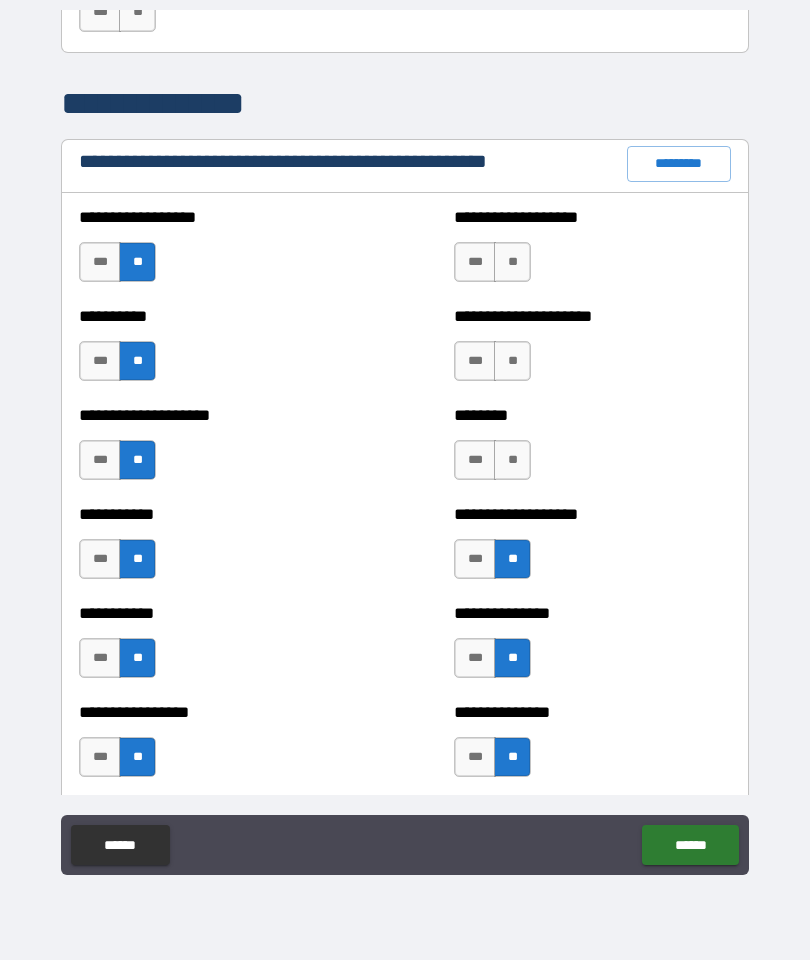 click on "**" at bounding box center (512, 460) 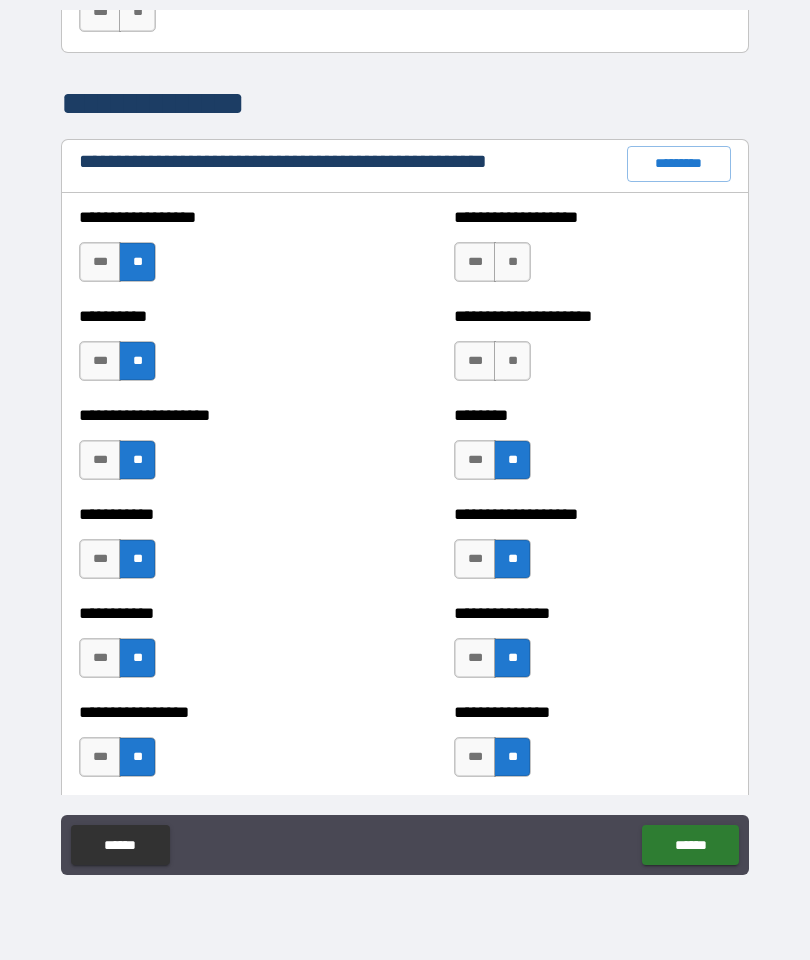 click on "**" at bounding box center (512, 361) 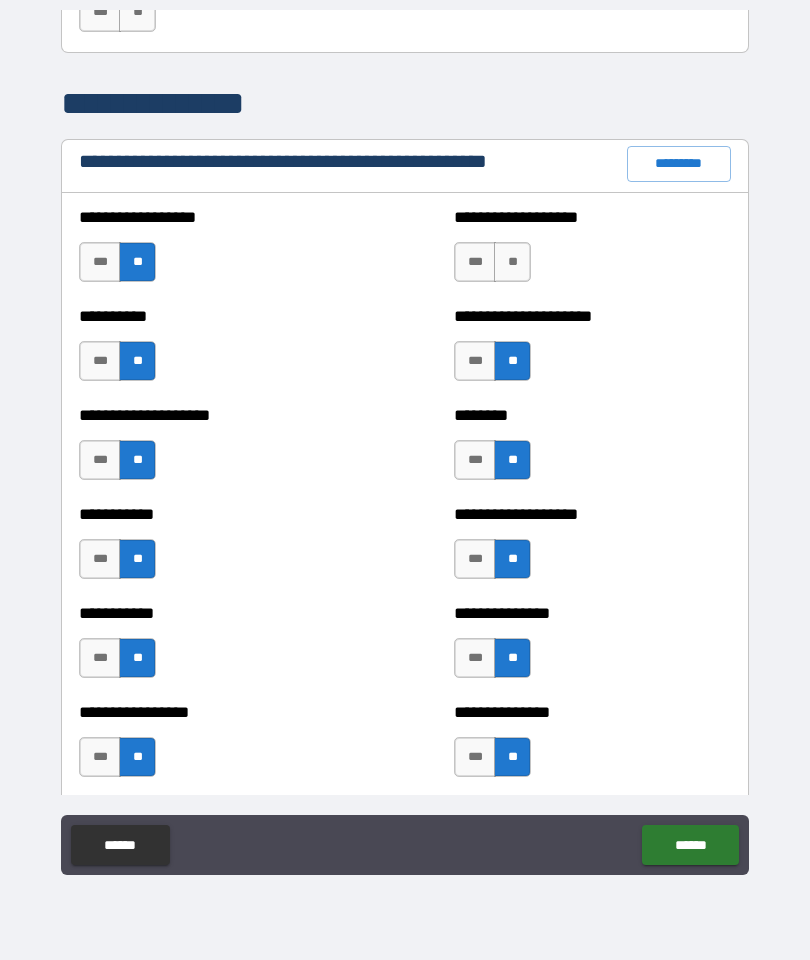click on "**" at bounding box center [512, 262] 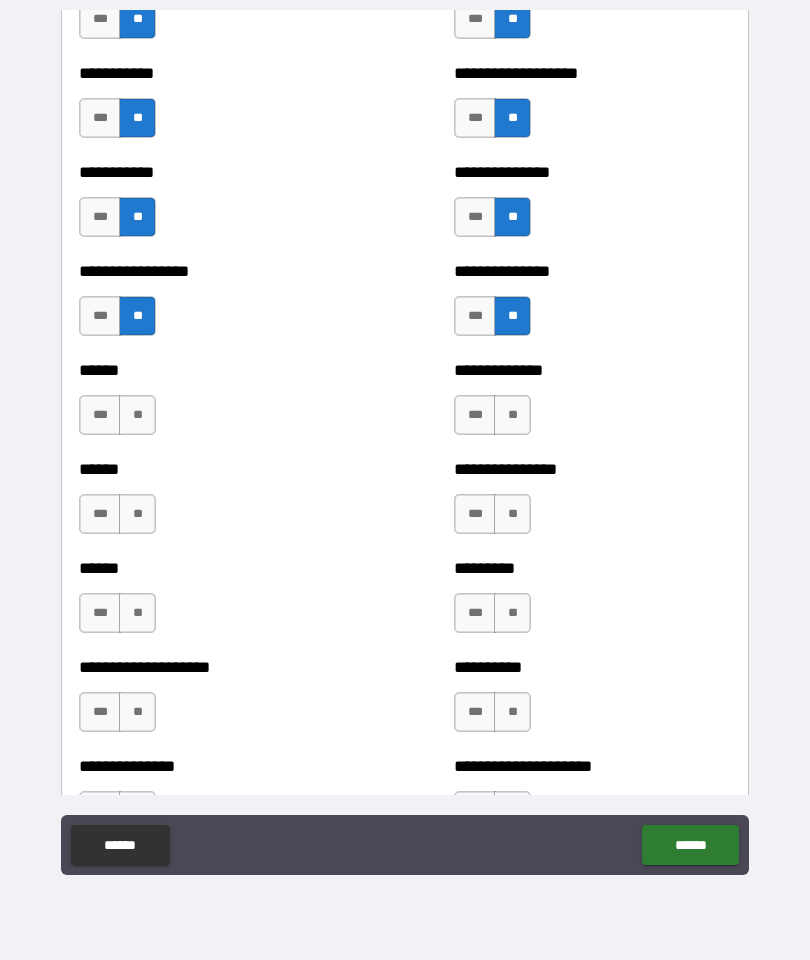 scroll, scrollTop: 2721, scrollLeft: 0, axis: vertical 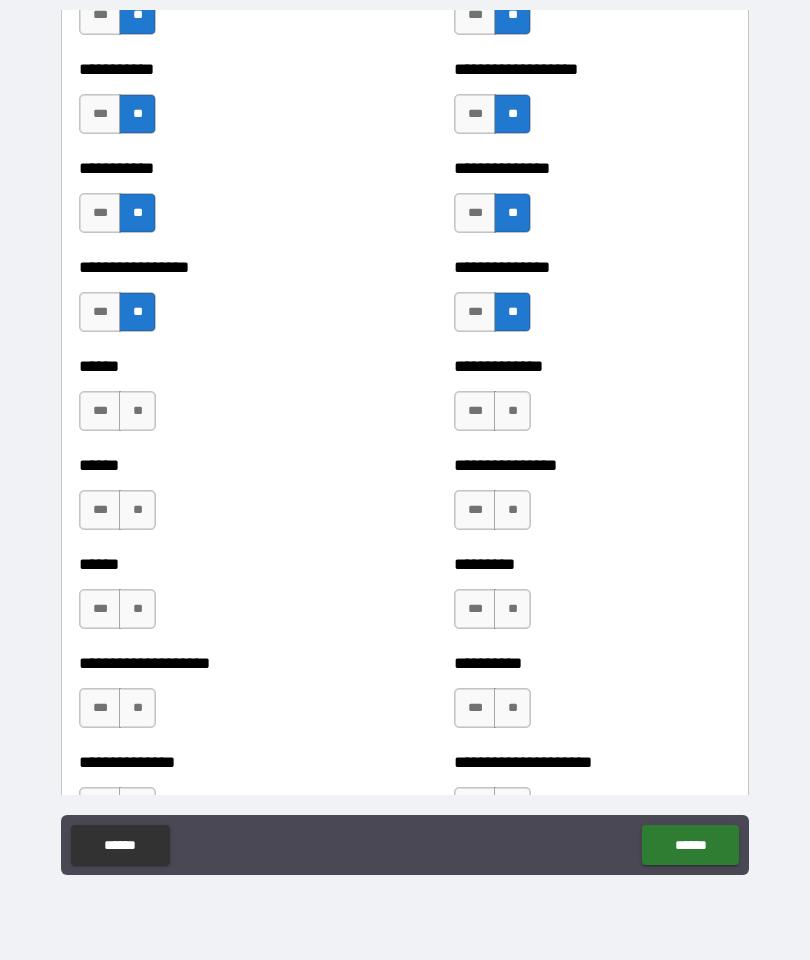 click on "**" at bounding box center (512, 411) 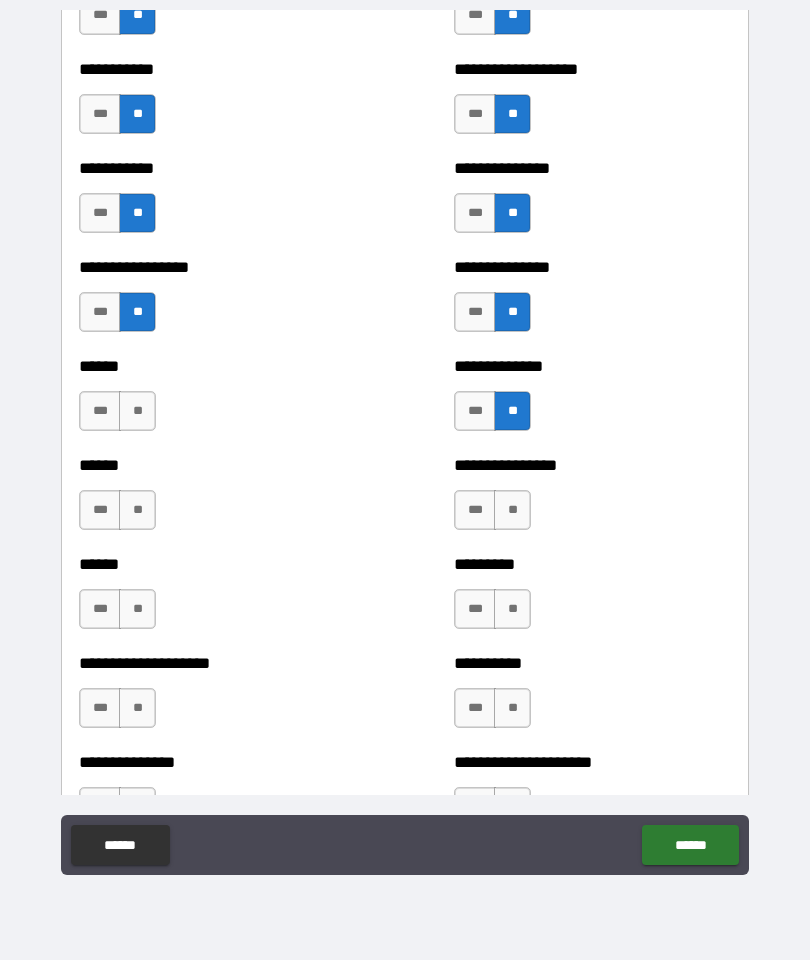click on "**" at bounding box center (512, 510) 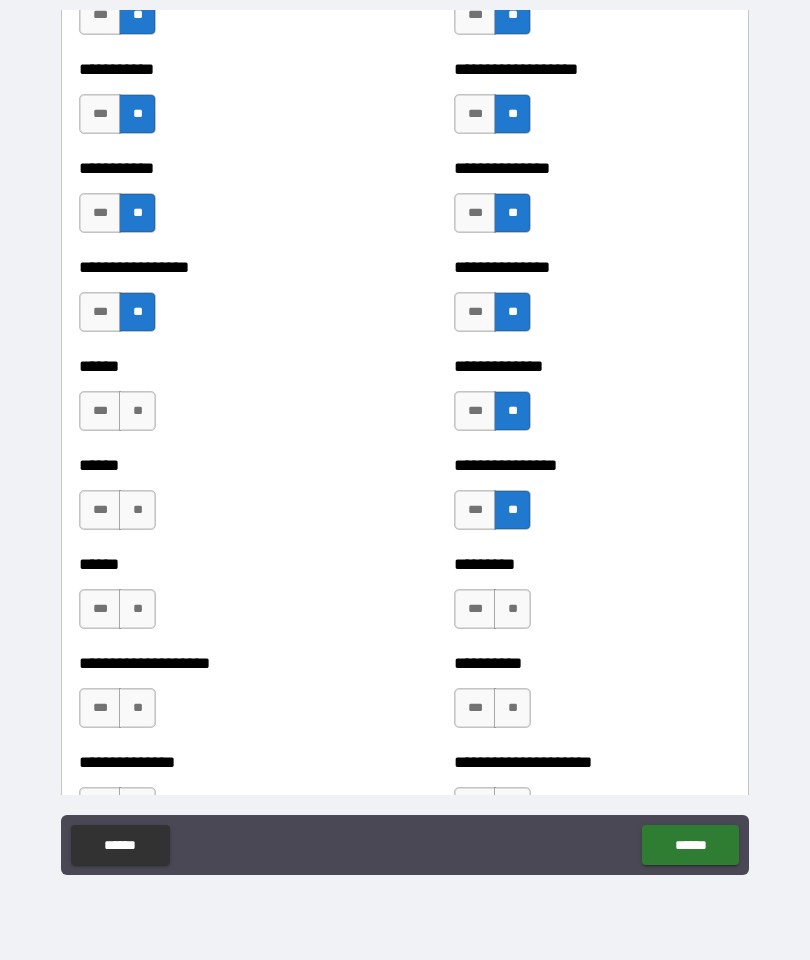 click on "**" at bounding box center (512, 609) 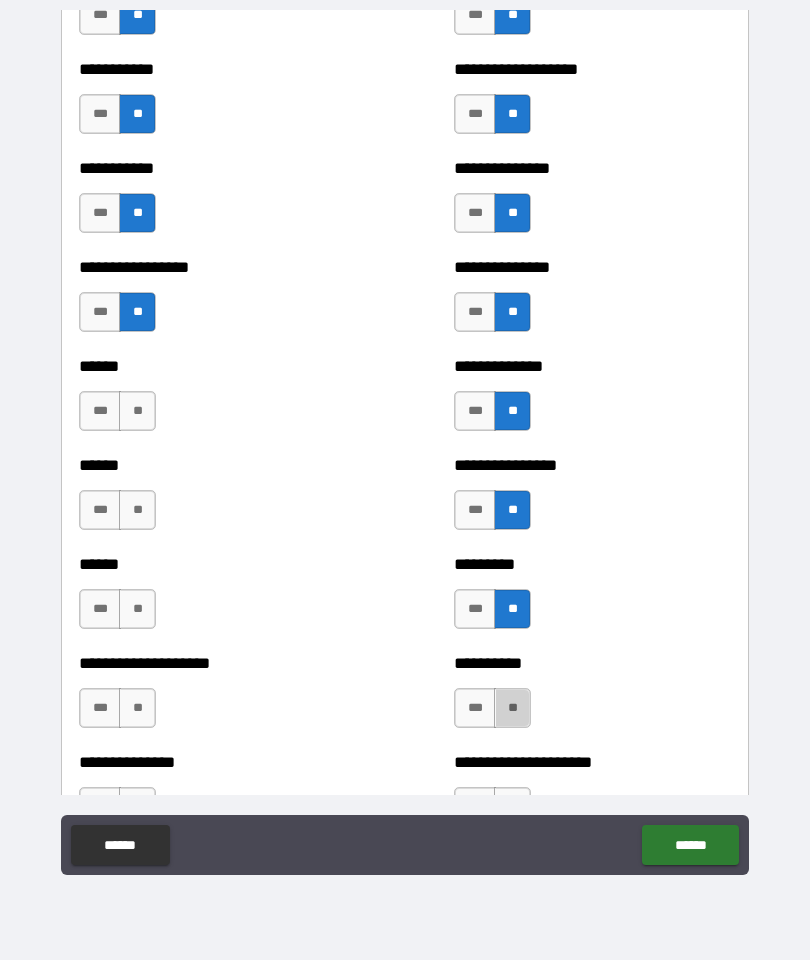 click on "**" at bounding box center [512, 708] 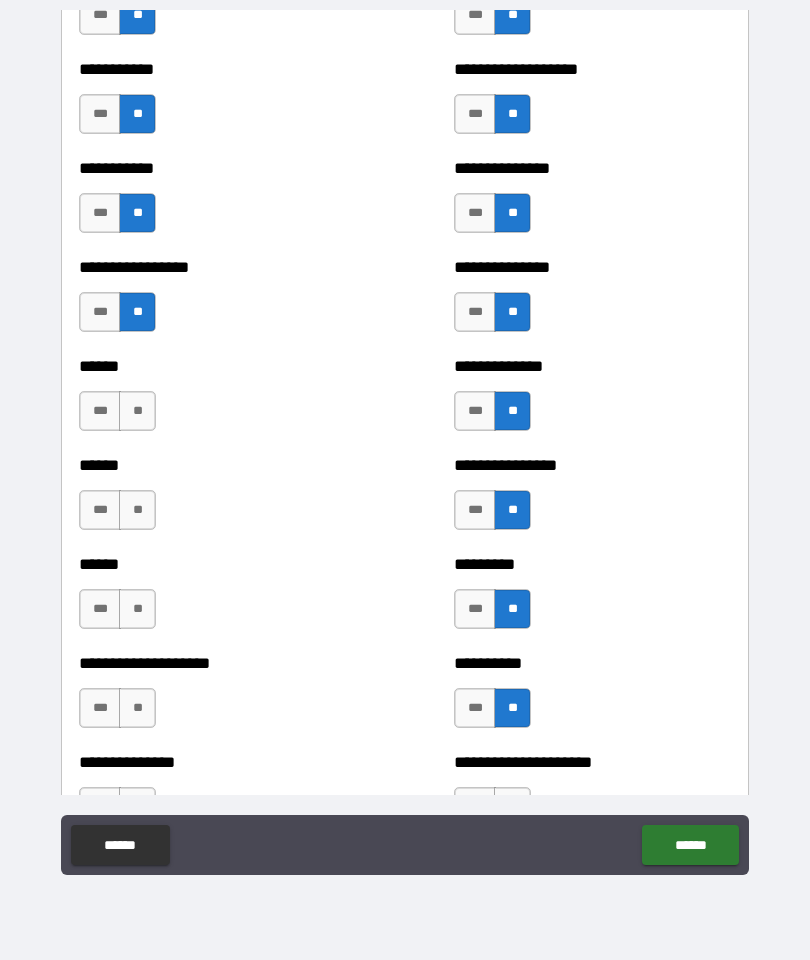 click on "**" at bounding box center (137, 411) 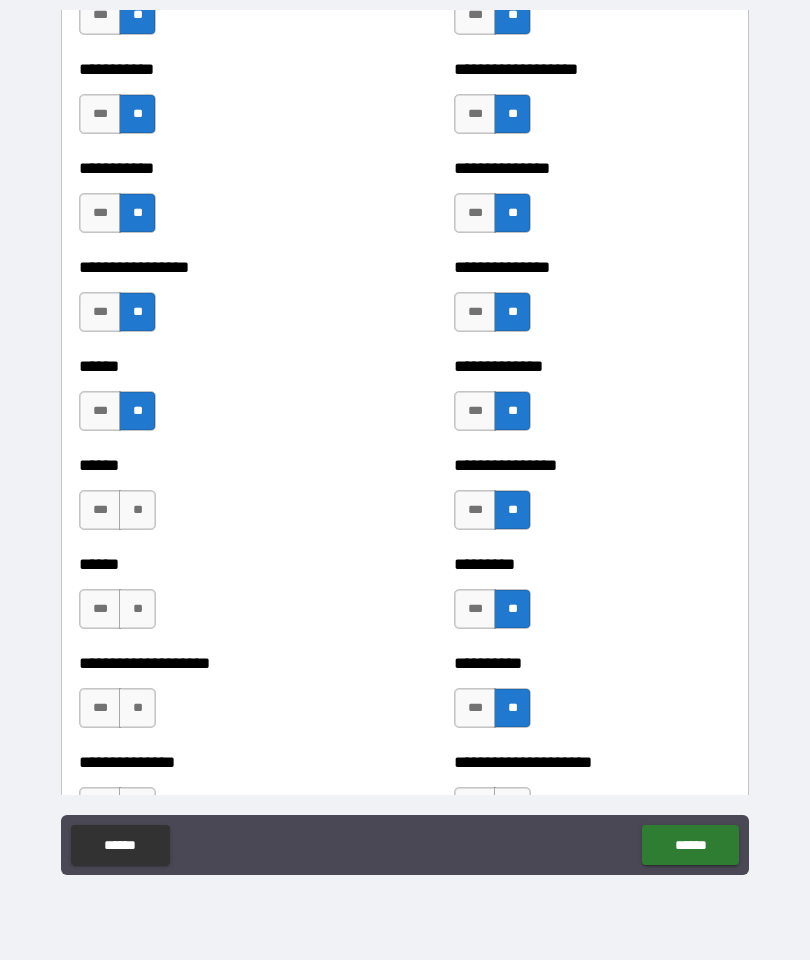 click on "**" at bounding box center (137, 510) 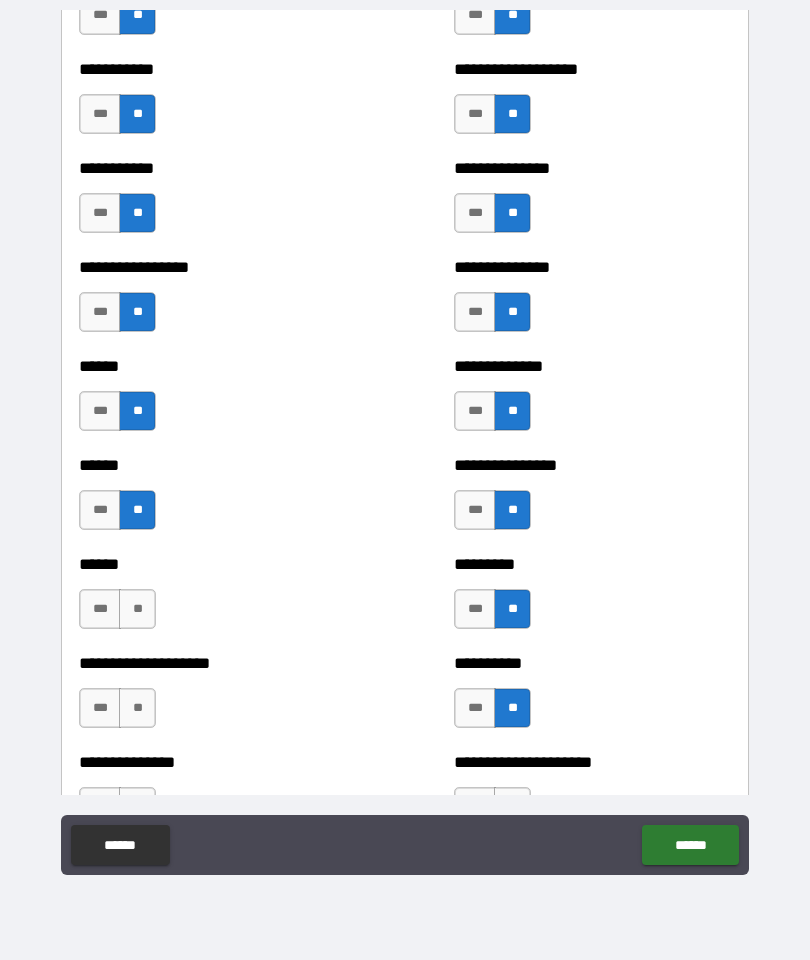 click on "**" at bounding box center [137, 609] 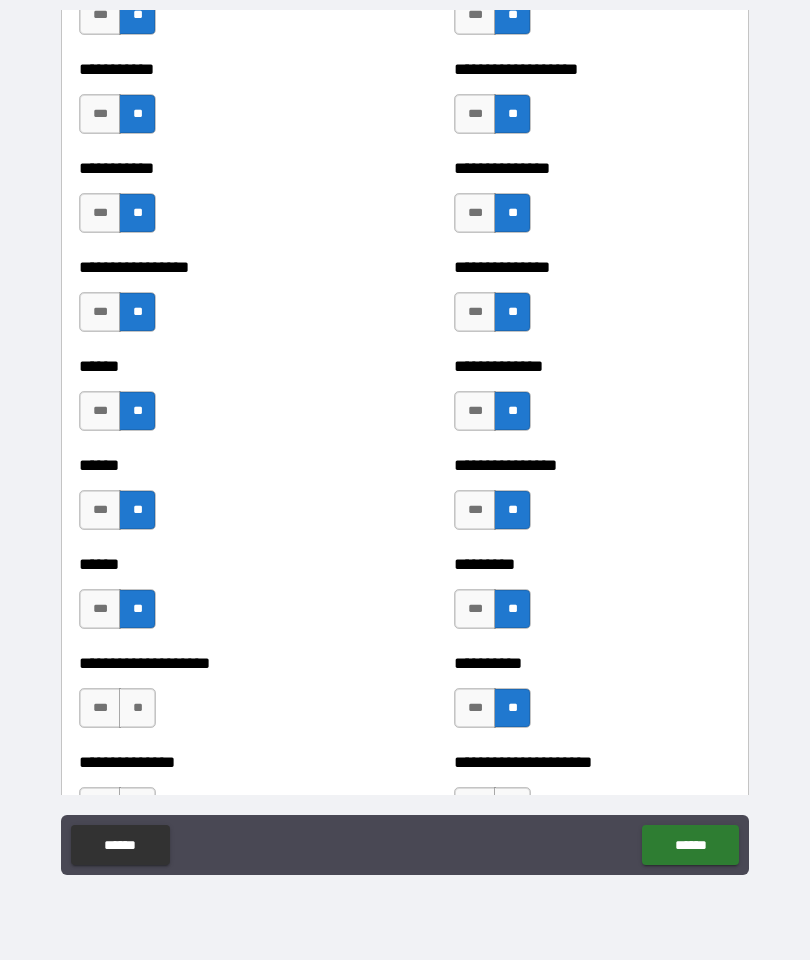 click on "**" at bounding box center (137, 708) 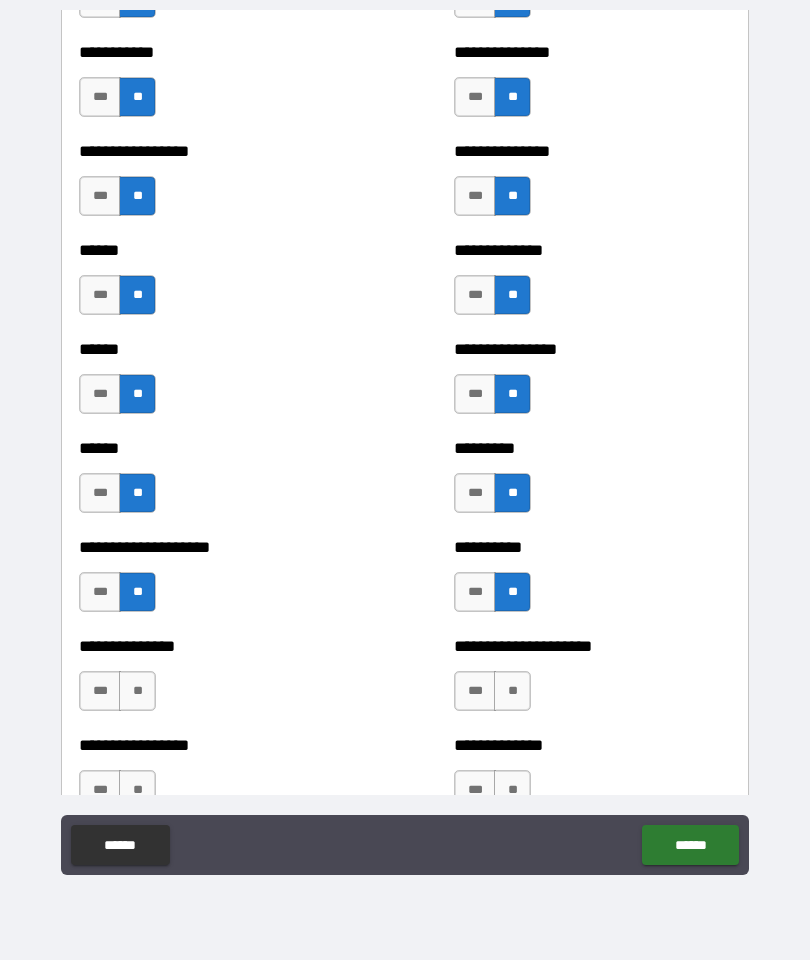 scroll, scrollTop: 2853, scrollLeft: 0, axis: vertical 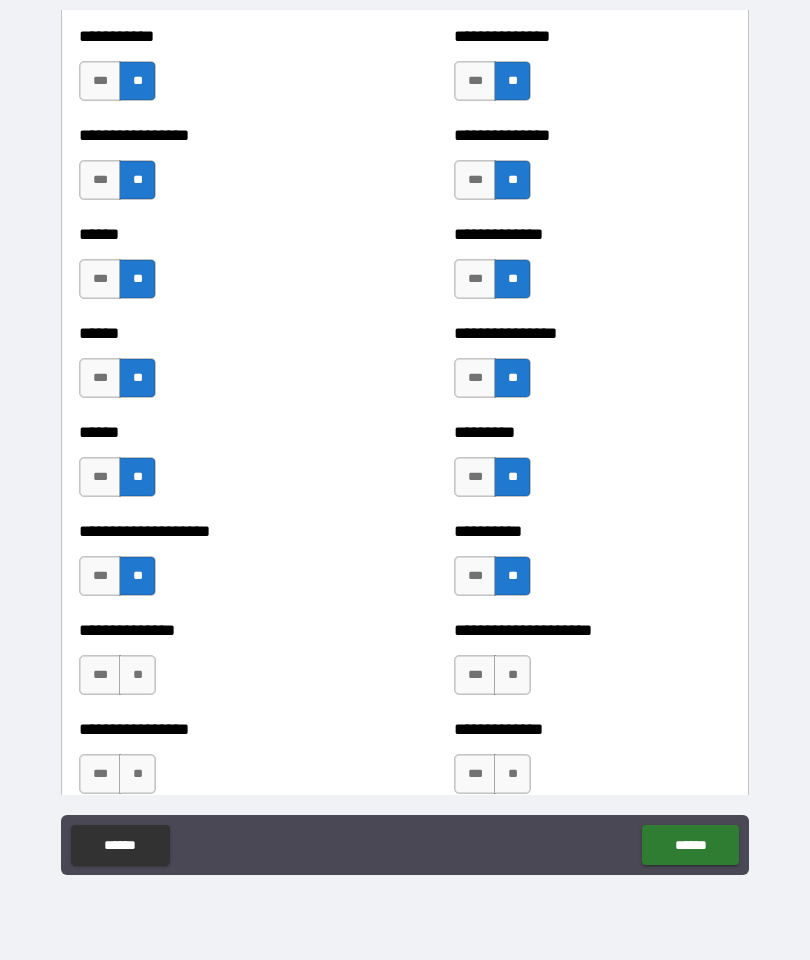click on "**" at bounding box center [137, 675] 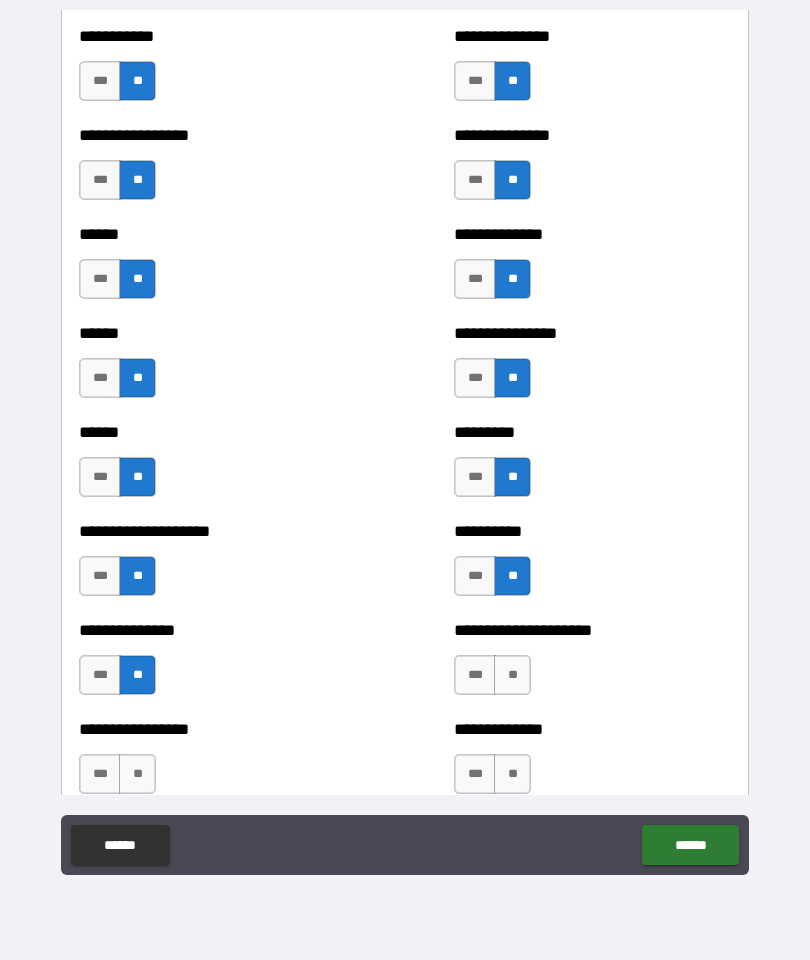 click on "**" at bounding box center [137, 774] 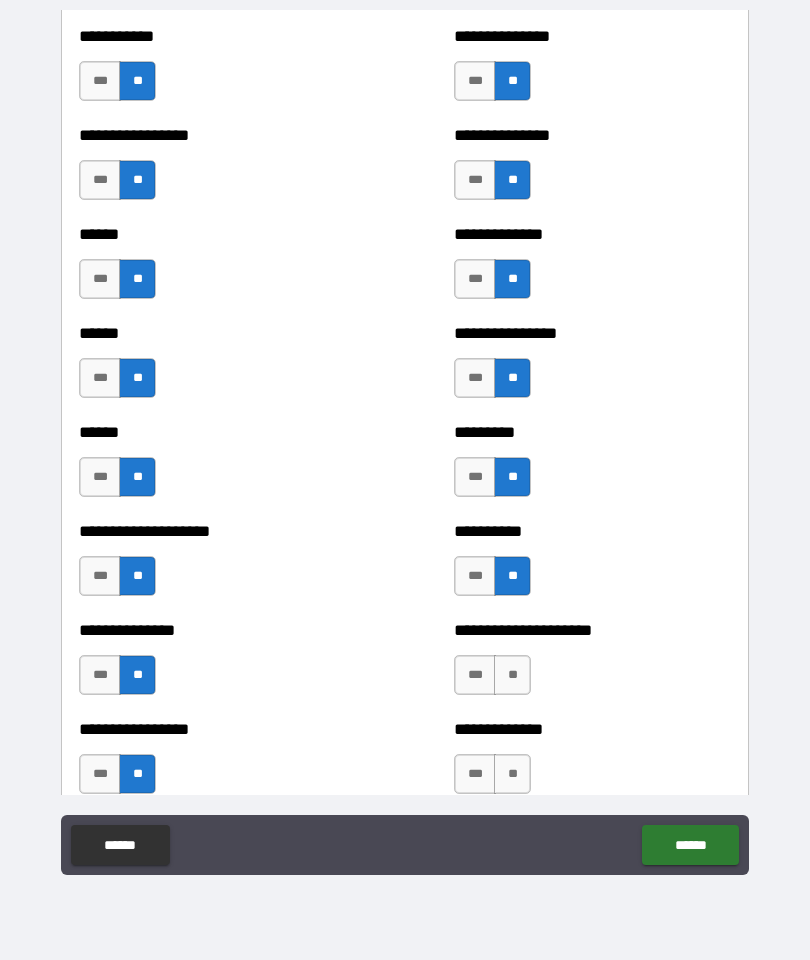 click on "**" at bounding box center [512, 675] 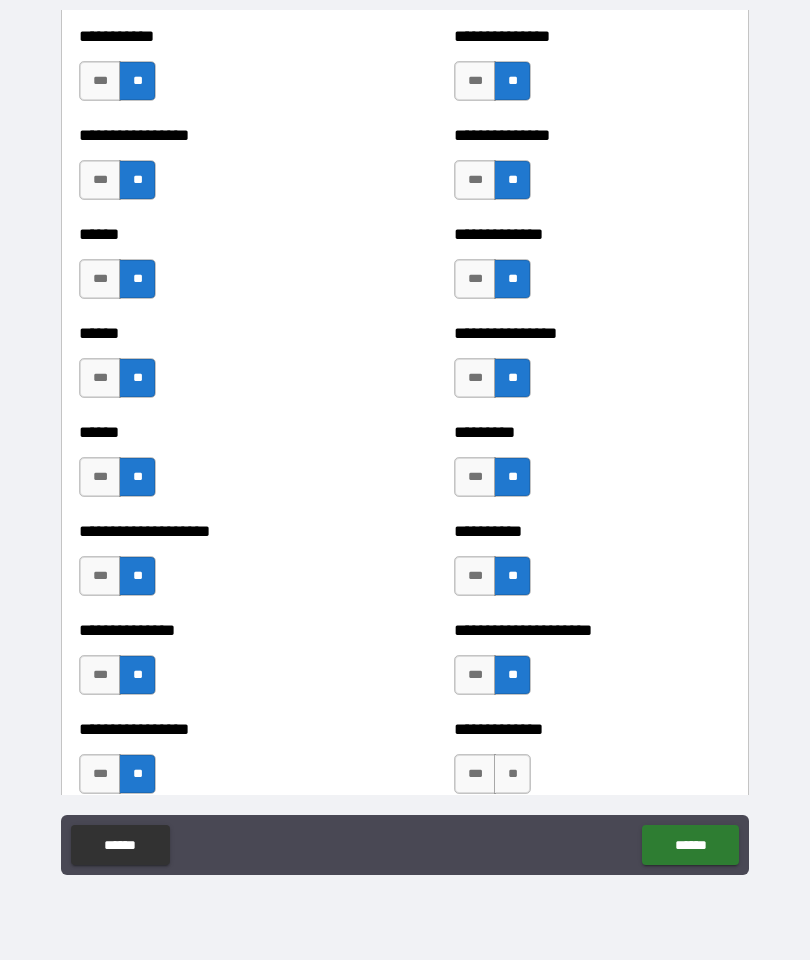 click on "*** **" at bounding box center [495, 779] 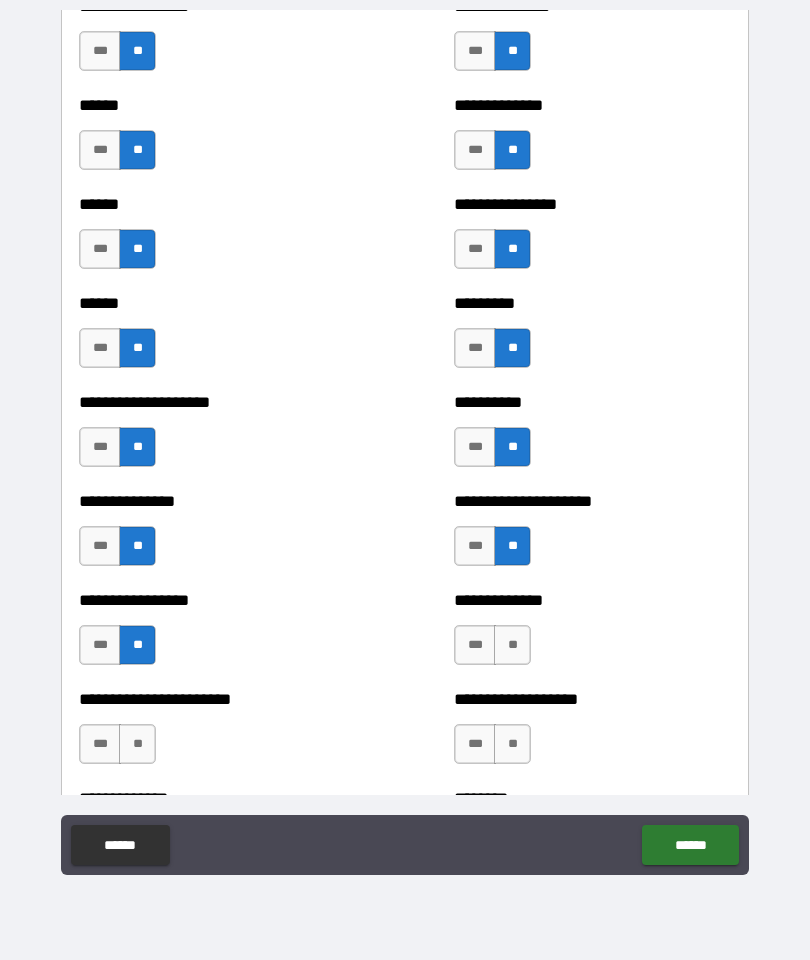 scroll, scrollTop: 2990, scrollLeft: 0, axis: vertical 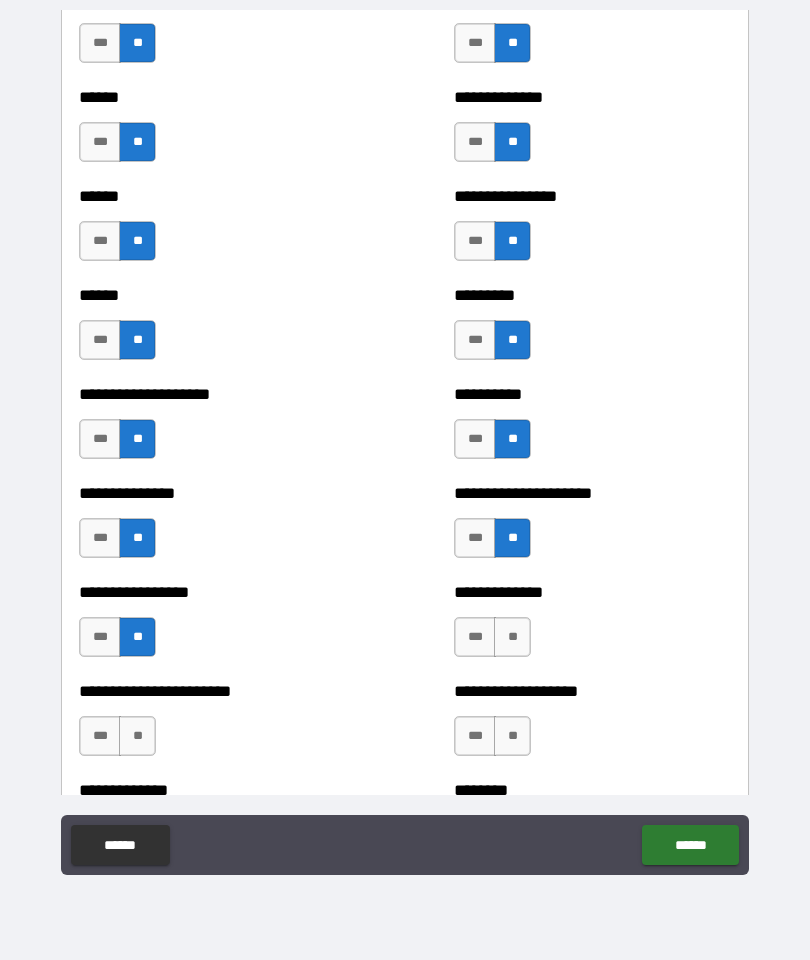 click on "**" at bounding box center [512, 637] 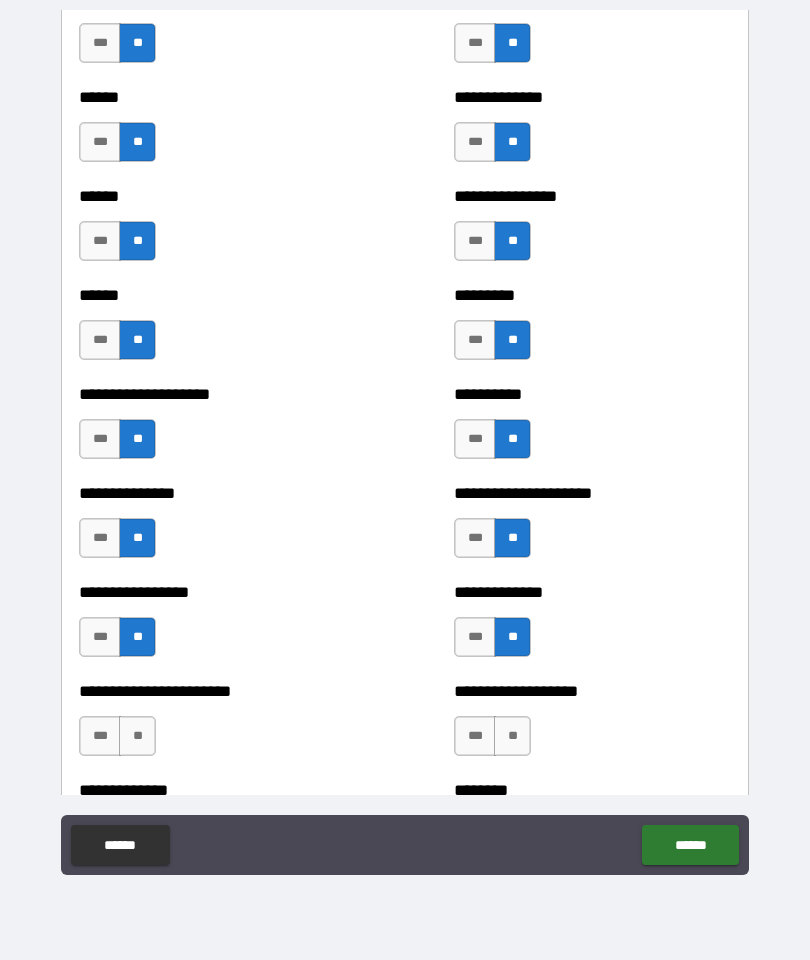 click on "**" at bounding box center (512, 736) 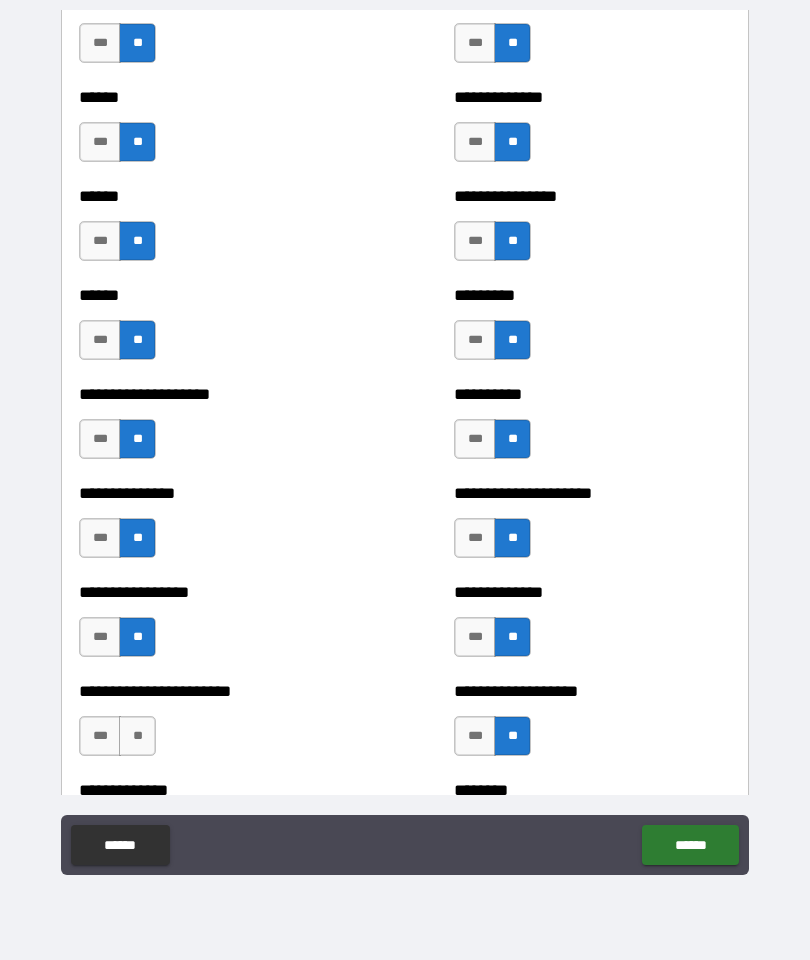 click on "**" at bounding box center (137, 736) 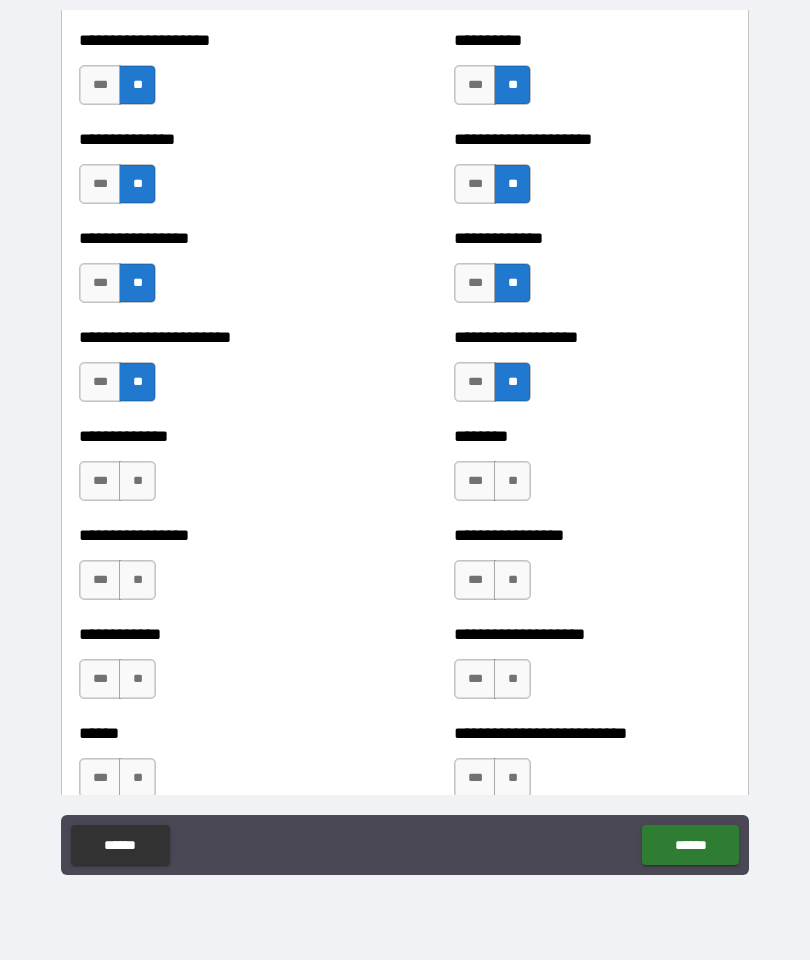 scroll, scrollTop: 3344, scrollLeft: 0, axis: vertical 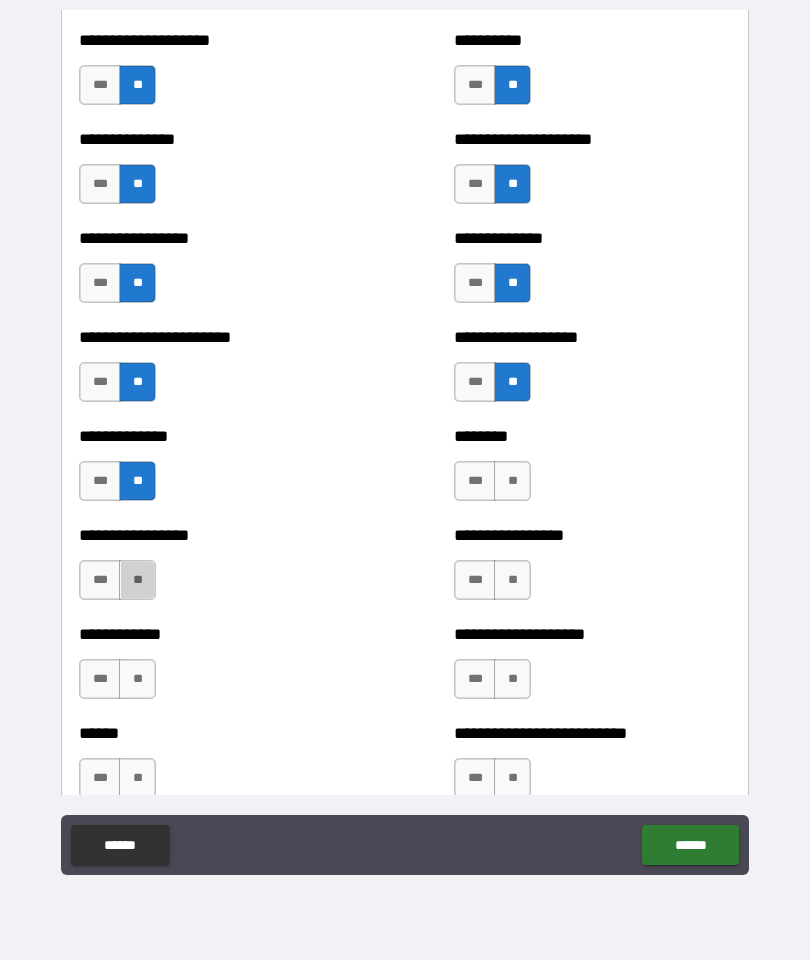 click on "**" at bounding box center [137, 580] 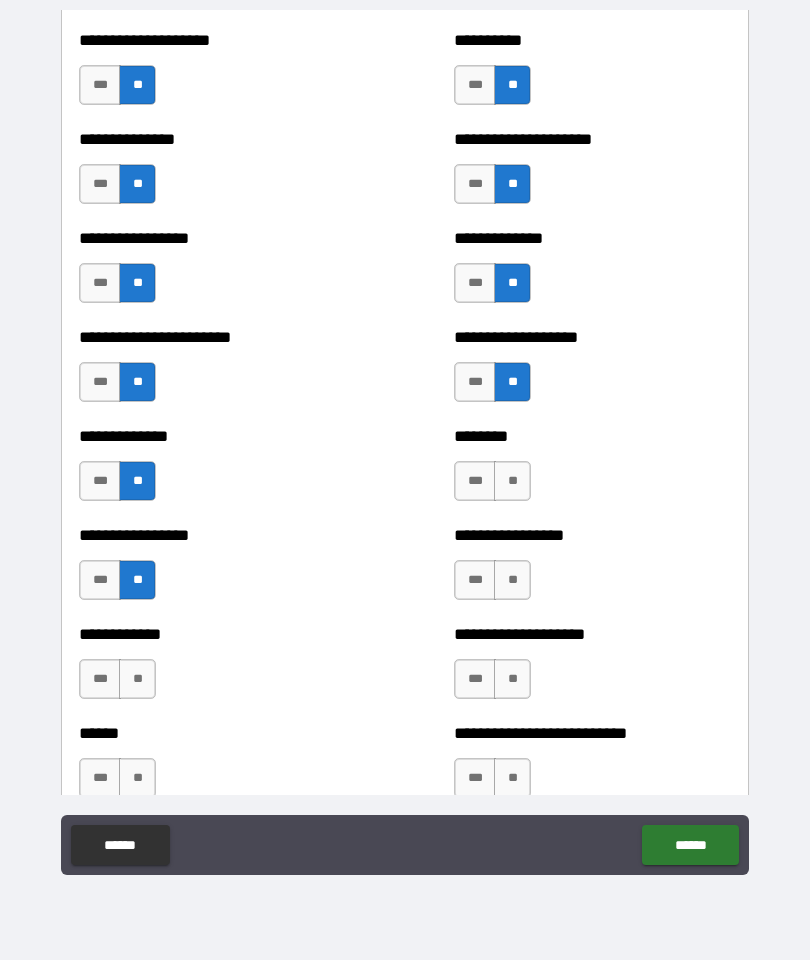 click on "**" at bounding box center (137, 679) 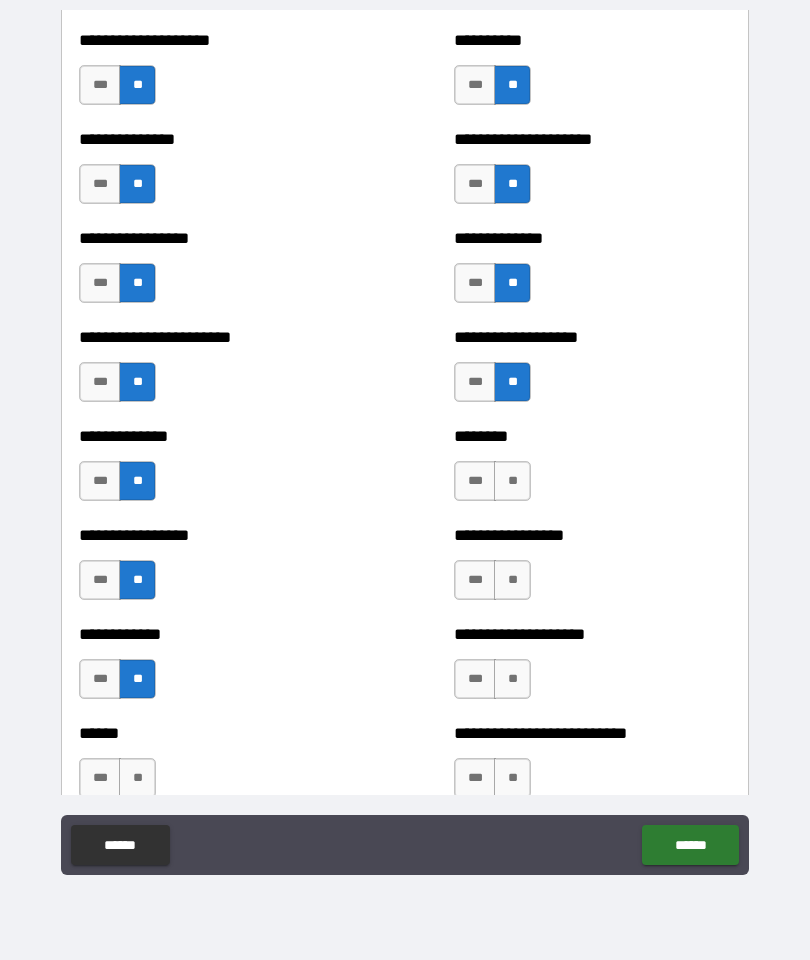 click on "**" at bounding box center (137, 778) 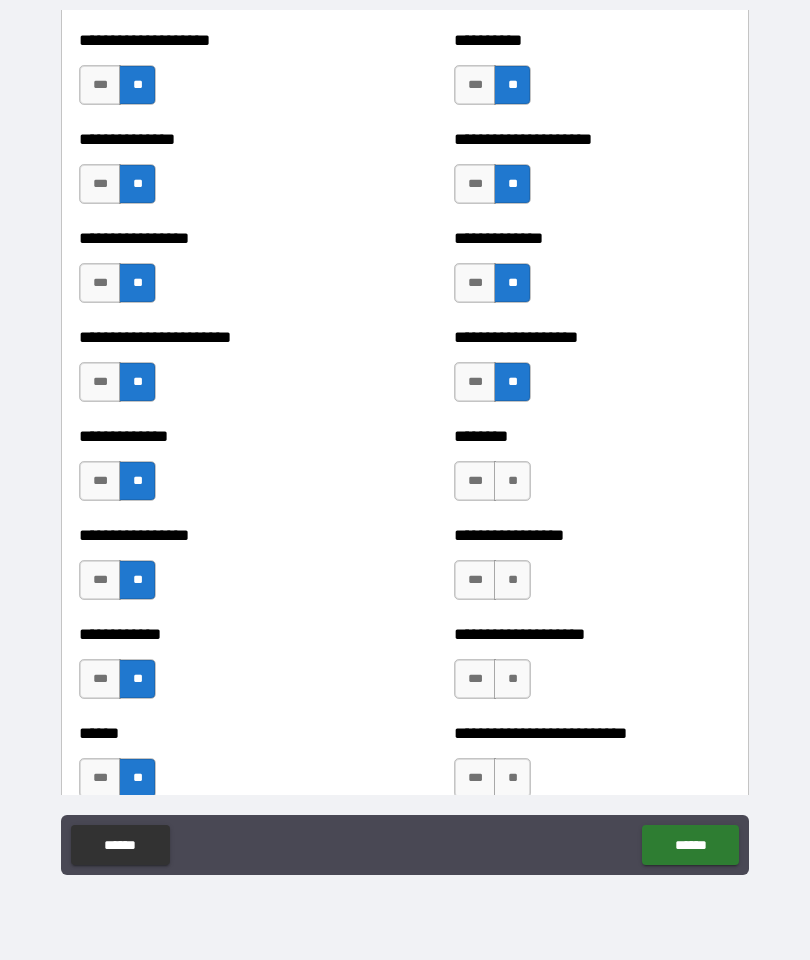click on "**" at bounding box center [512, 481] 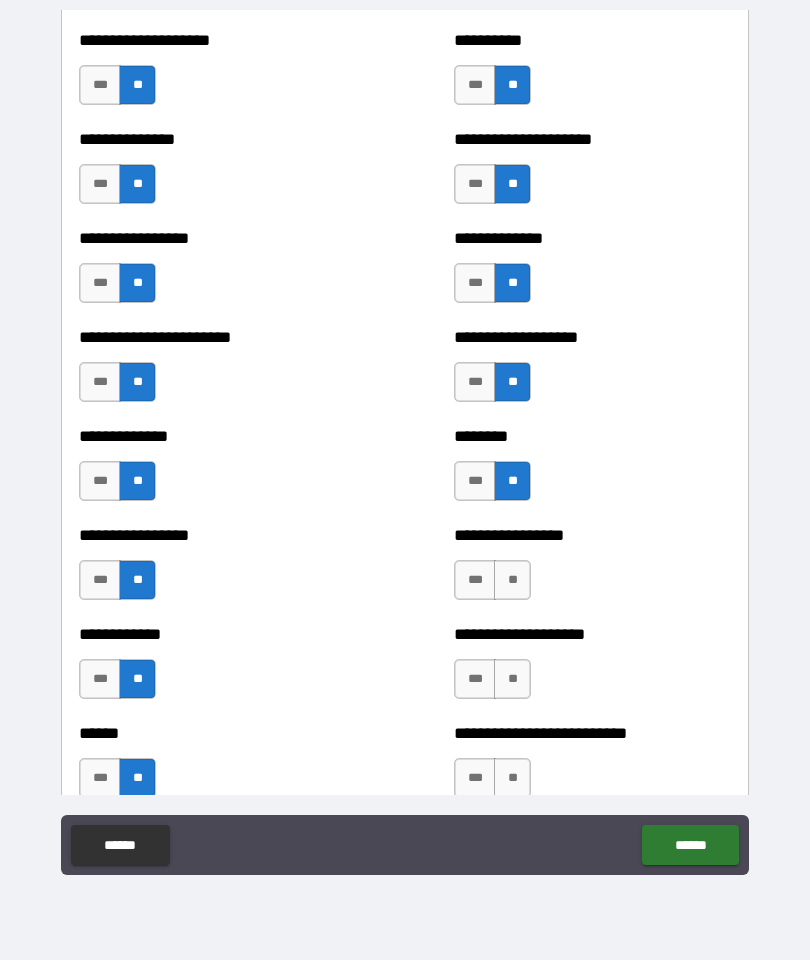 click on "**" at bounding box center (512, 580) 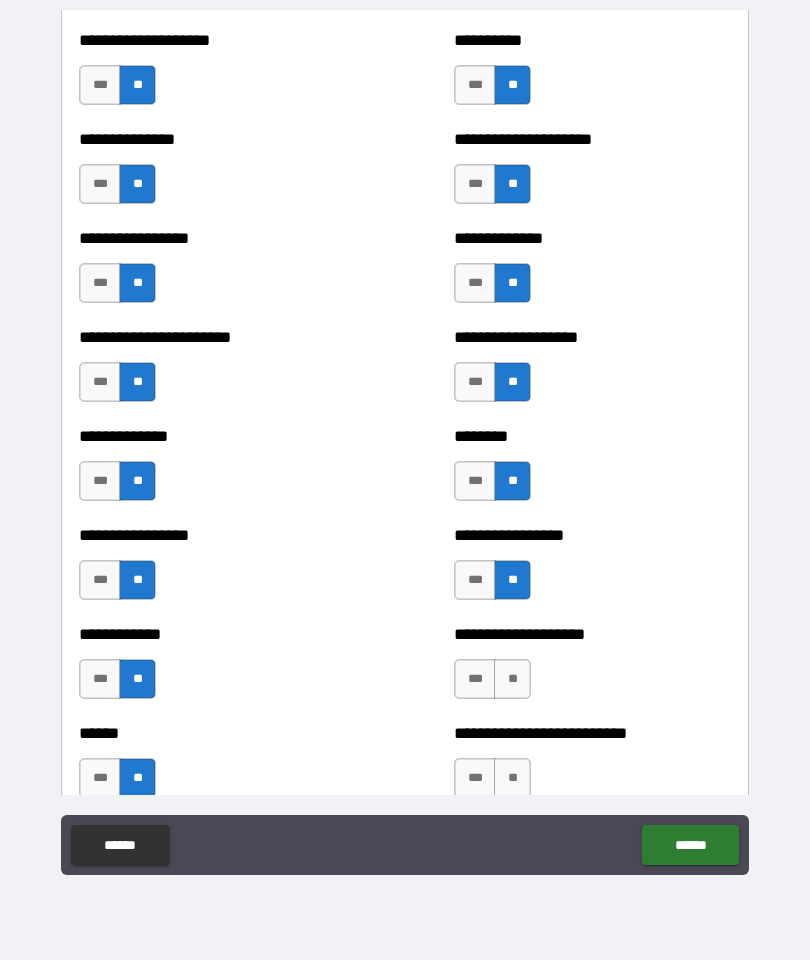 click on "**" at bounding box center (512, 679) 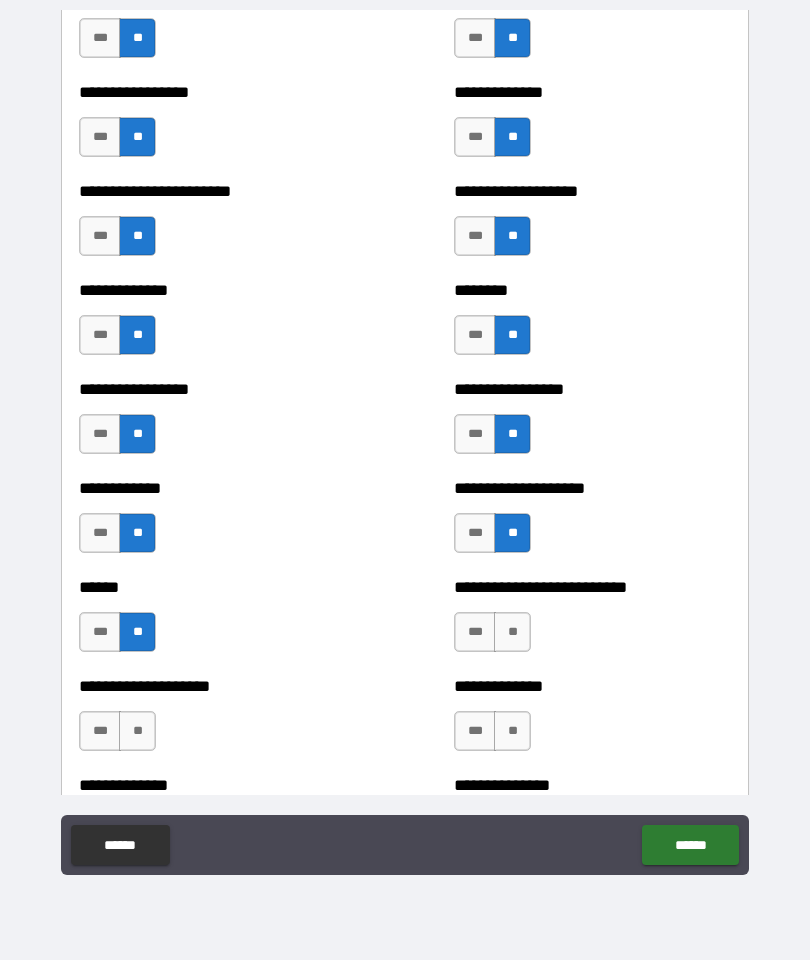 scroll, scrollTop: 3490, scrollLeft: 0, axis: vertical 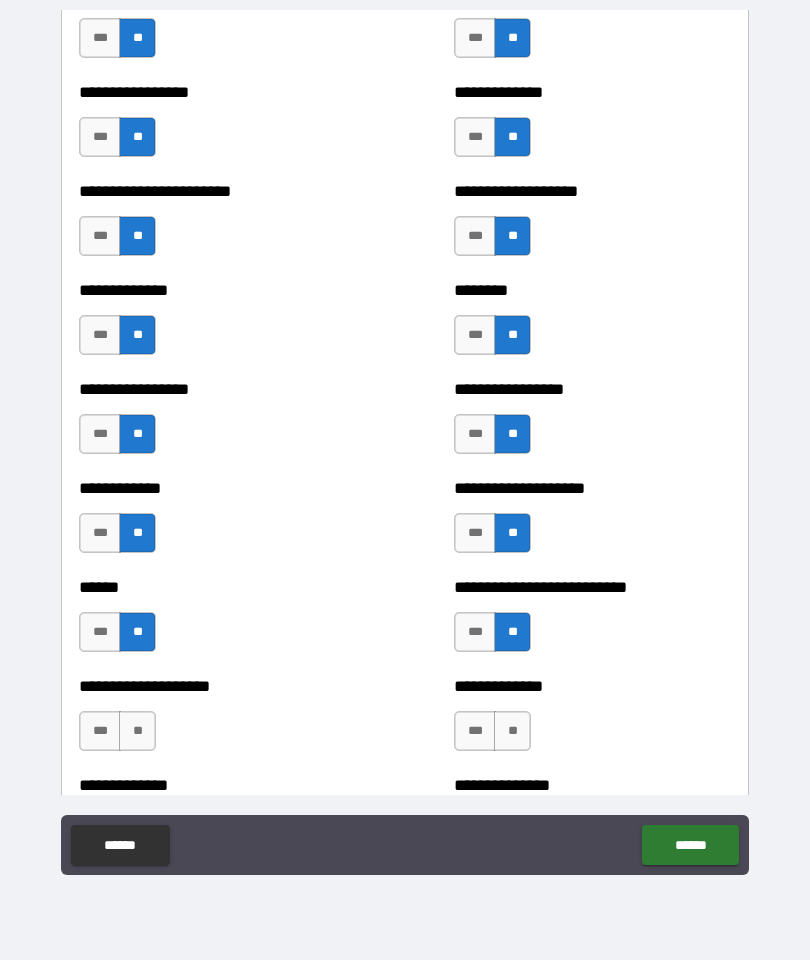 click on "**" at bounding box center [512, 731] 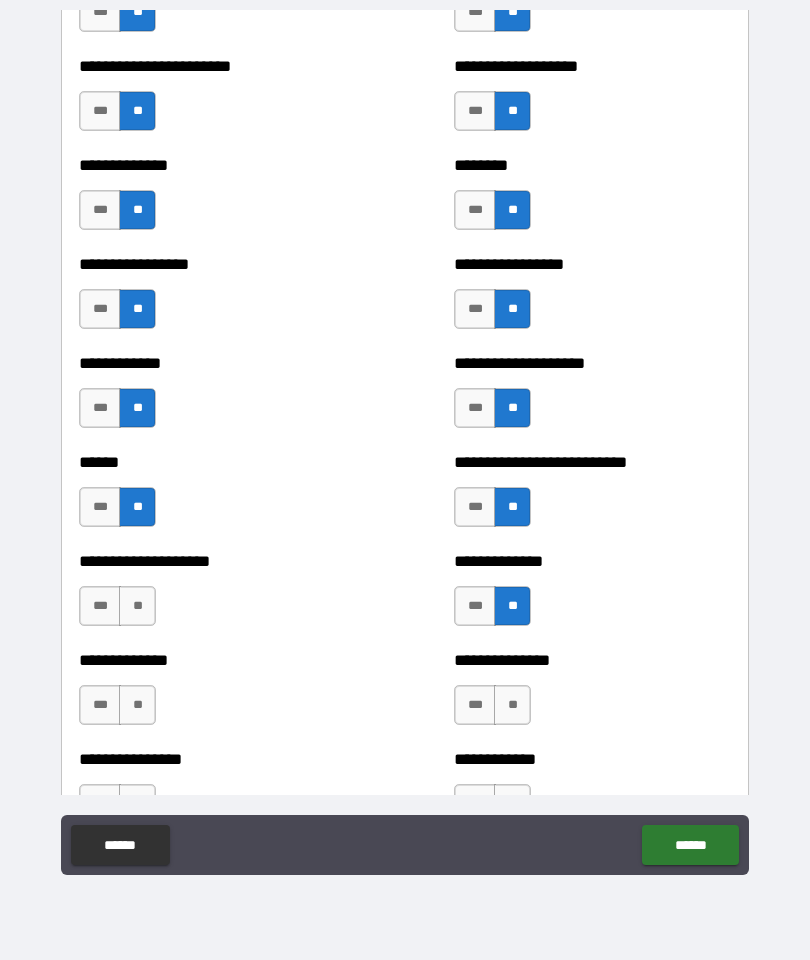 scroll, scrollTop: 3620, scrollLeft: 0, axis: vertical 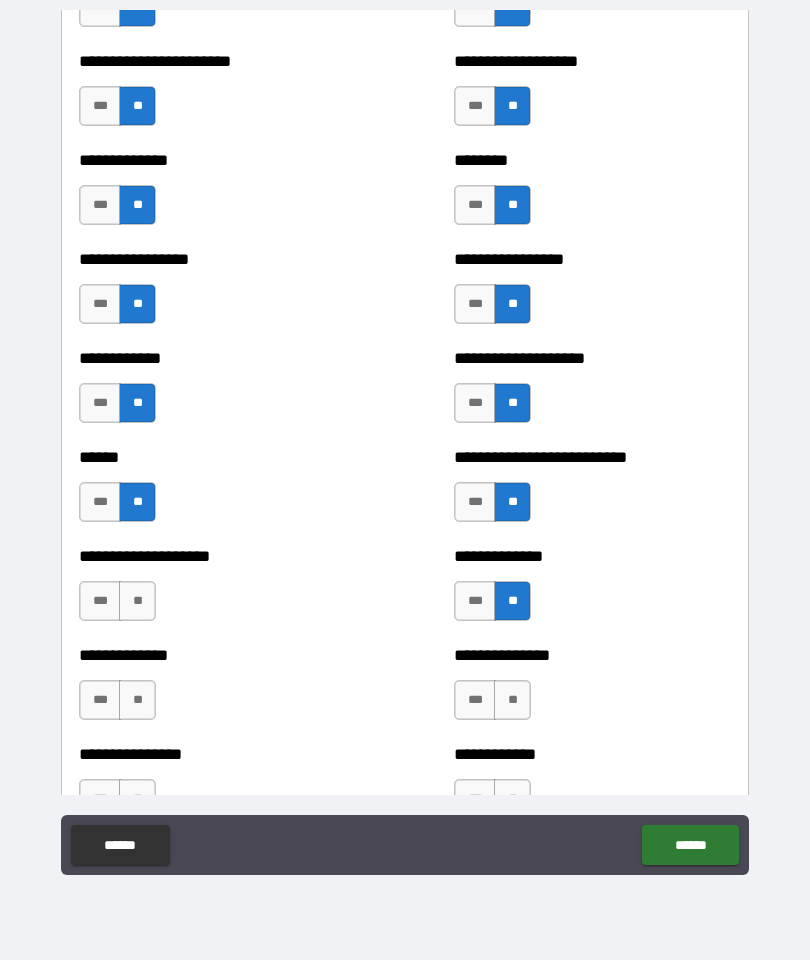 click on "**" at bounding box center [512, 700] 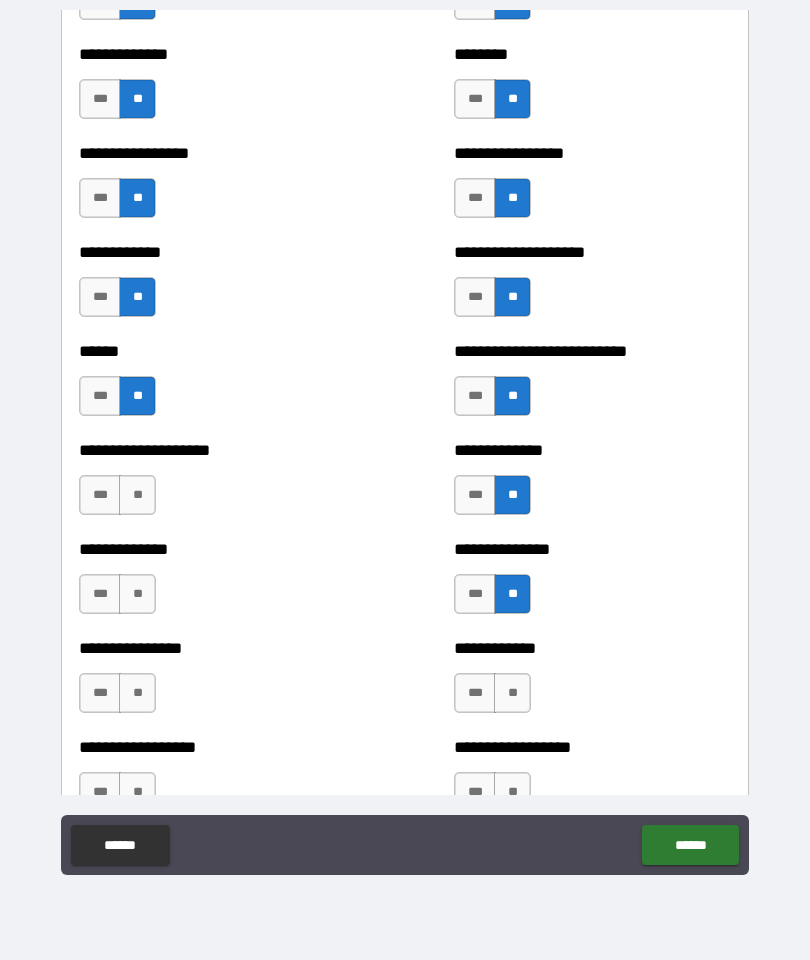 scroll, scrollTop: 3737, scrollLeft: 0, axis: vertical 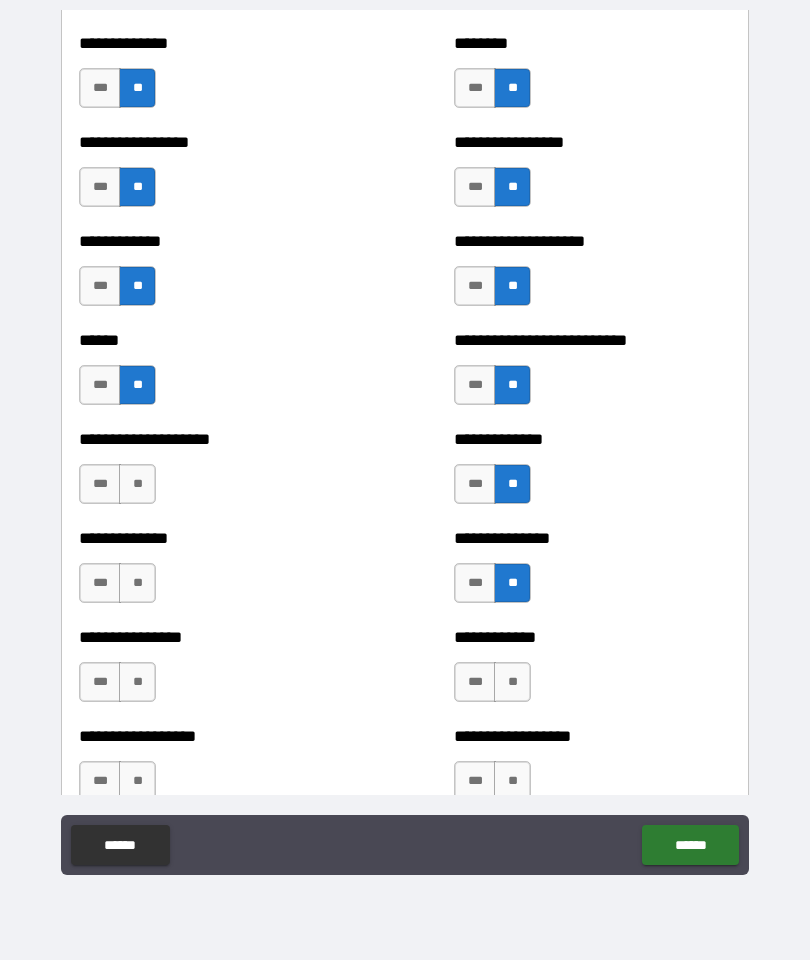 click on "**" at bounding box center (512, 682) 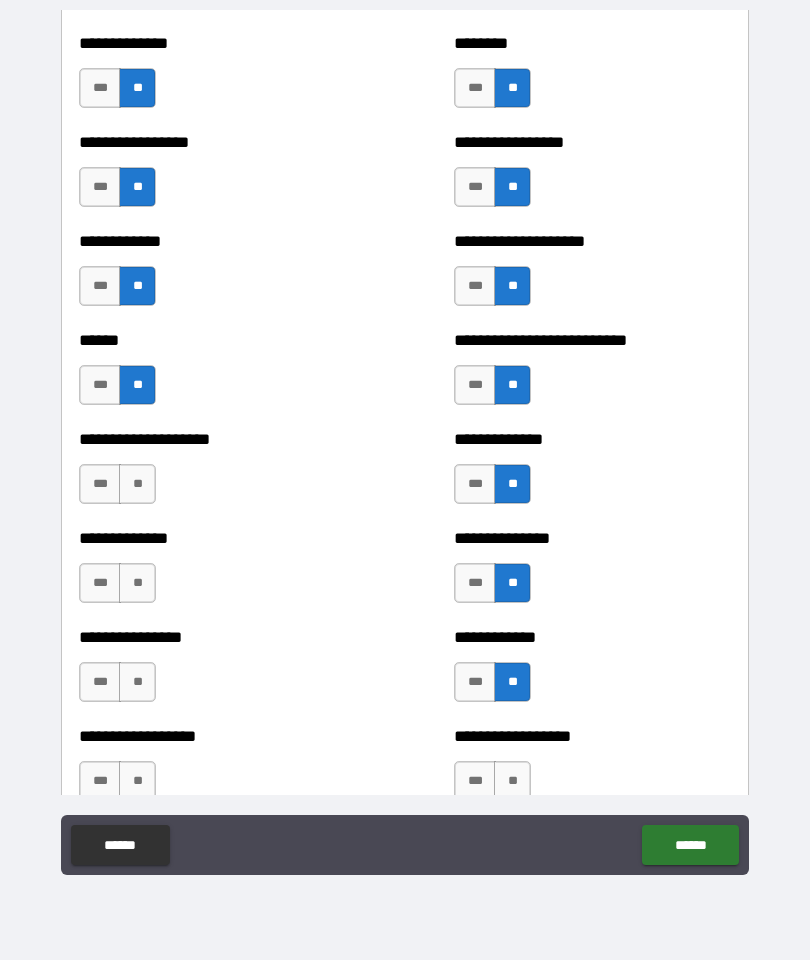 click on "**" at bounding box center (512, 781) 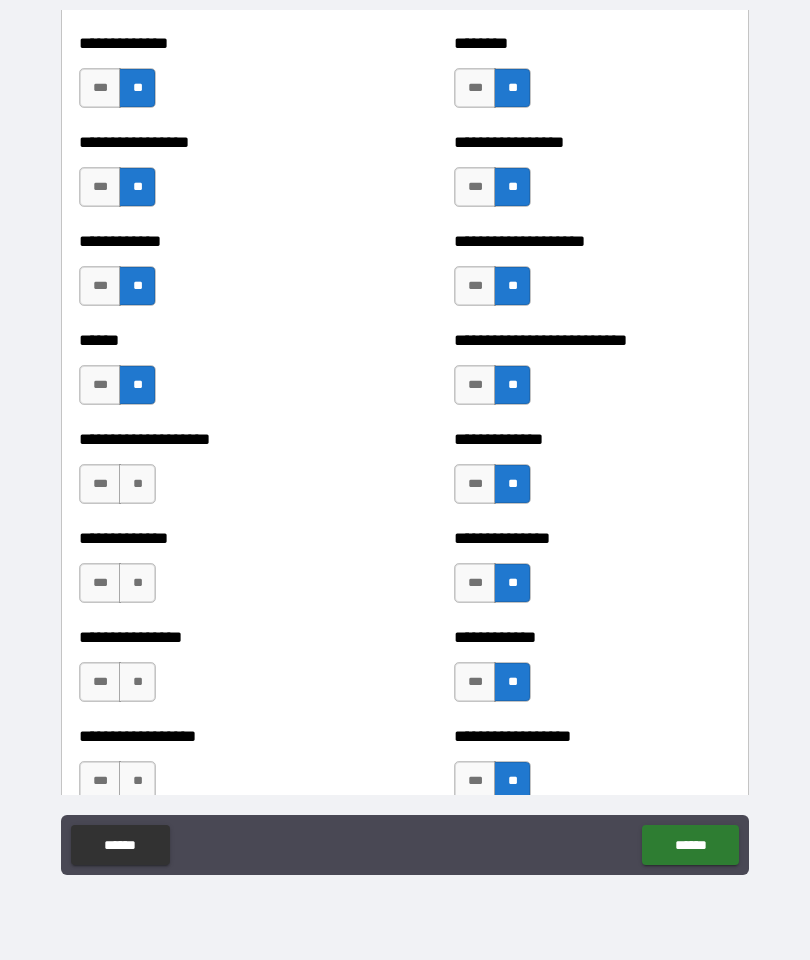click on "**" at bounding box center [137, 484] 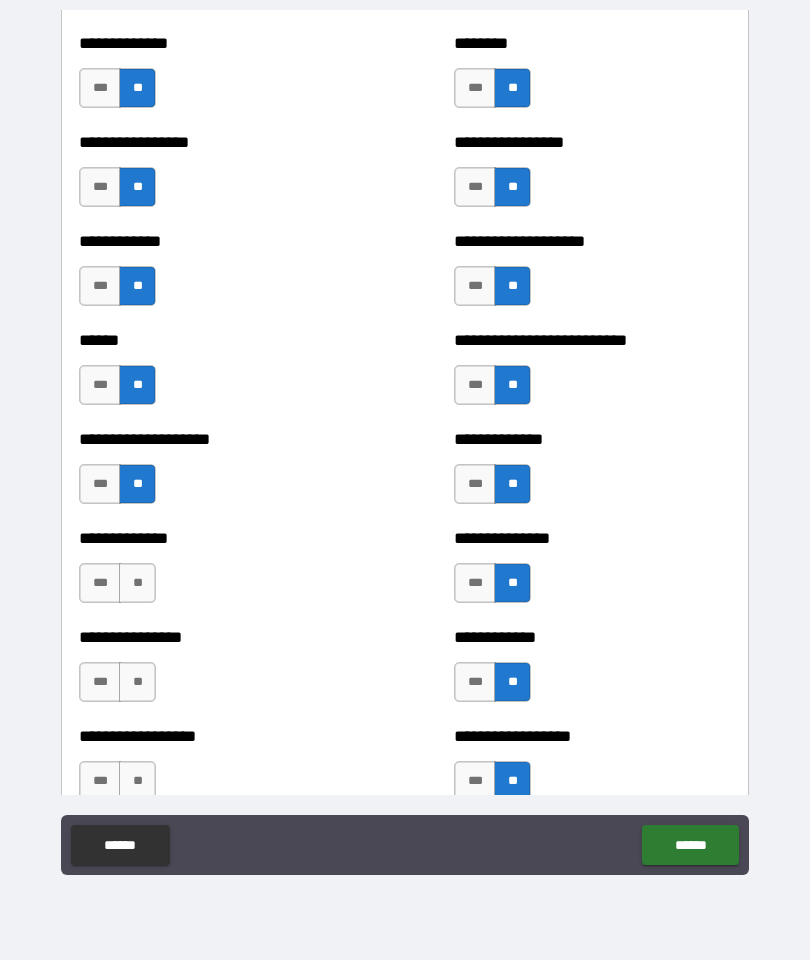click on "**" at bounding box center [137, 583] 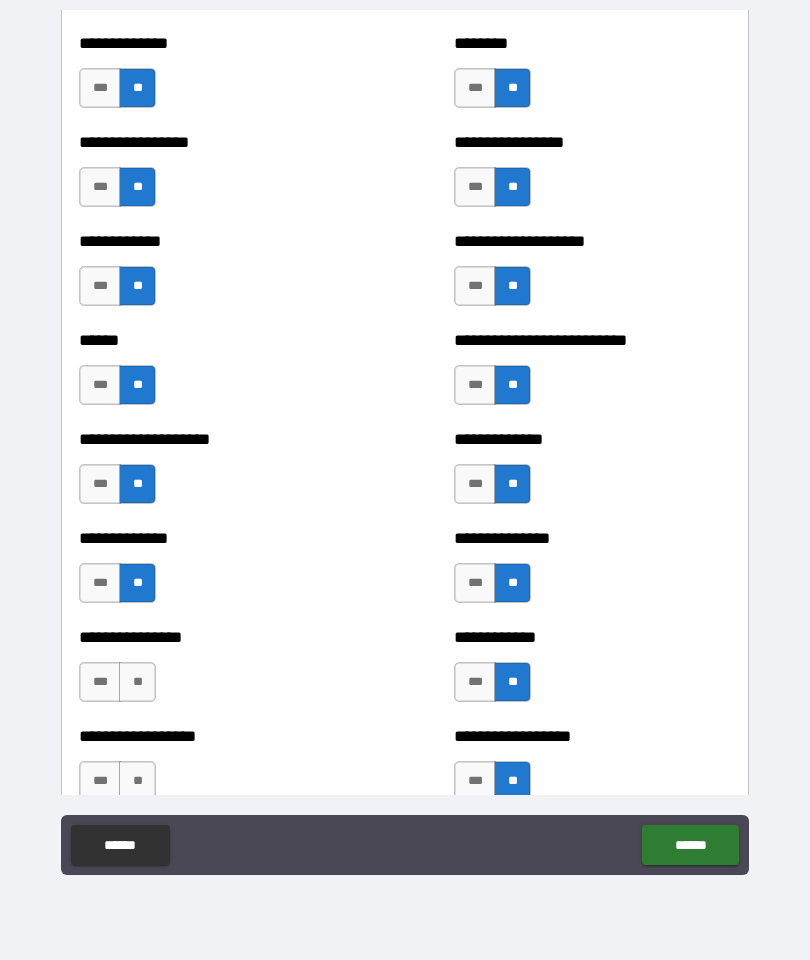 click on "**" at bounding box center [137, 682] 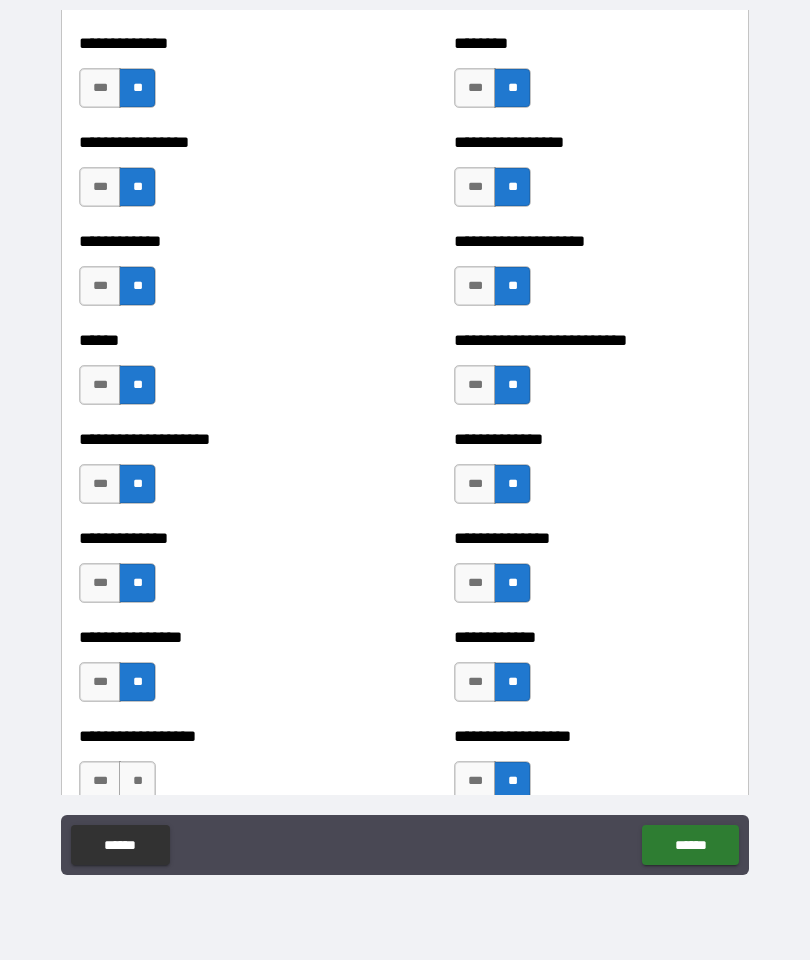 click on "**" at bounding box center (137, 781) 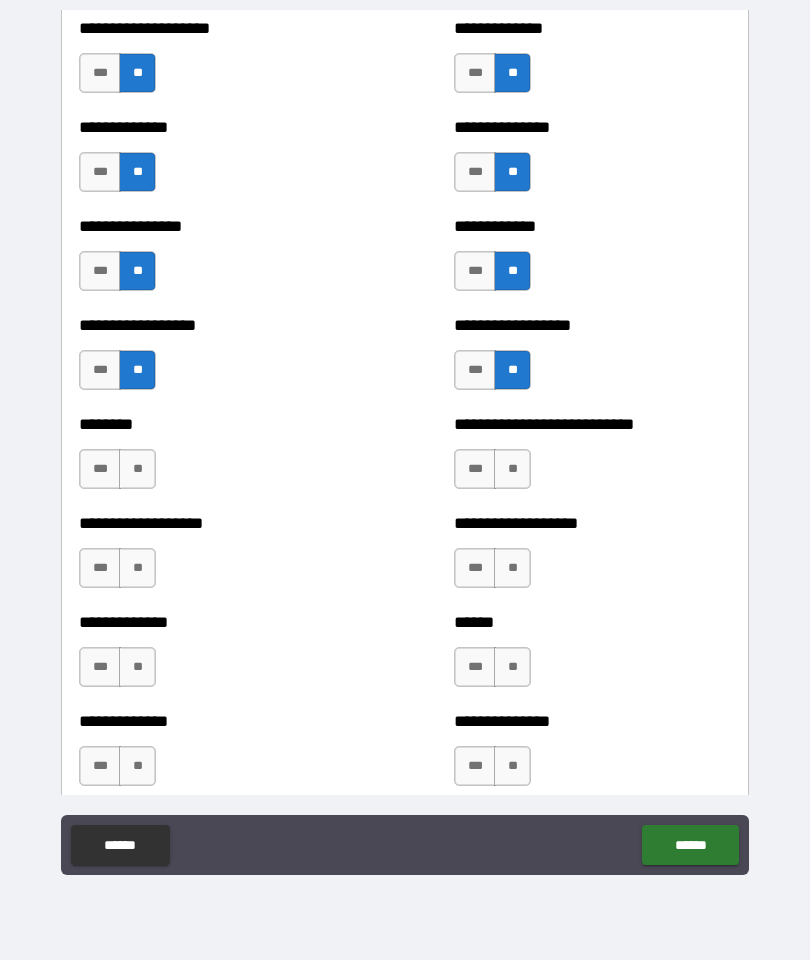 click on "[FIRST] [LAST] [MIDDLE] [SUFFIX] [ADDRESS] [CITY] [STATE] [ZIP] [COUNTRY] [PHONE] [EMAIL] [DOB] [SSN] [DLN] [CC] [PASSPORT]" at bounding box center (405, 442) 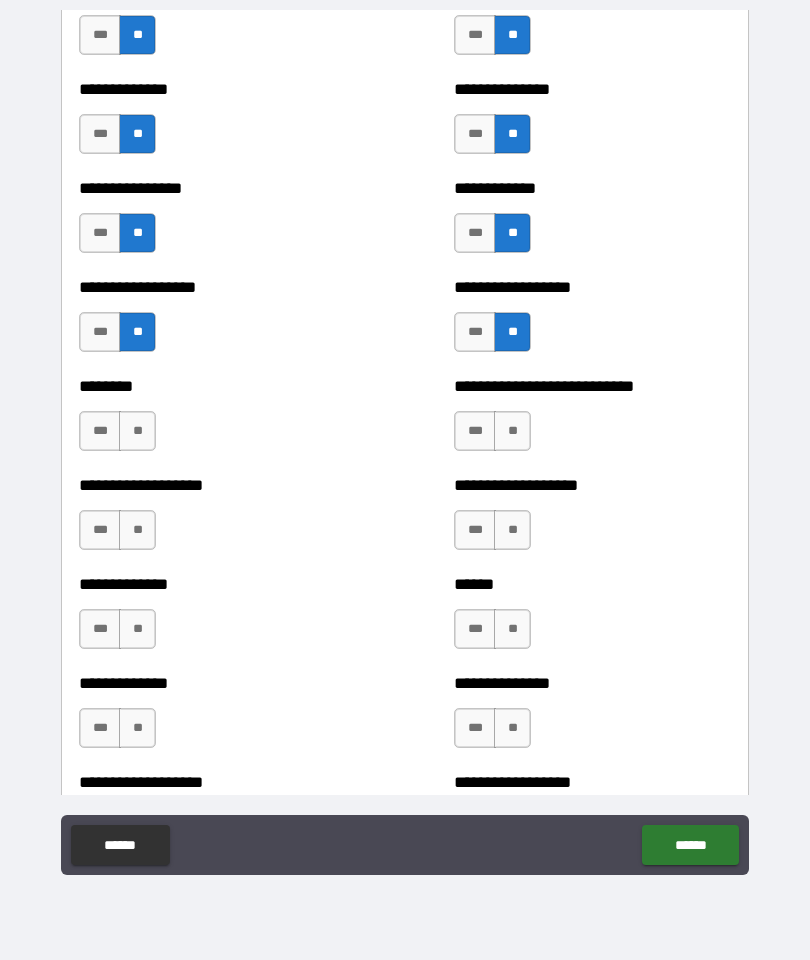 scroll, scrollTop: 4188, scrollLeft: 0, axis: vertical 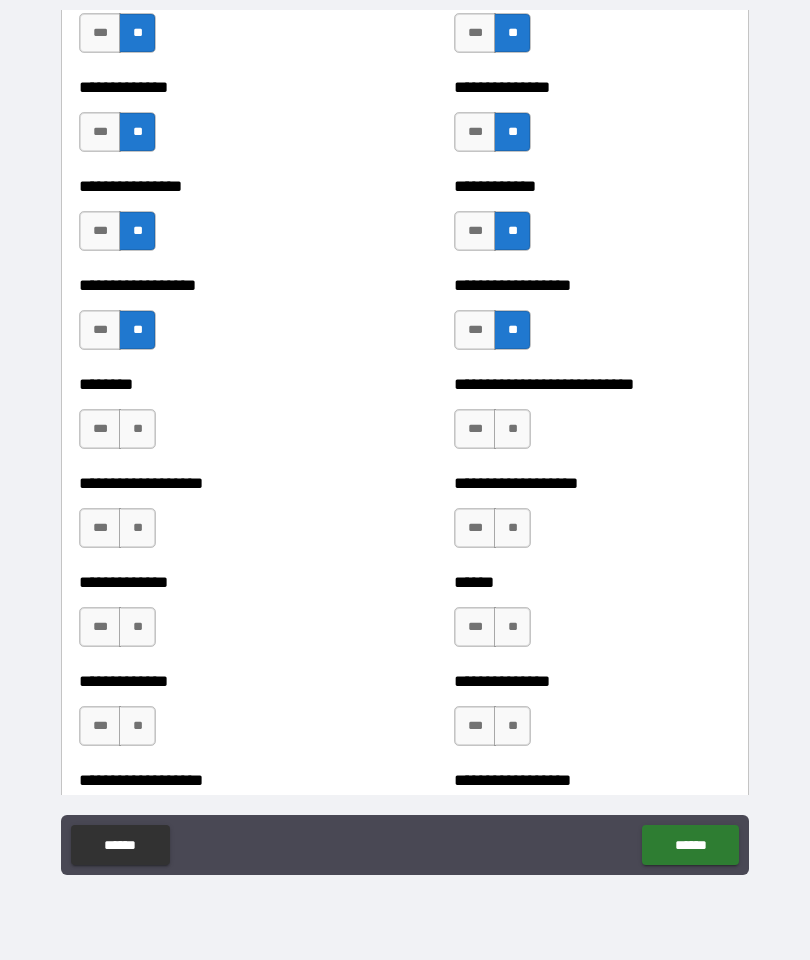 click on "**" at bounding box center [137, 429] 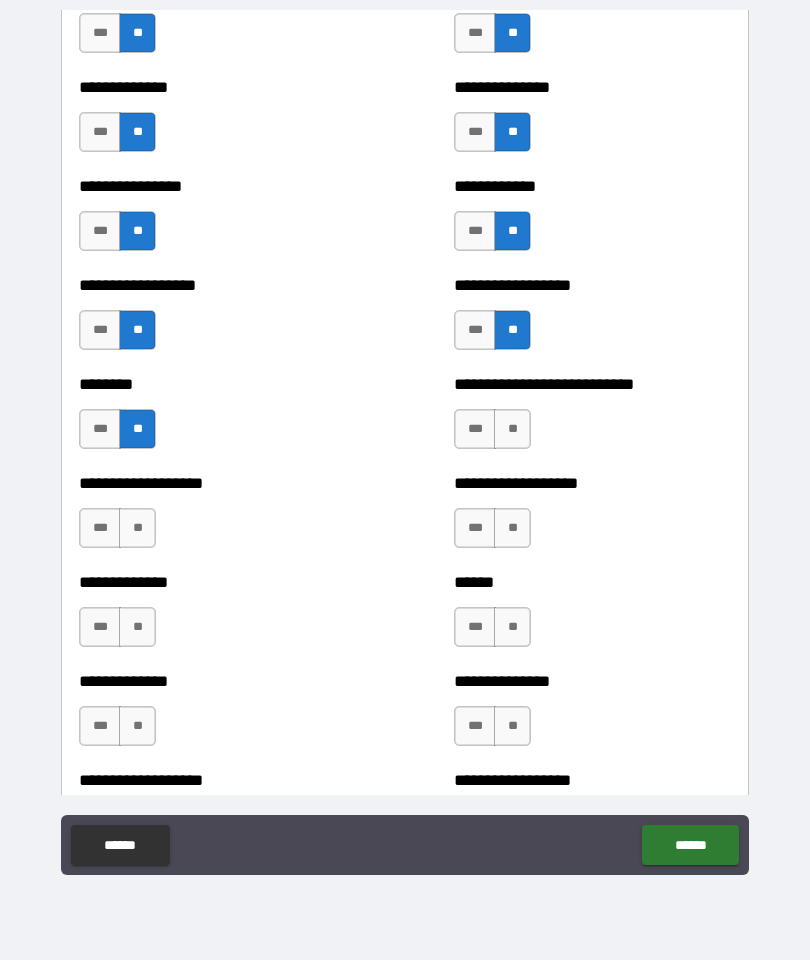 click on "**" at bounding box center [137, 528] 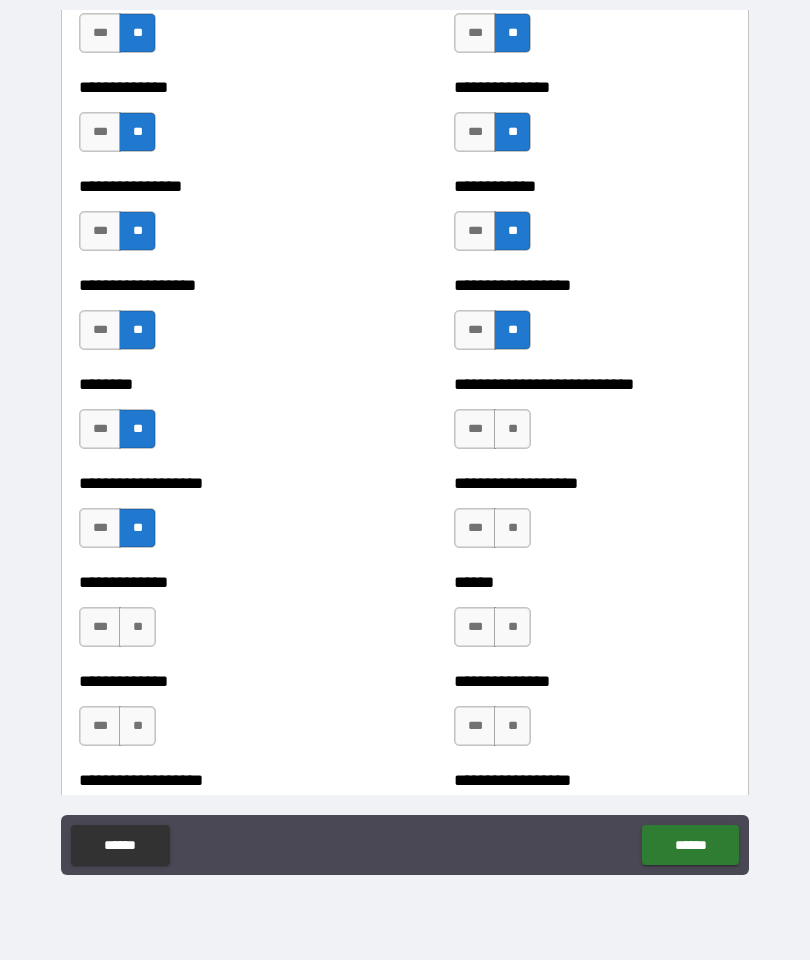click on "**" at bounding box center (137, 627) 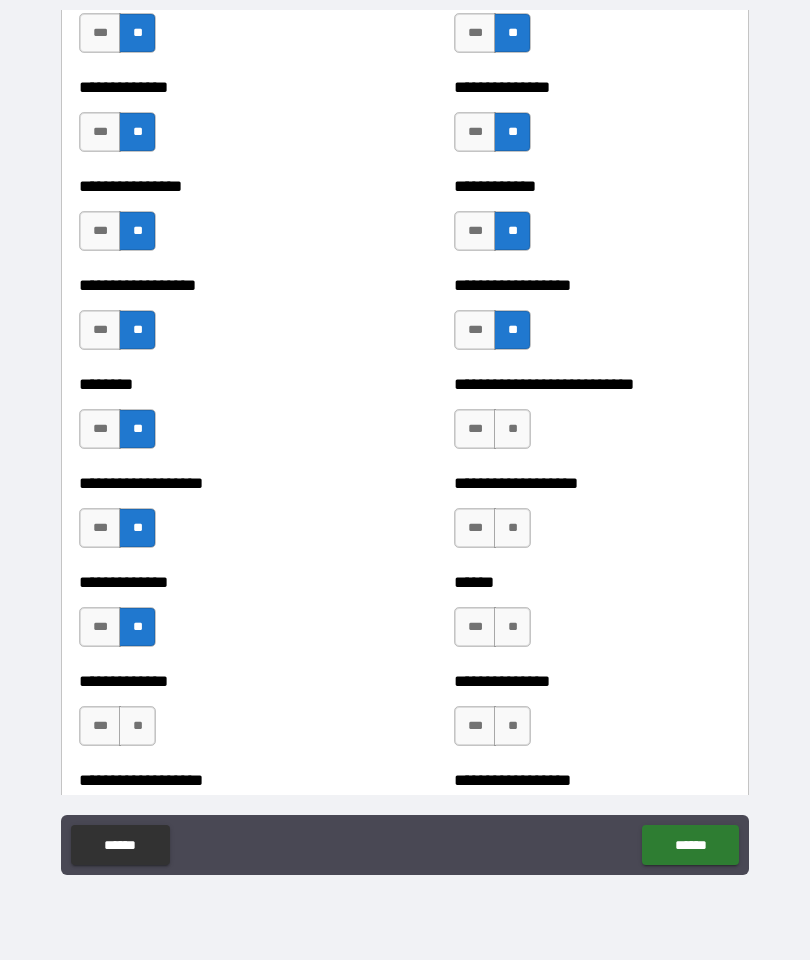 click on "**" at bounding box center [137, 726] 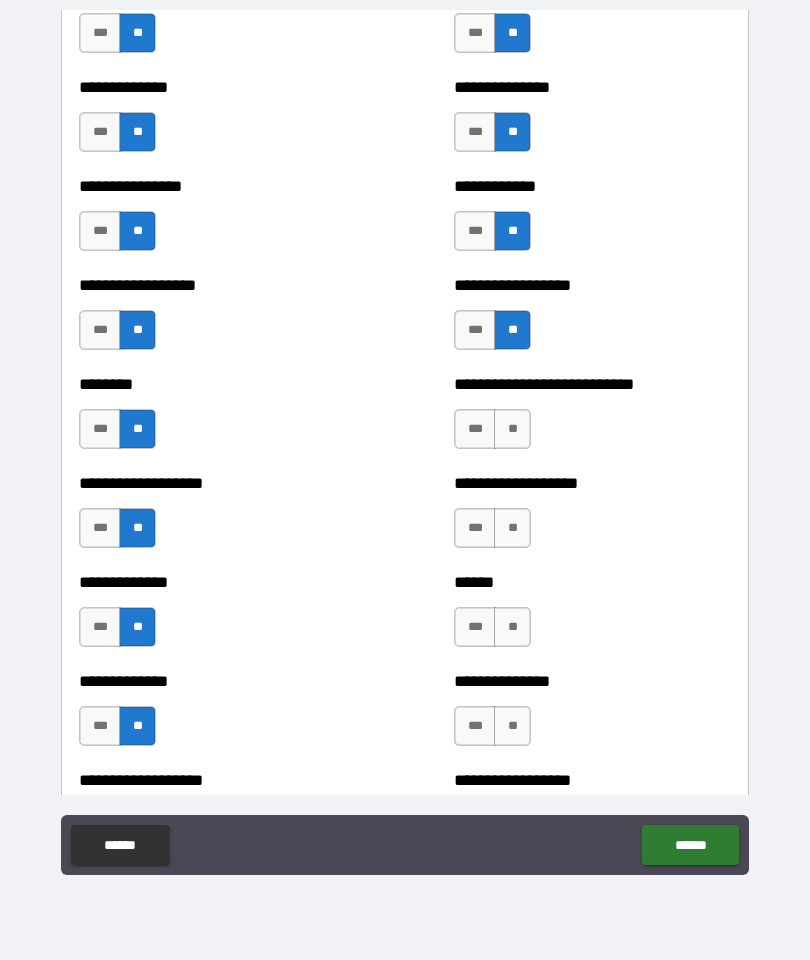 click on "**" at bounding box center (512, 429) 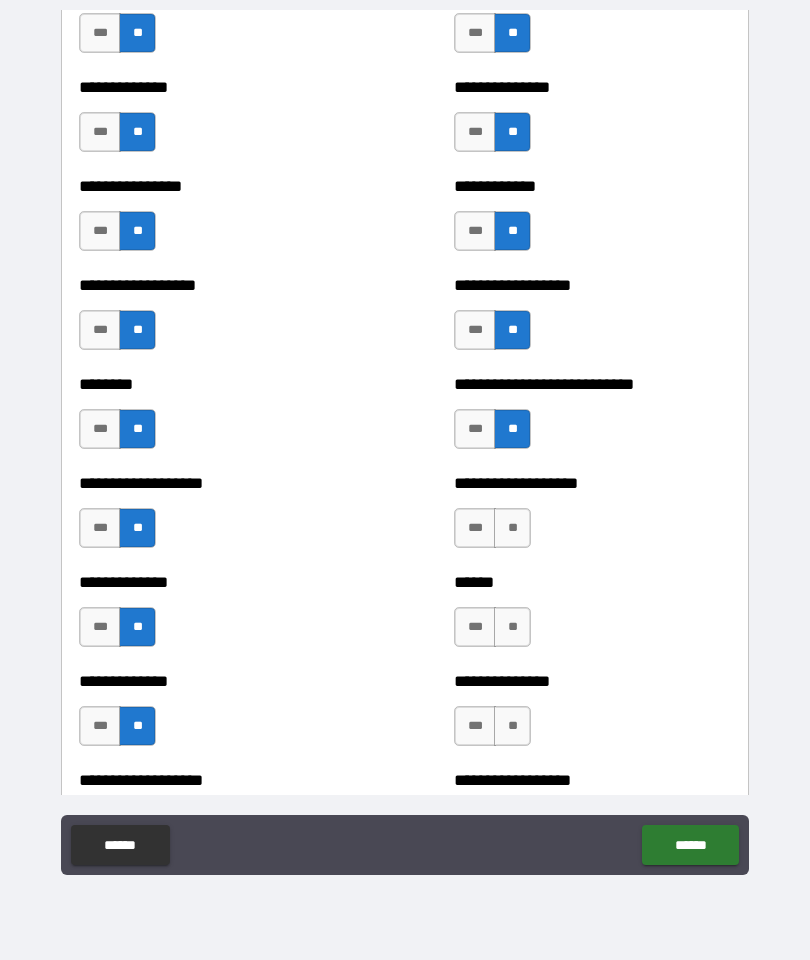 click on "**" at bounding box center (512, 528) 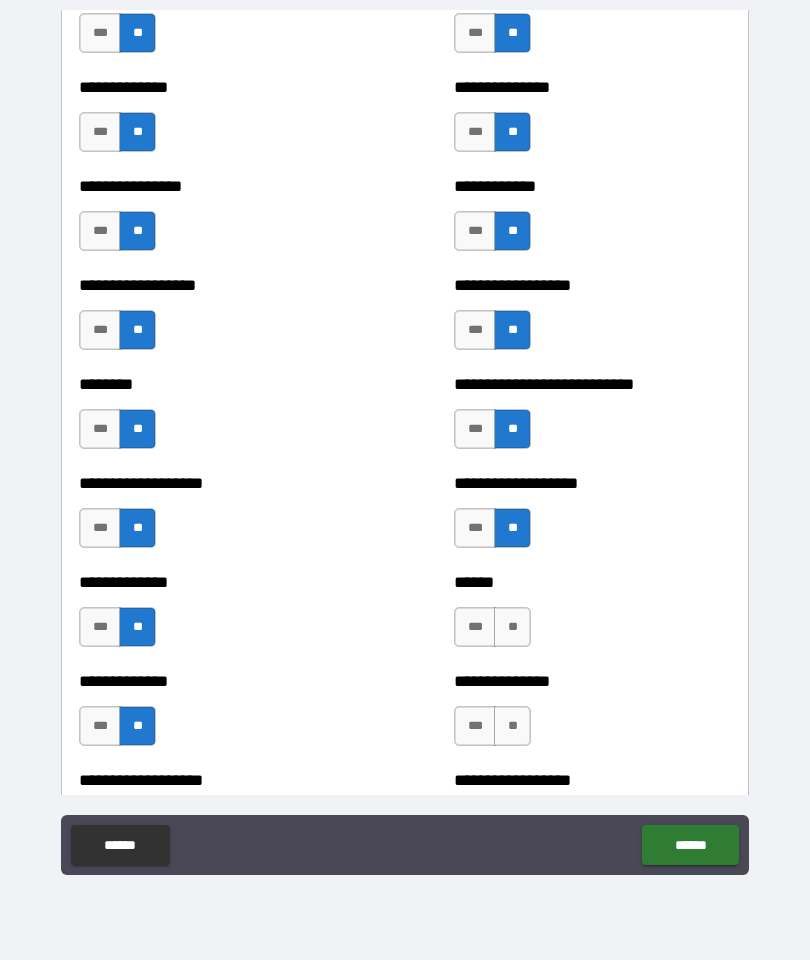 click on "**" at bounding box center (512, 627) 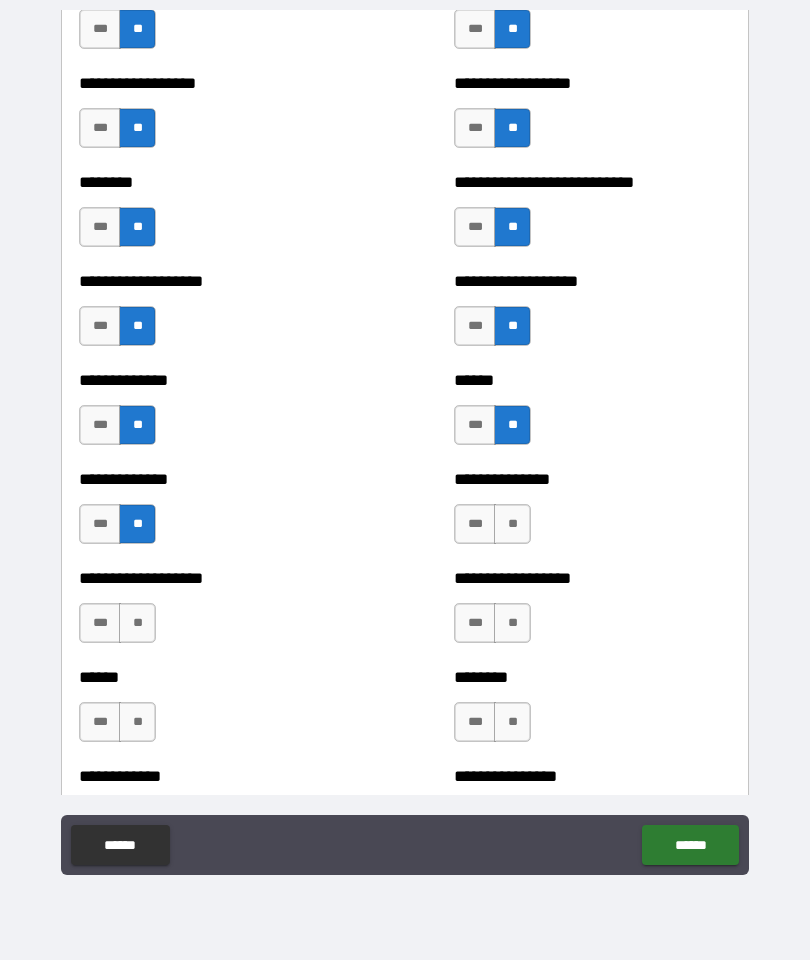 scroll, scrollTop: 4391, scrollLeft: 0, axis: vertical 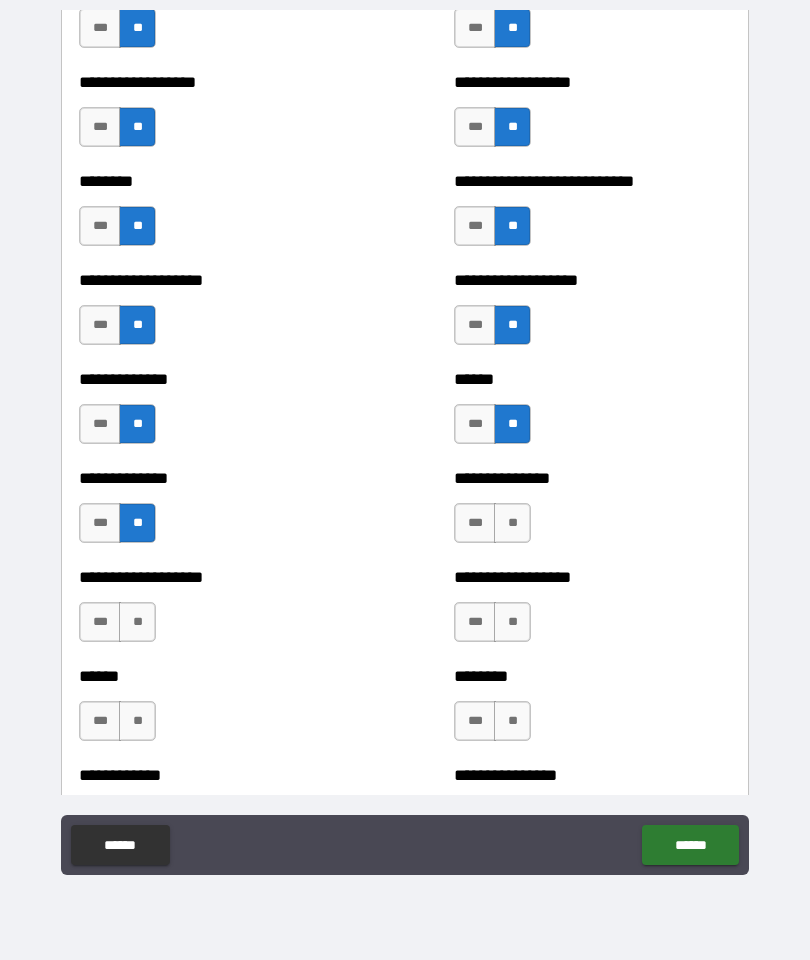 click on "**" at bounding box center [512, 523] 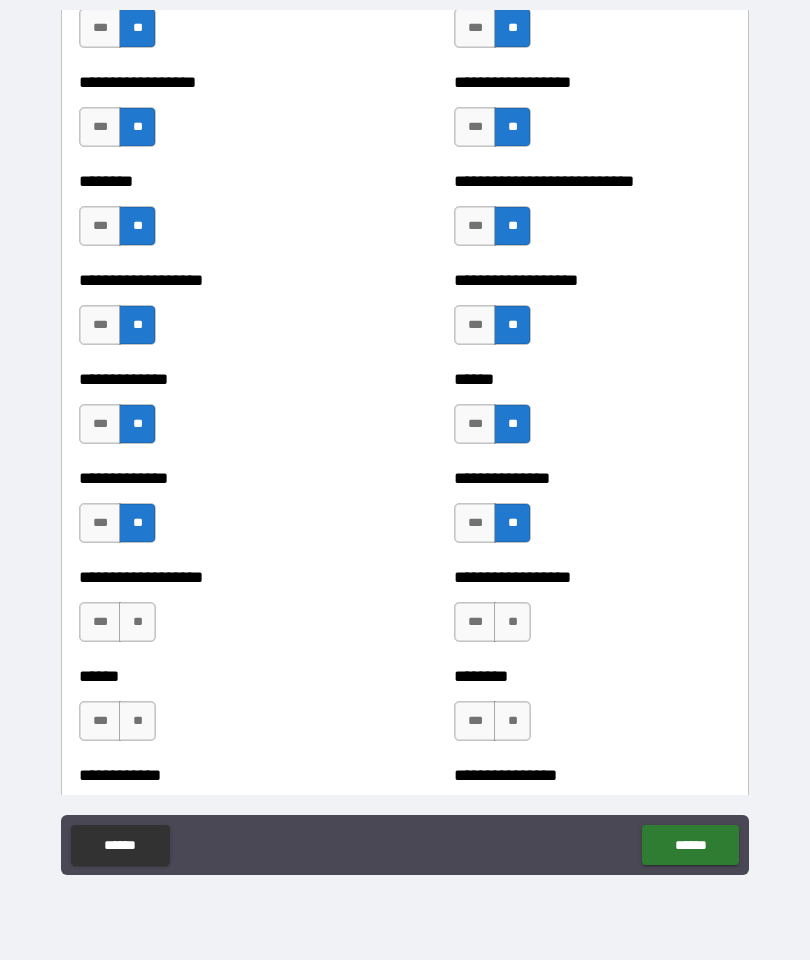 click on "**" at bounding box center [512, 622] 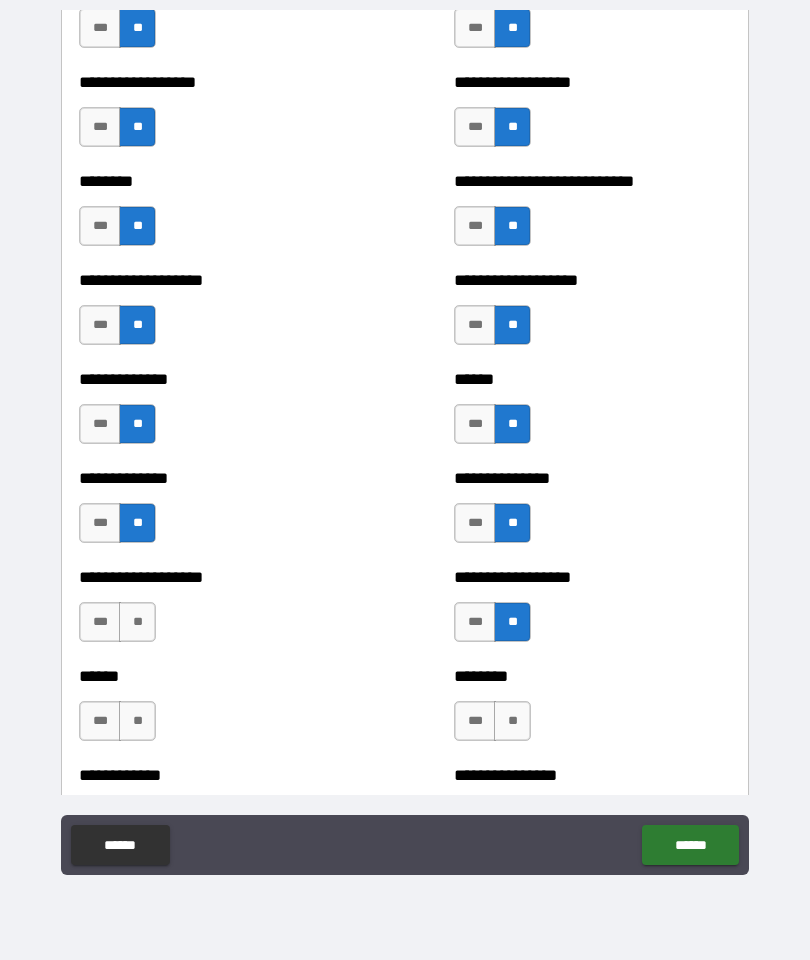 click on "**" at bounding box center (512, 721) 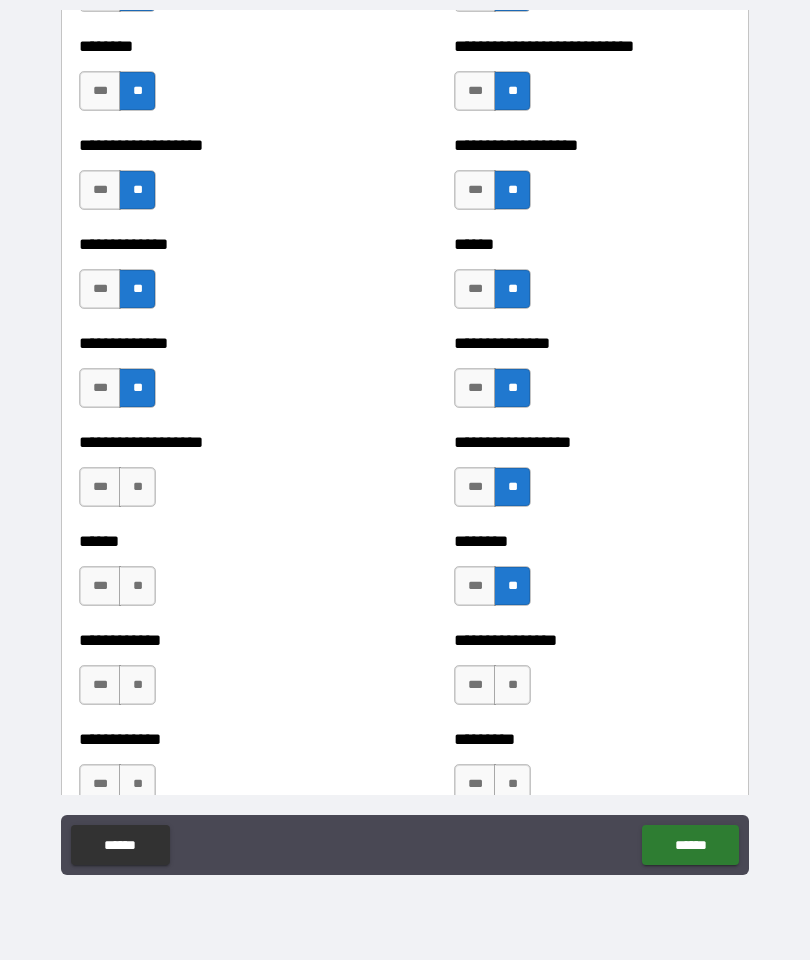 scroll, scrollTop: 4531, scrollLeft: 0, axis: vertical 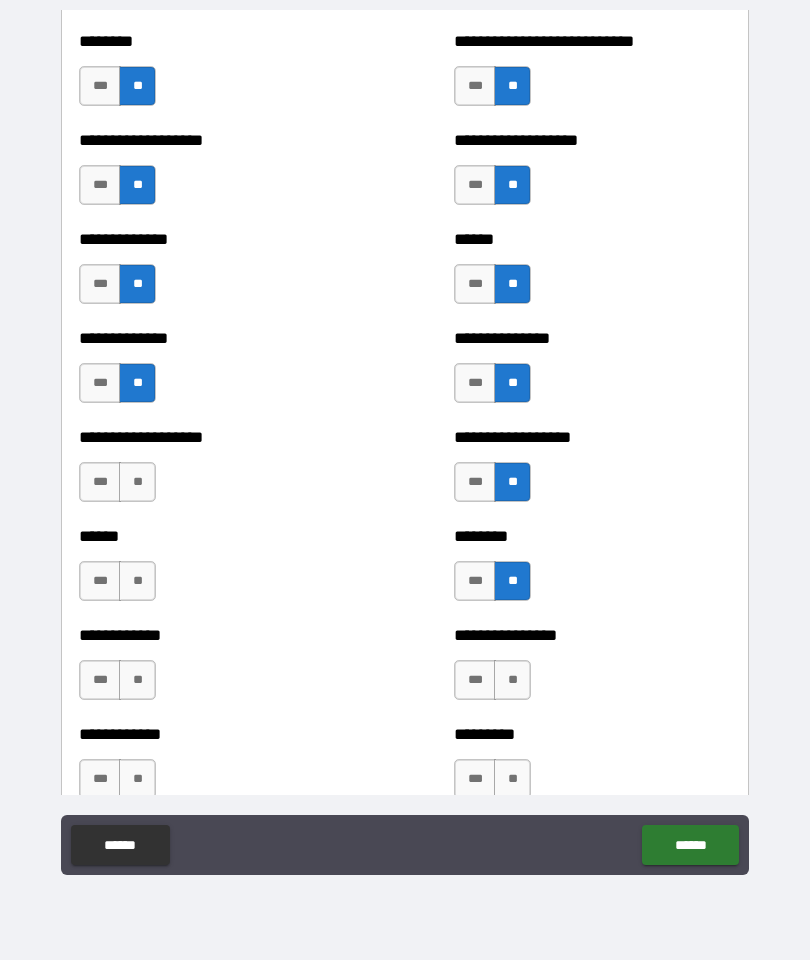 click on "**" at bounding box center [512, 680] 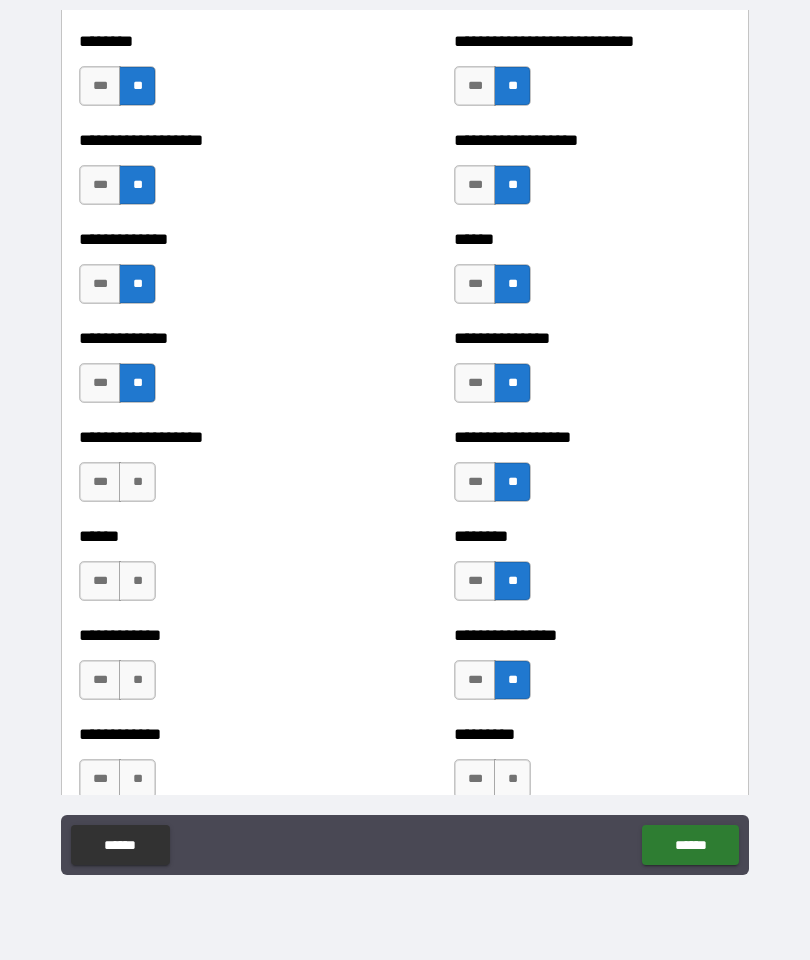 click on "**" at bounding box center (512, 779) 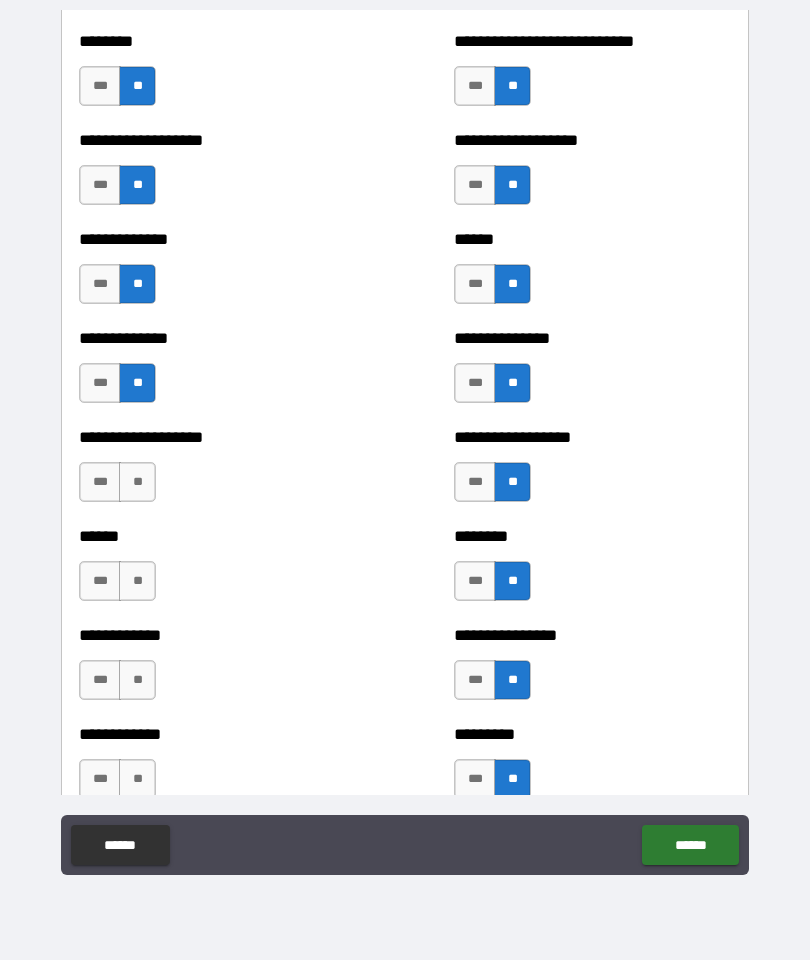 click on "**" at bounding box center (137, 482) 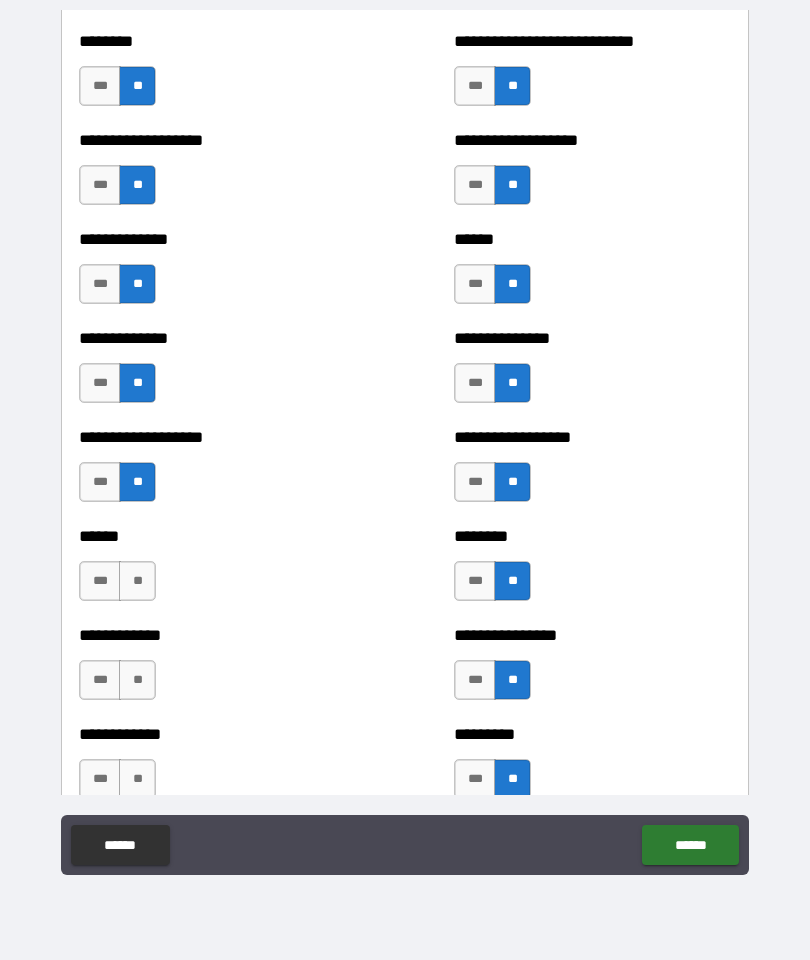 click on "**" at bounding box center [137, 581] 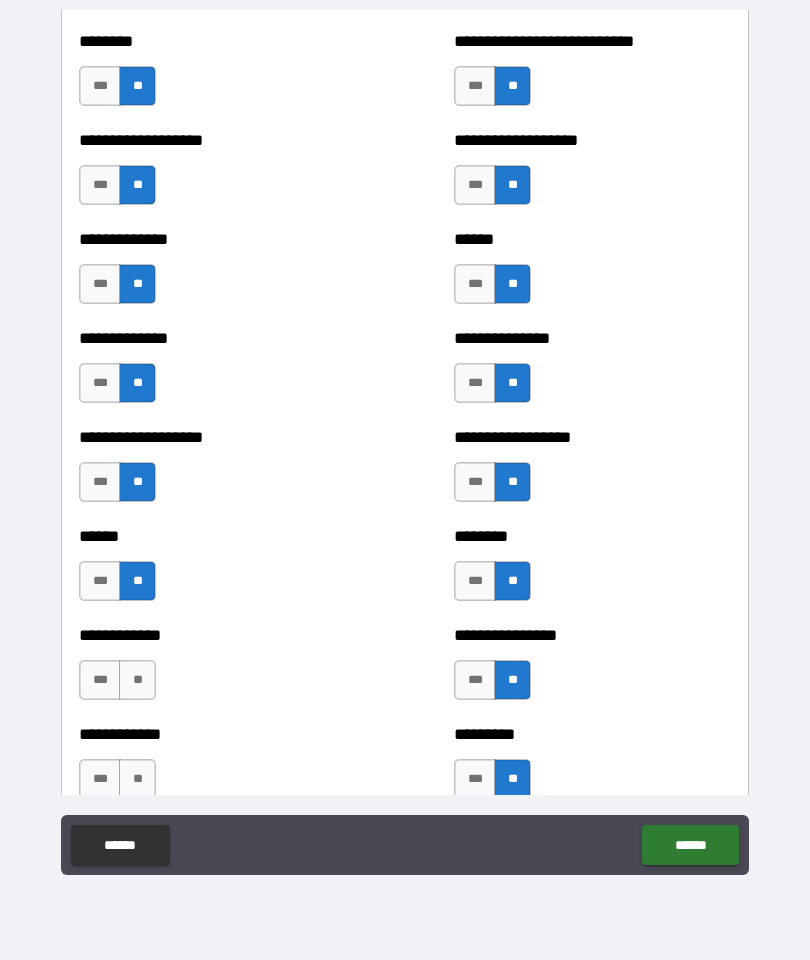 click on "**" at bounding box center [137, 680] 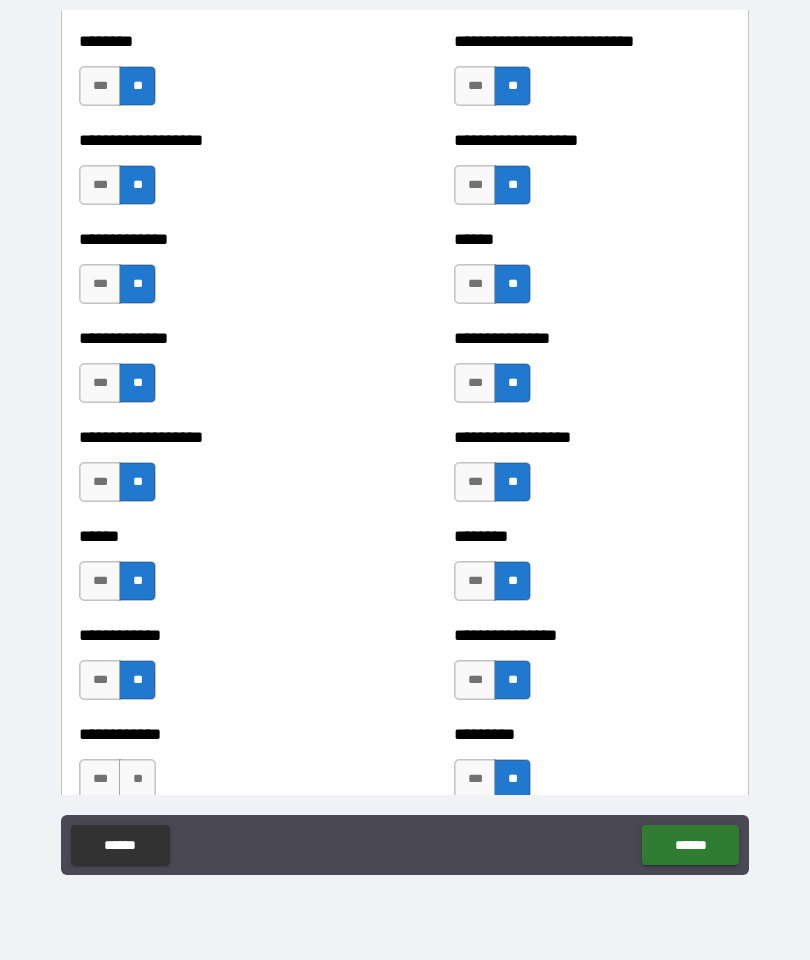 click on "**" at bounding box center [137, 779] 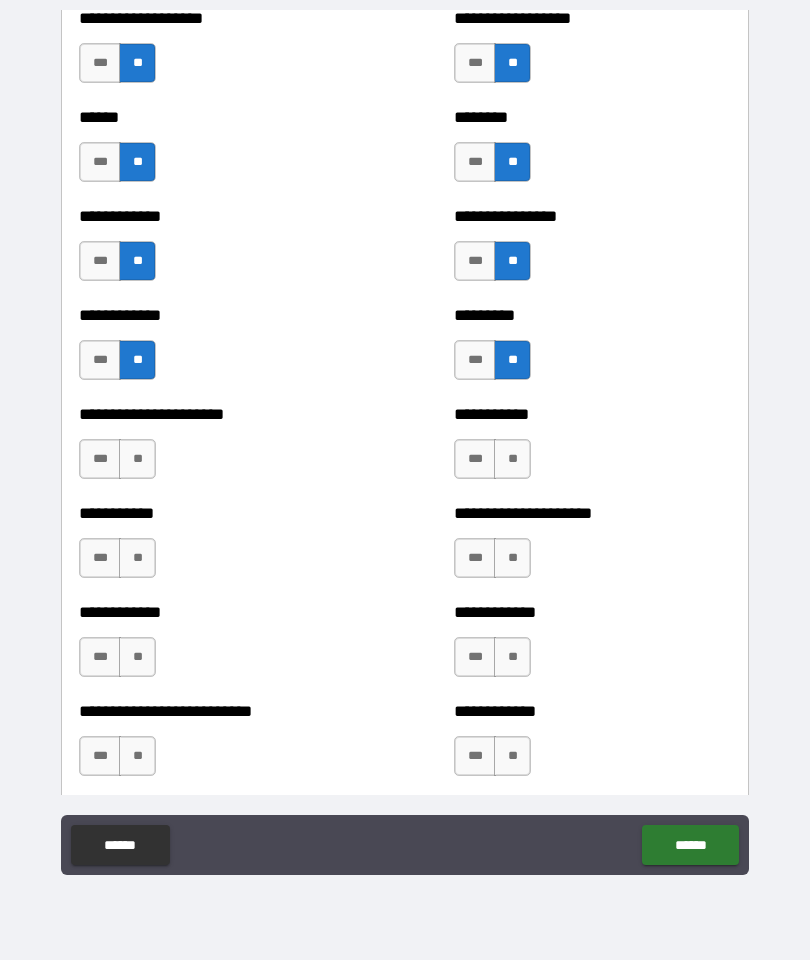 scroll, scrollTop: 4948, scrollLeft: 0, axis: vertical 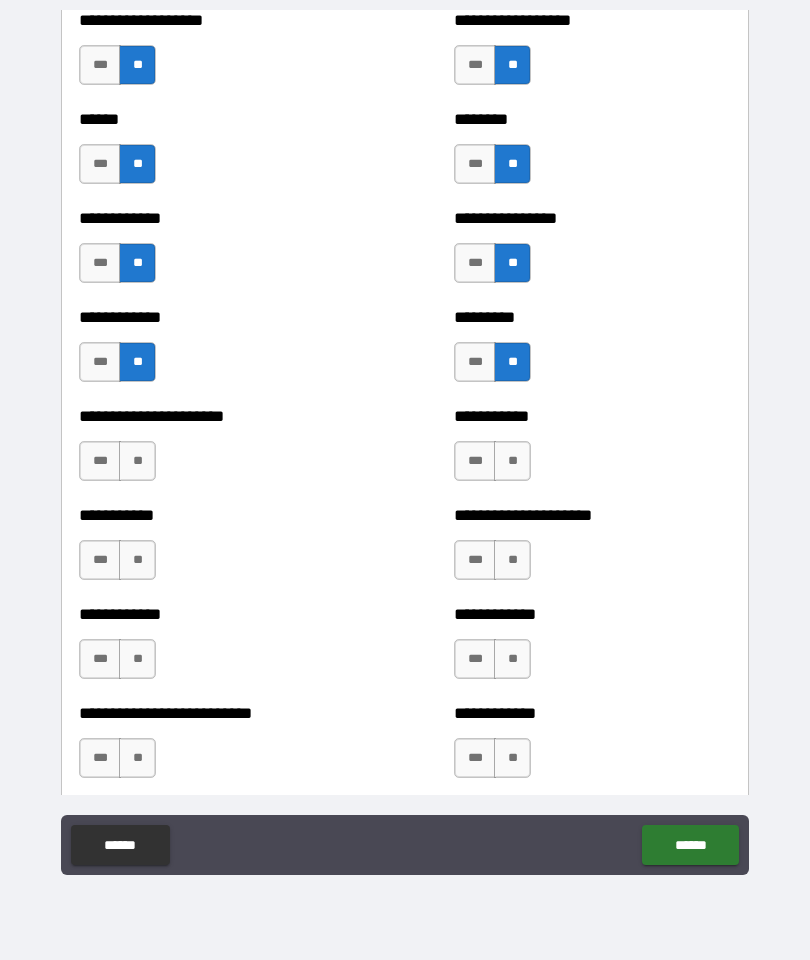 click on "**" at bounding box center (512, 461) 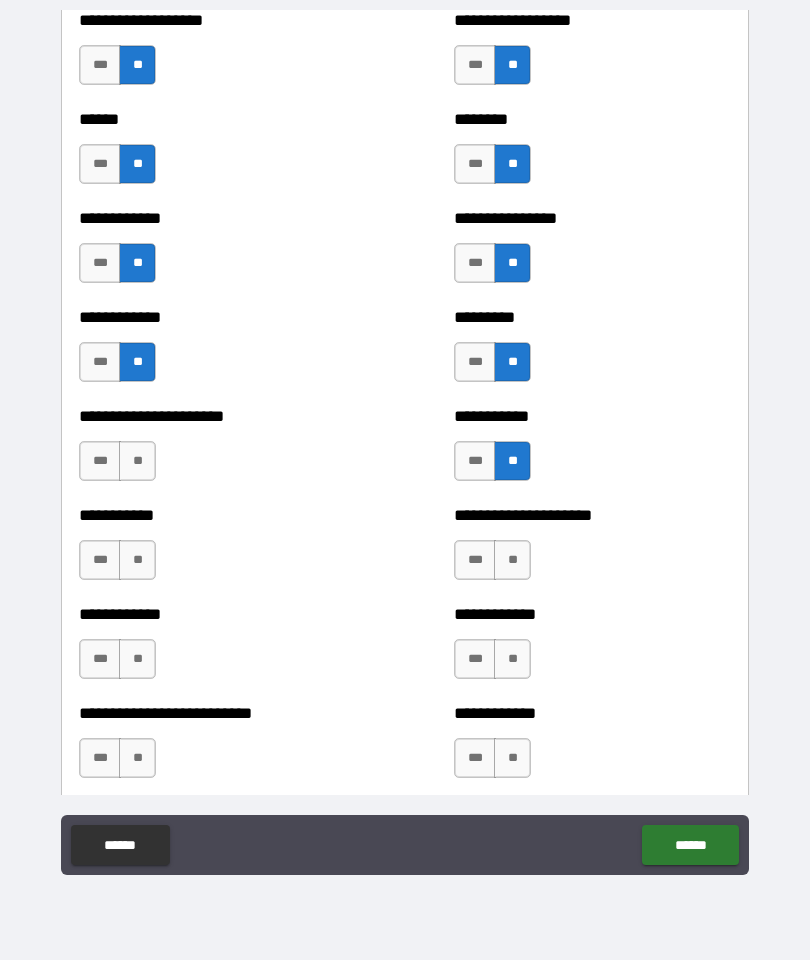 click on "**" at bounding box center (137, 461) 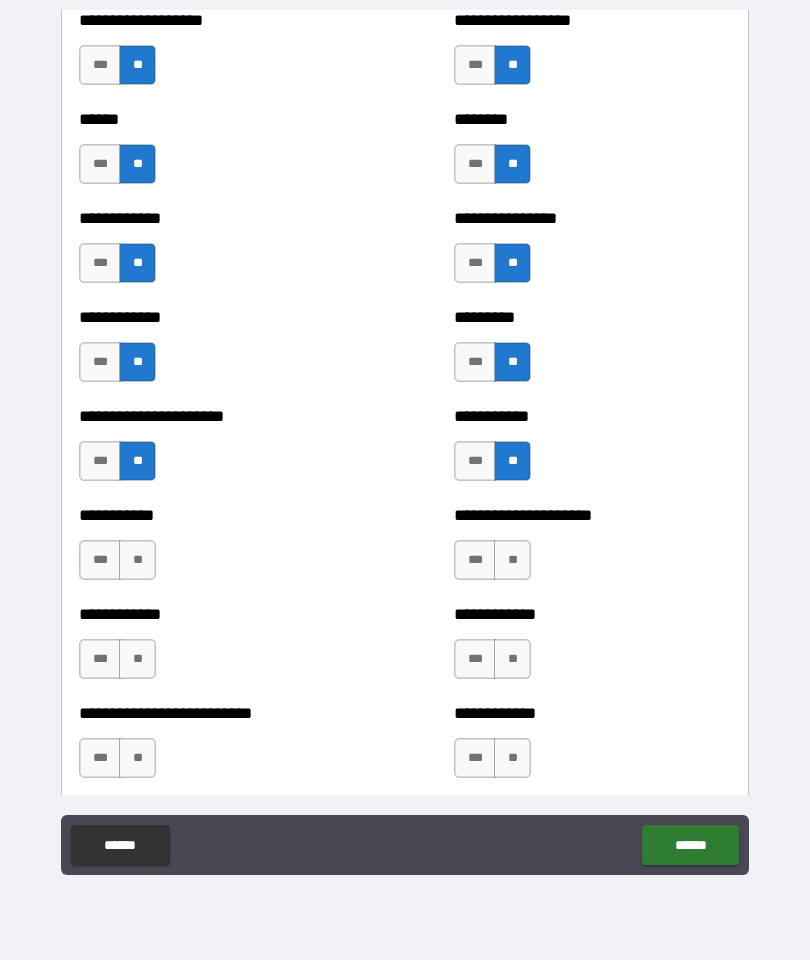 click on "**" at bounding box center (512, 560) 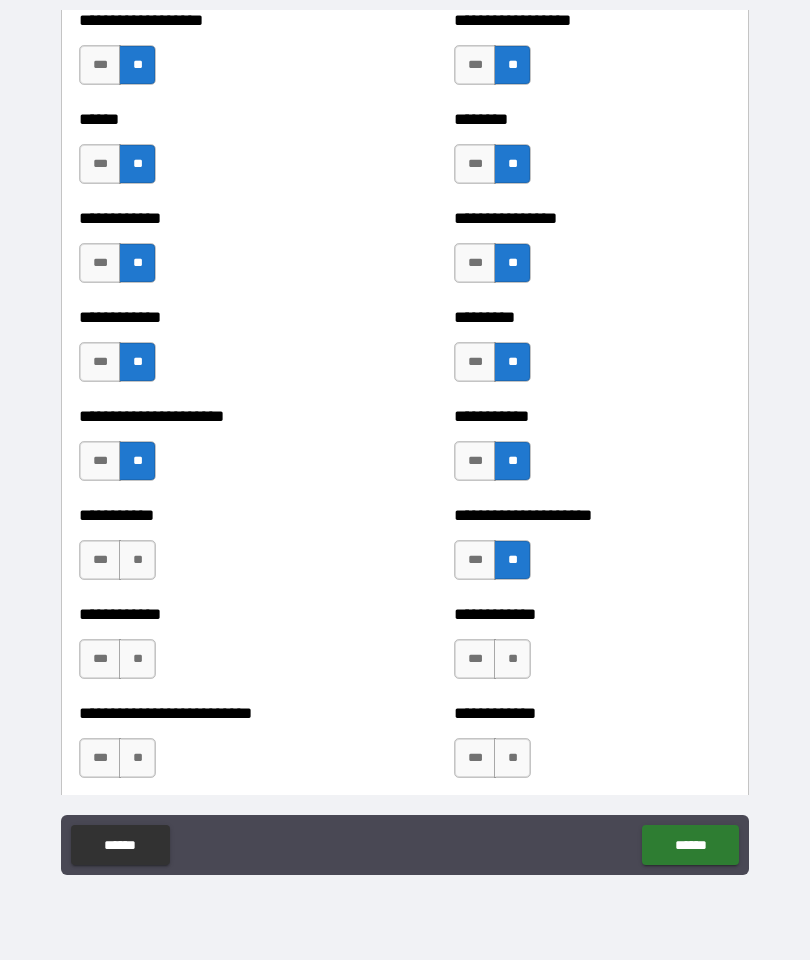 click on "**" at bounding box center [512, 659] 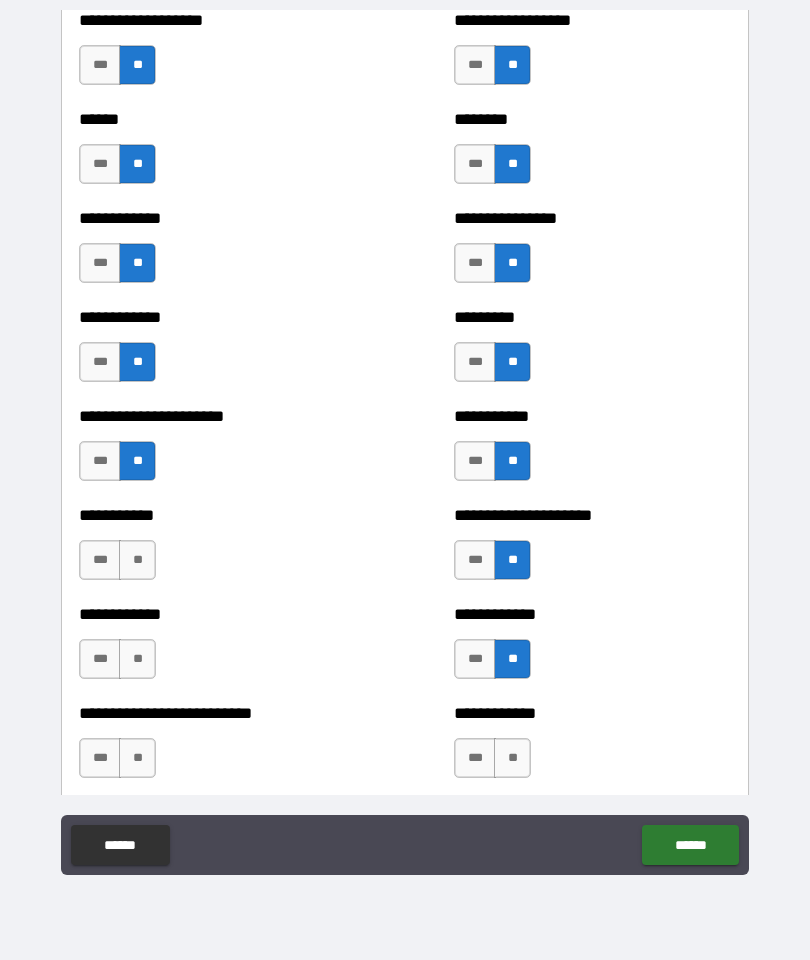 click on "**" at bounding box center [512, 758] 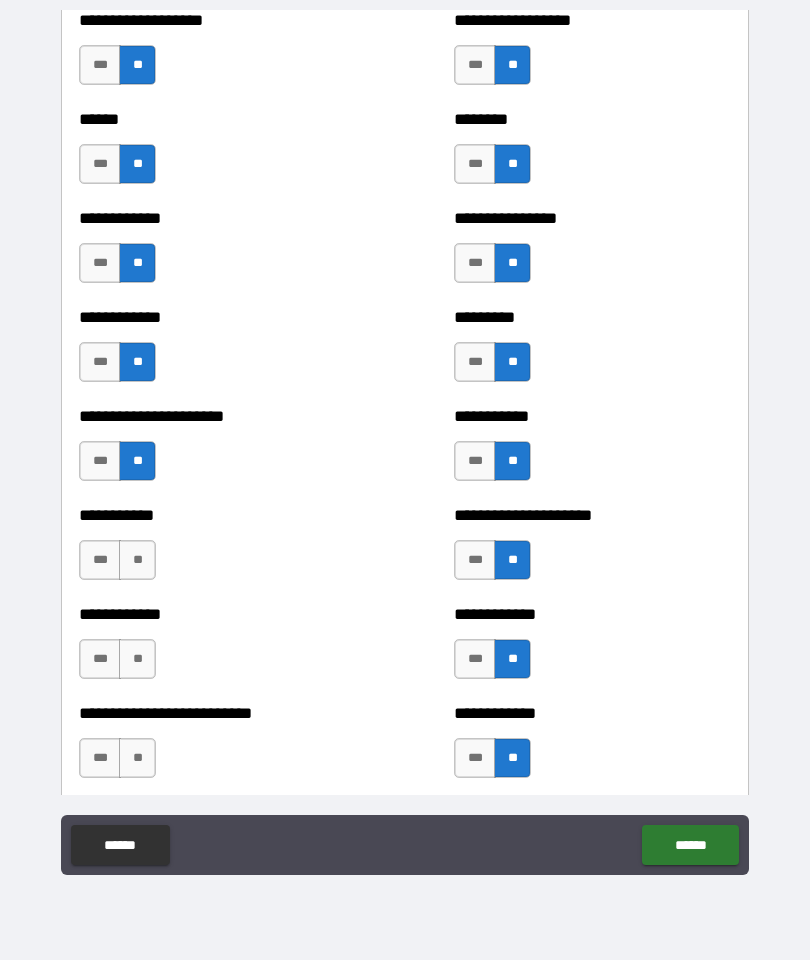 click on "**" at bounding box center [137, 560] 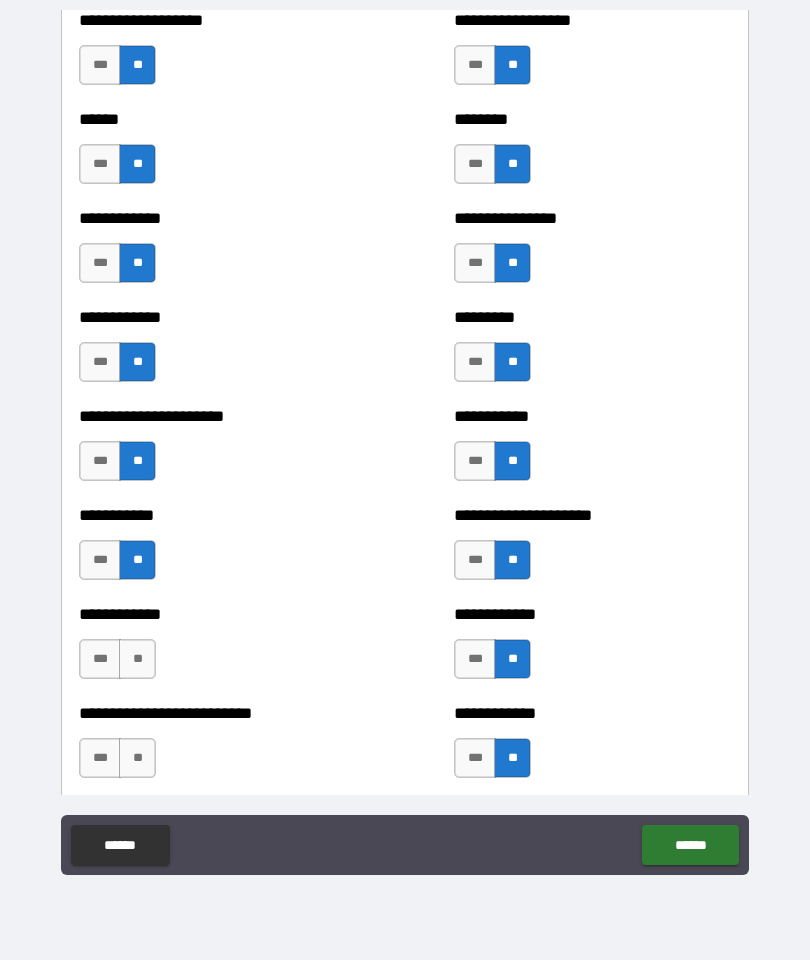 click on "**" at bounding box center (137, 659) 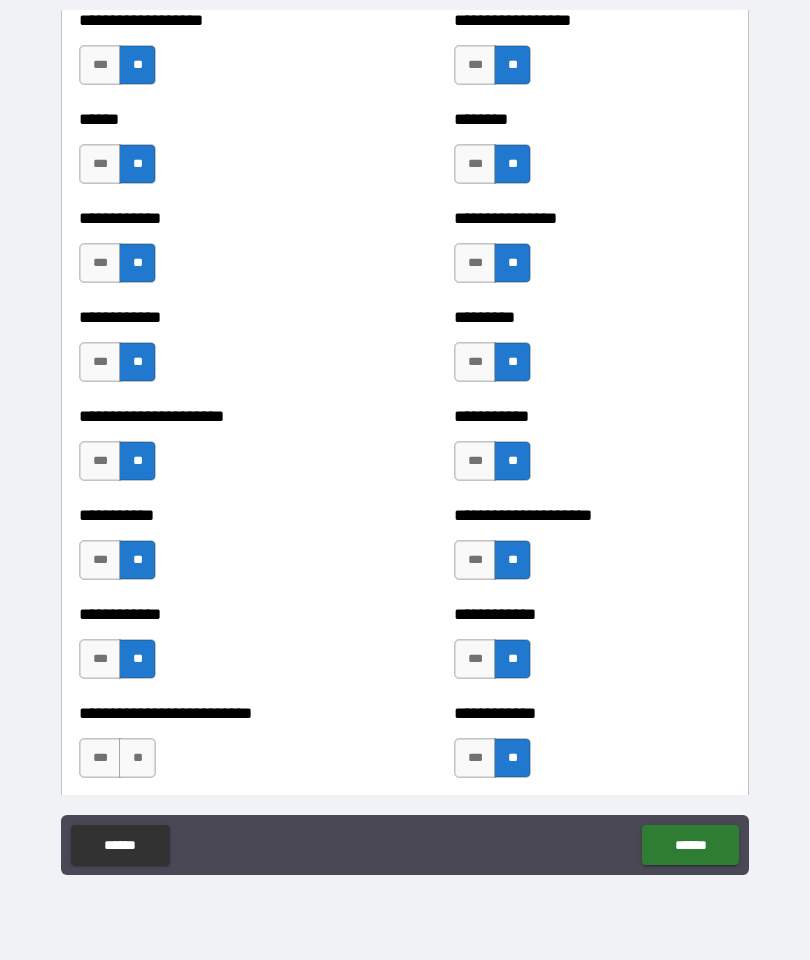 click on "**" at bounding box center [137, 758] 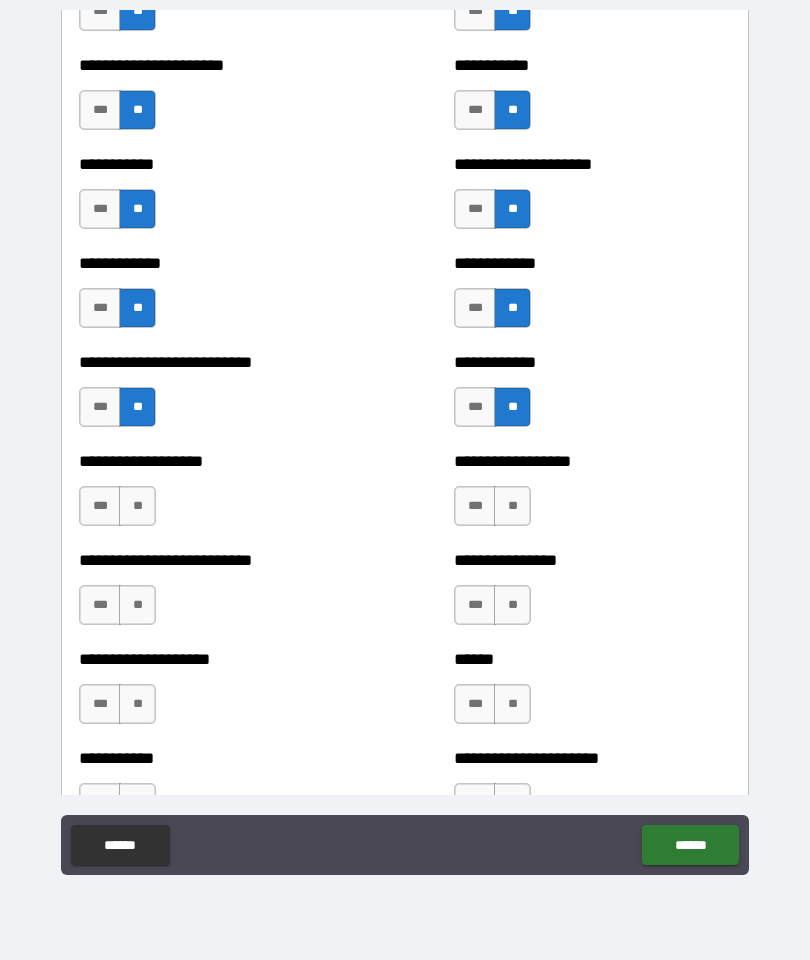 scroll, scrollTop: 5294, scrollLeft: 0, axis: vertical 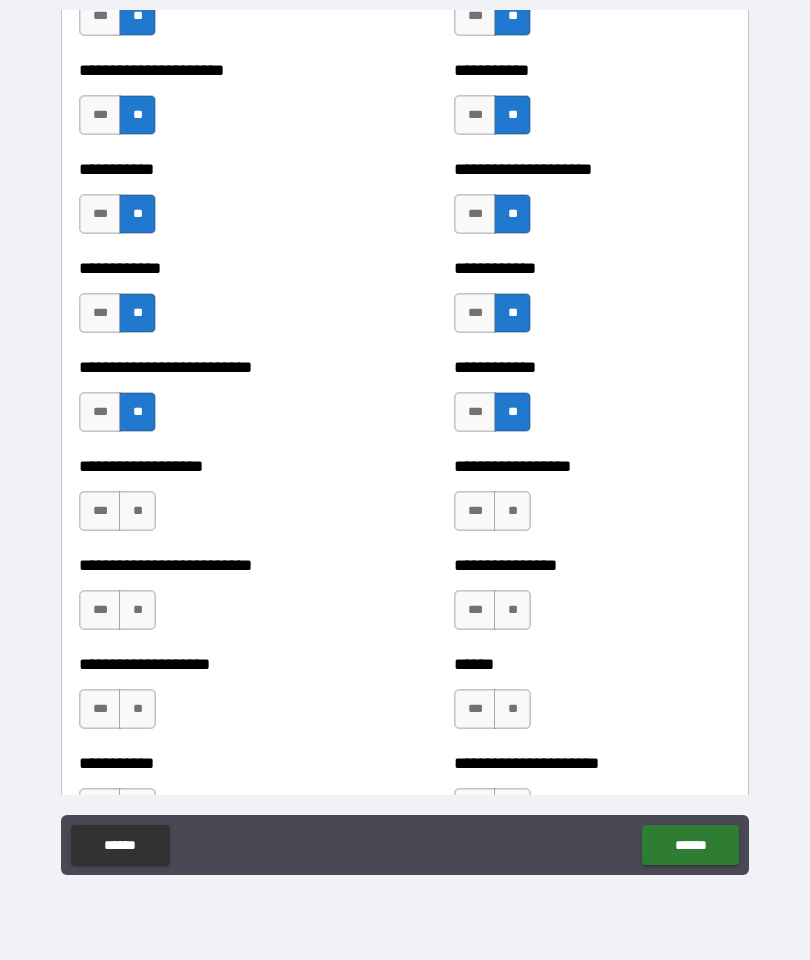 click on "**" at bounding box center [137, 511] 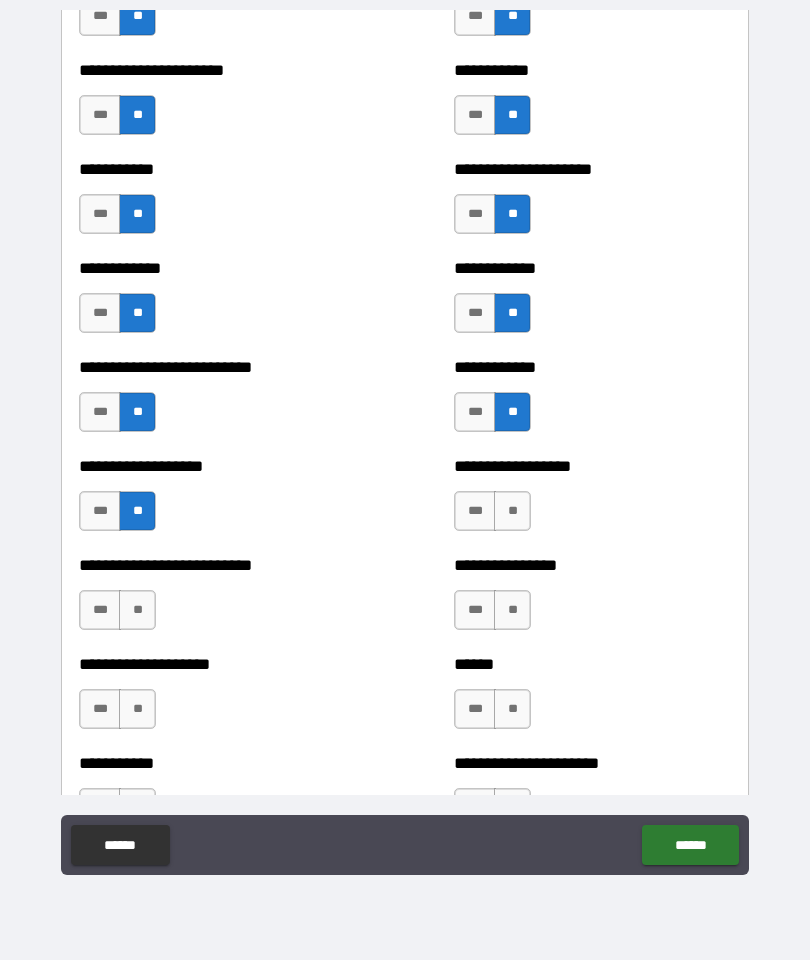 click on "**" at bounding box center [137, 610] 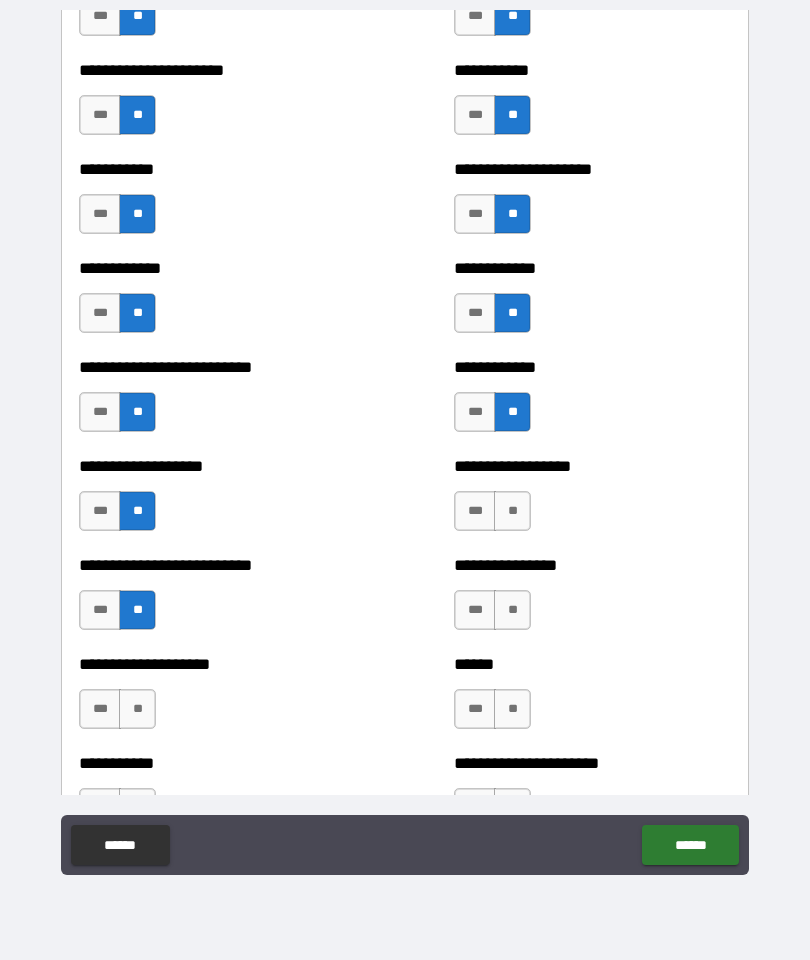 click on "**" at bounding box center [137, 709] 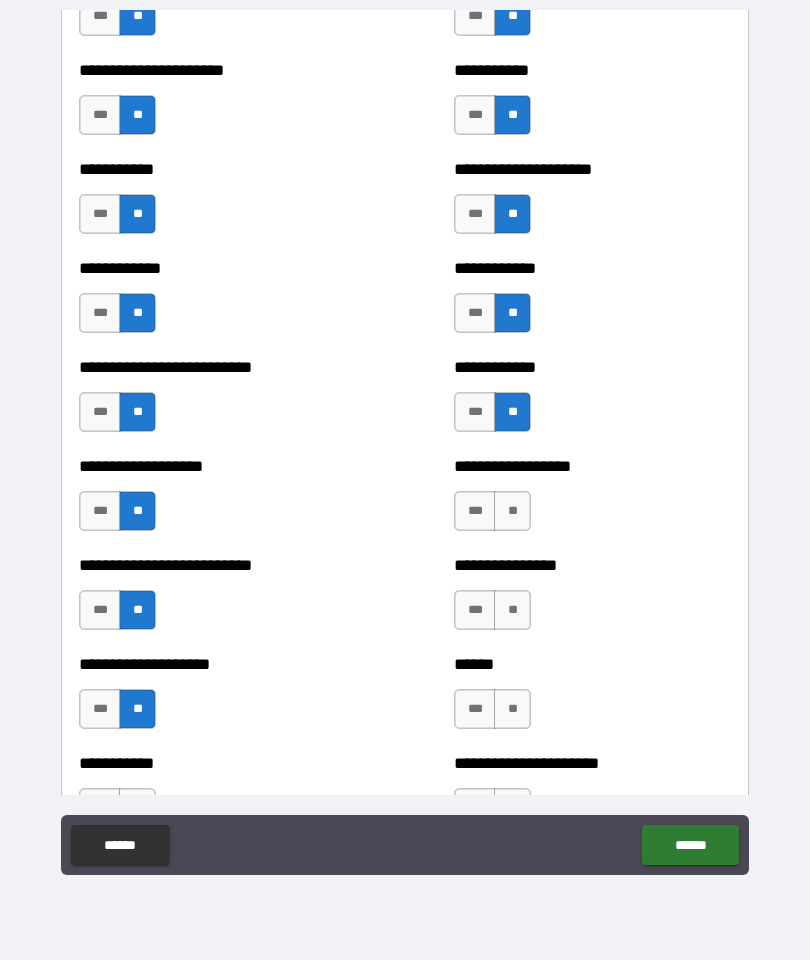 click on "**" at bounding box center (512, 511) 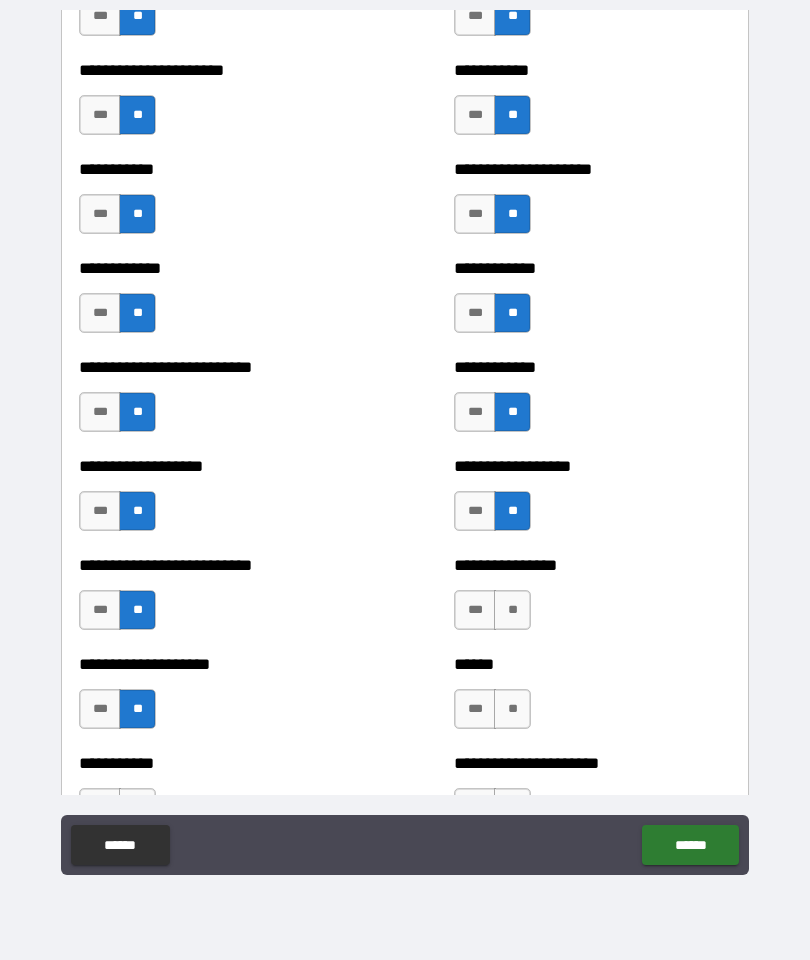 click on "**" at bounding box center [512, 610] 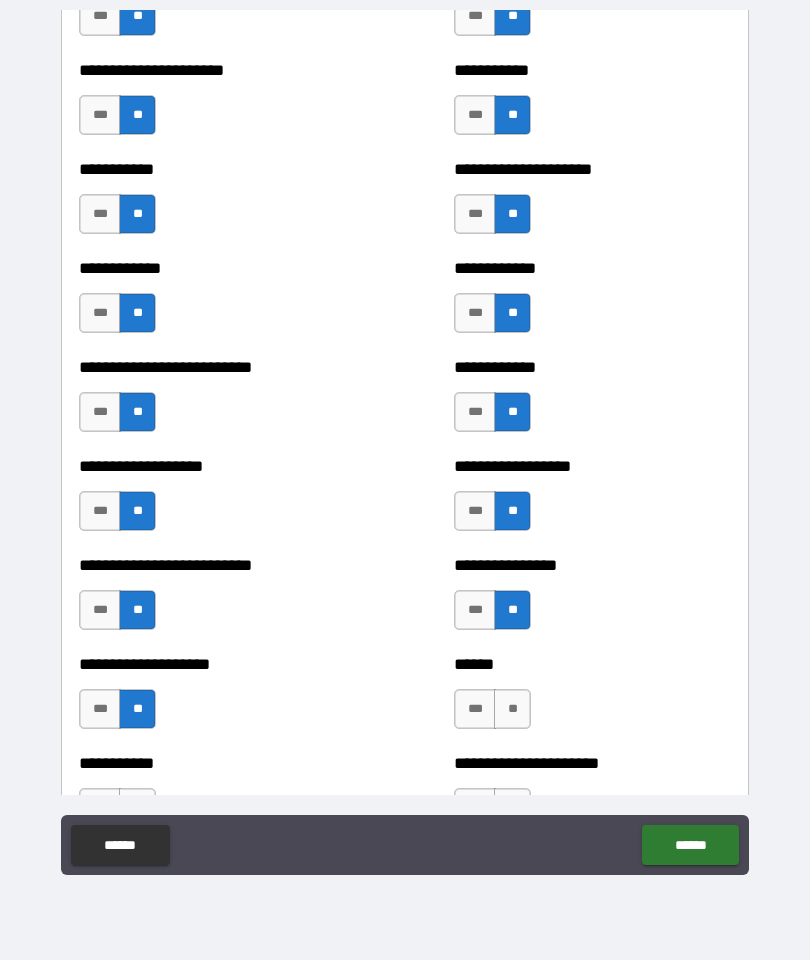 click on "**" at bounding box center [512, 709] 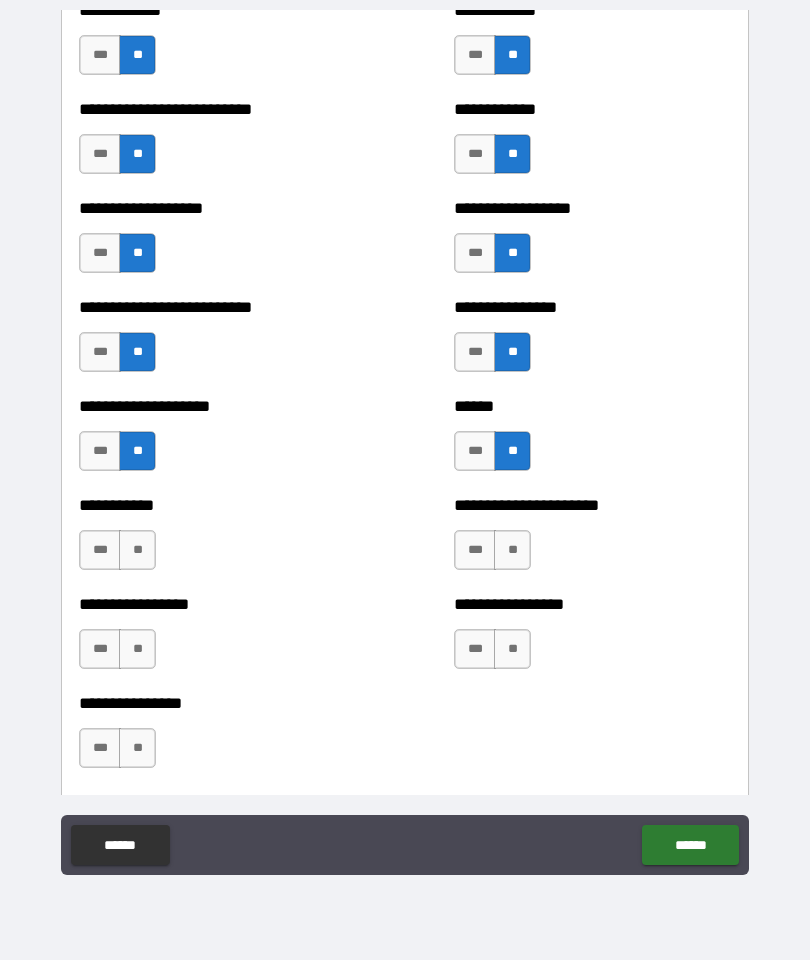 scroll, scrollTop: 5551, scrollLeft: 0, axis: vertical 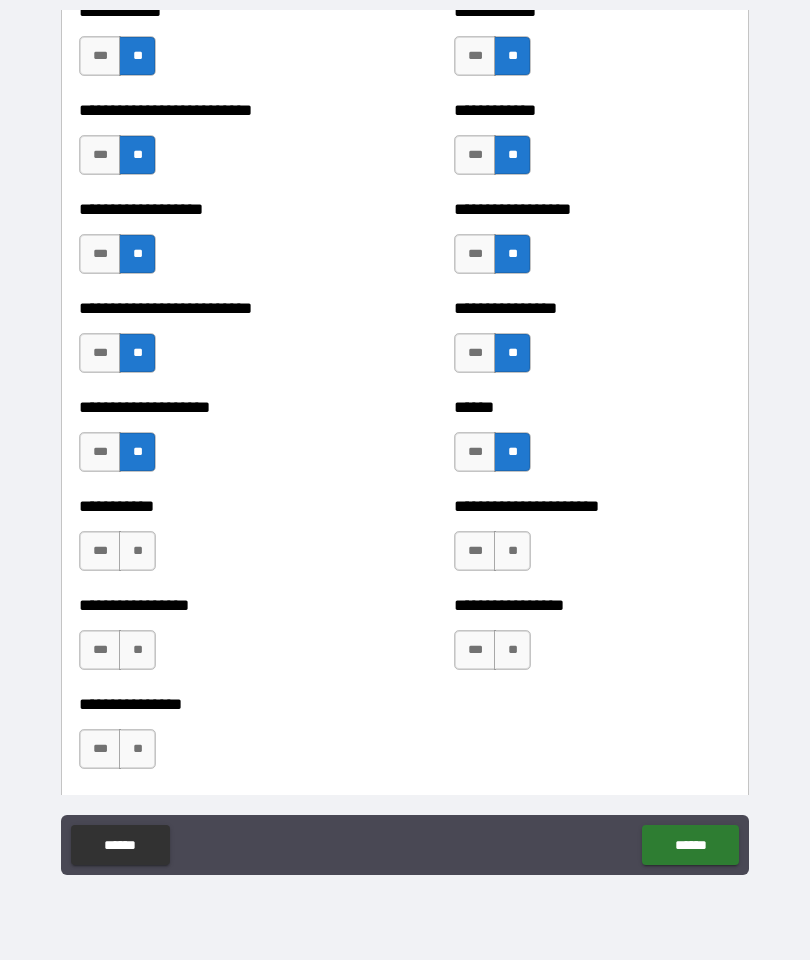 click on "**" at bounding box center [512, 551] 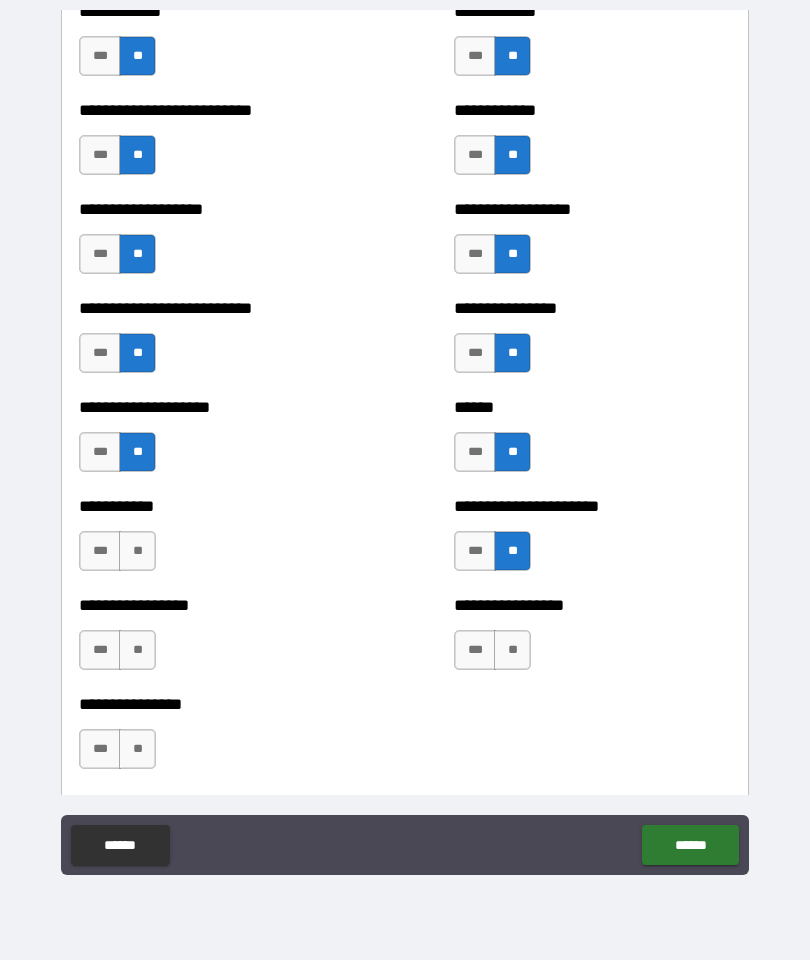 click on "**" at bounding box center (512, 650) 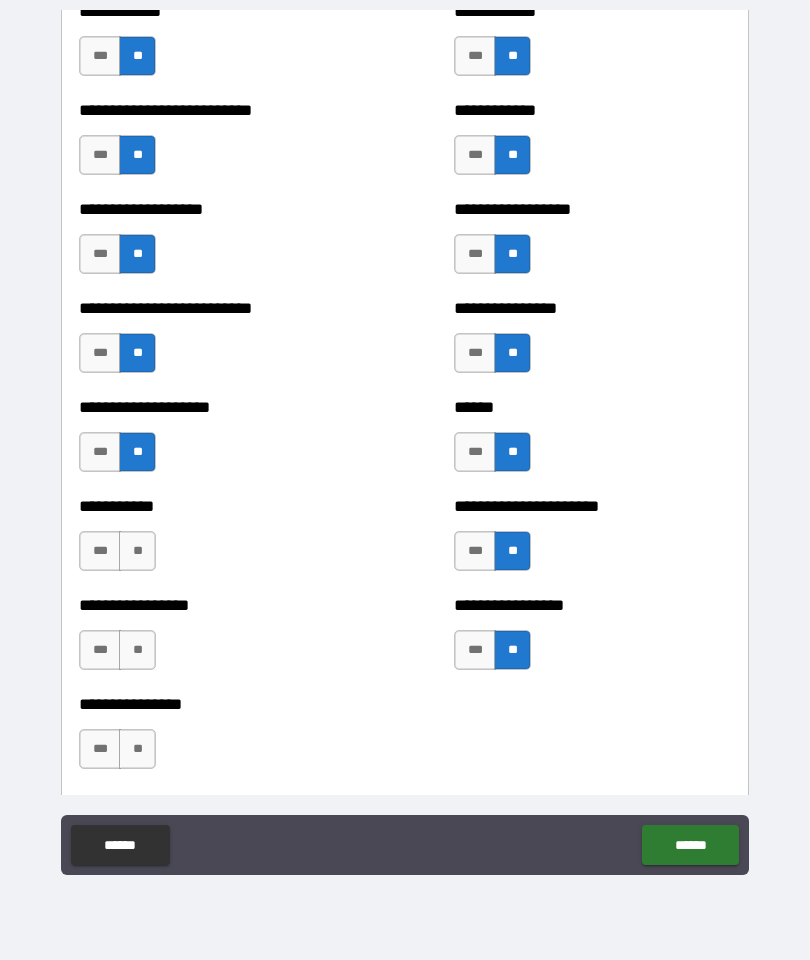 click on "**" at bounding box center [137, 749] 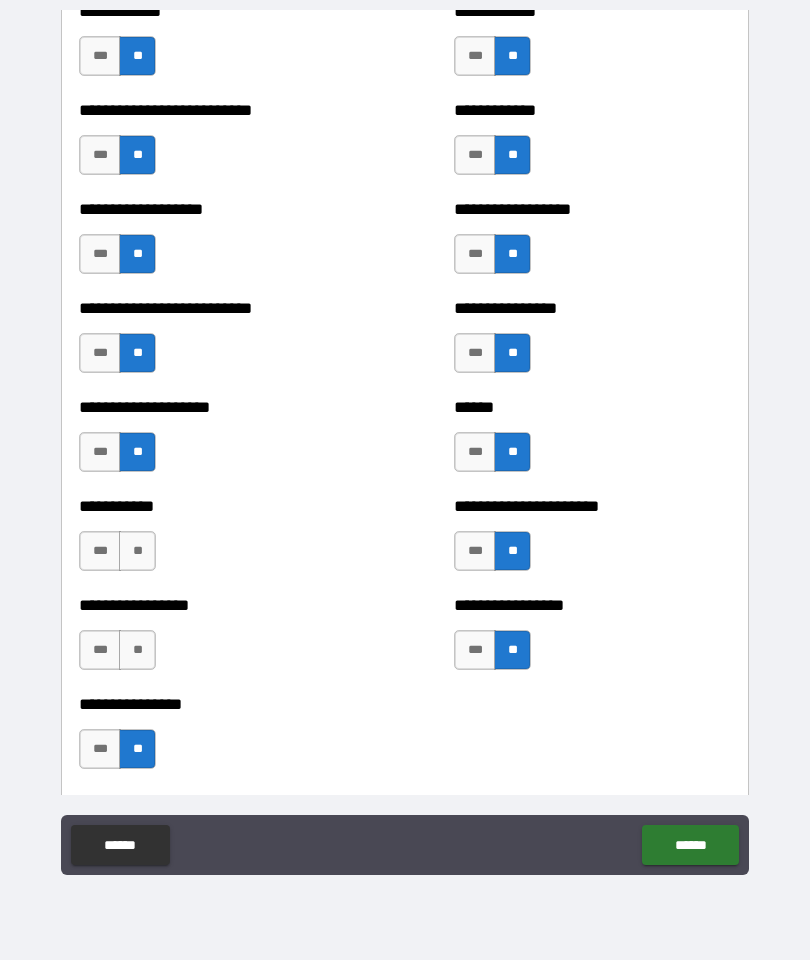 click on "**" at bounding box center (137, 650) 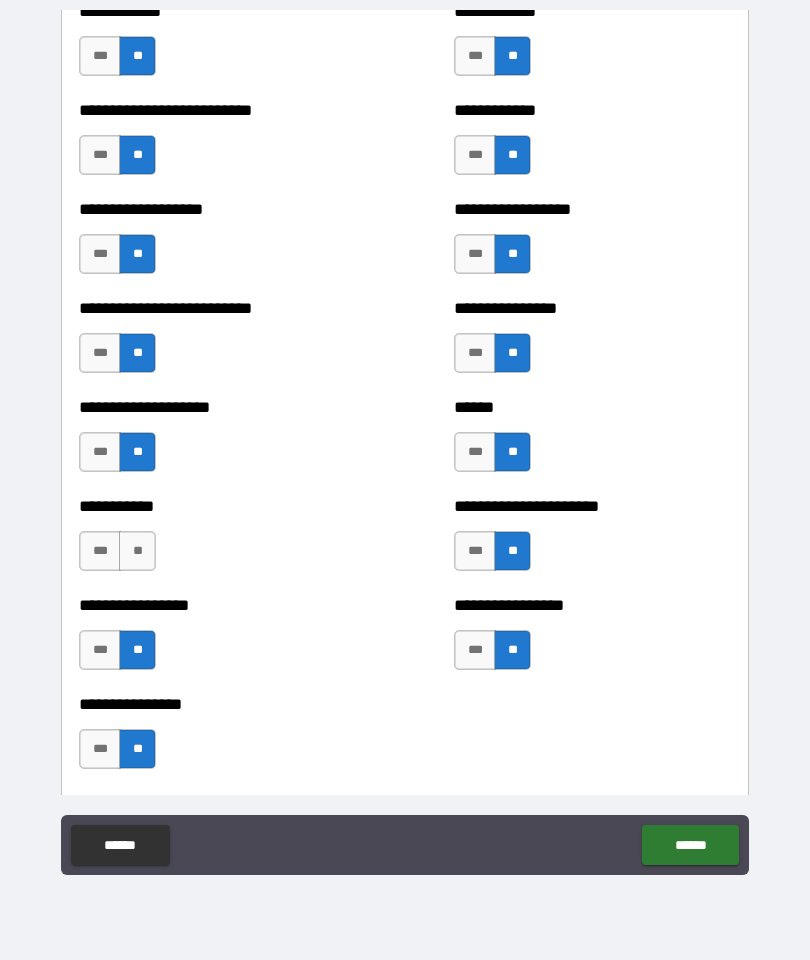 click on "**" at bounding box center [137, 551] 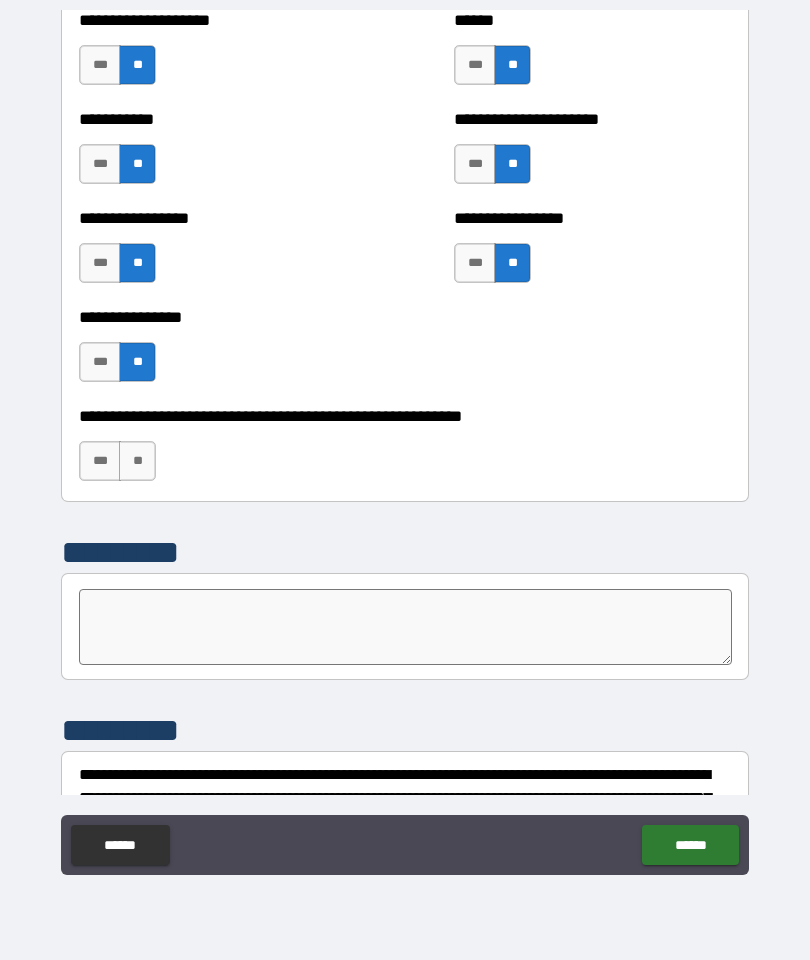 scroll, scrollTop: 5939, scrollLeft: 0, axis: vertical 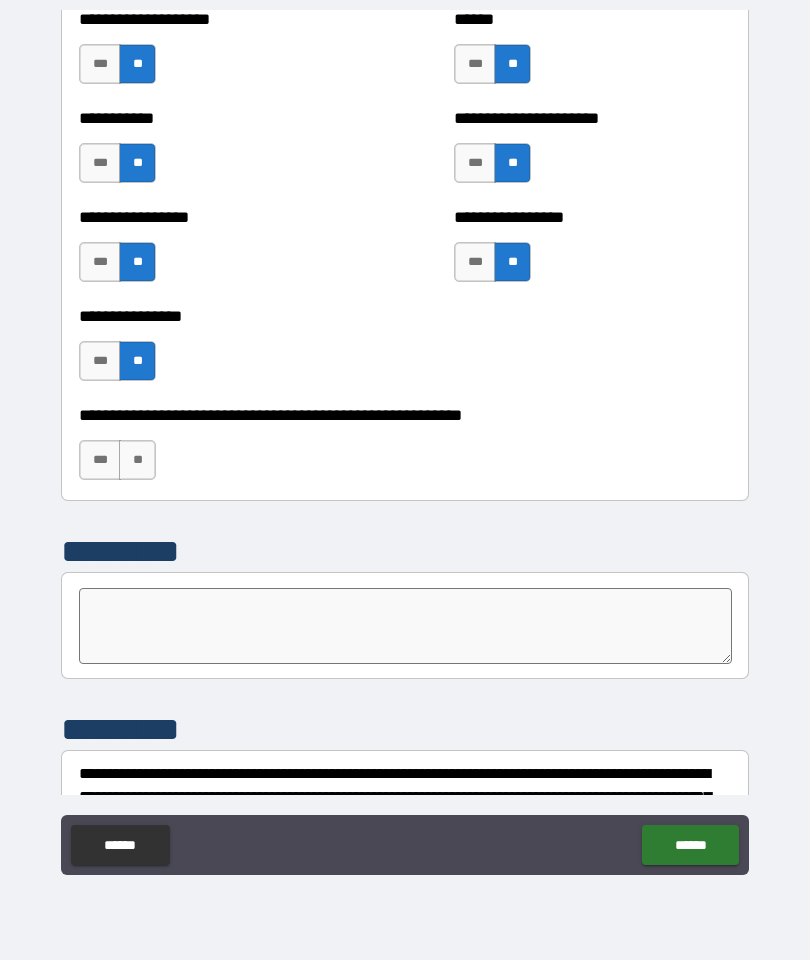 click on "**" at bounding box center (137, 460) 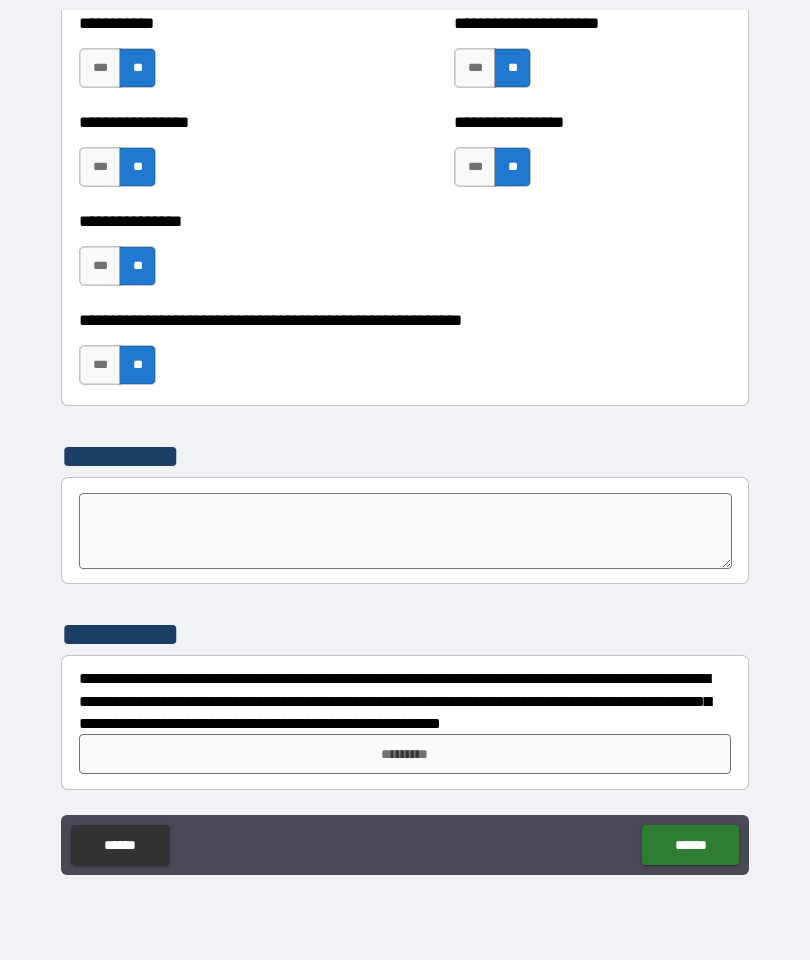 scroll, scrollTop: 6034, scrollLeft: 0, axis: vertical 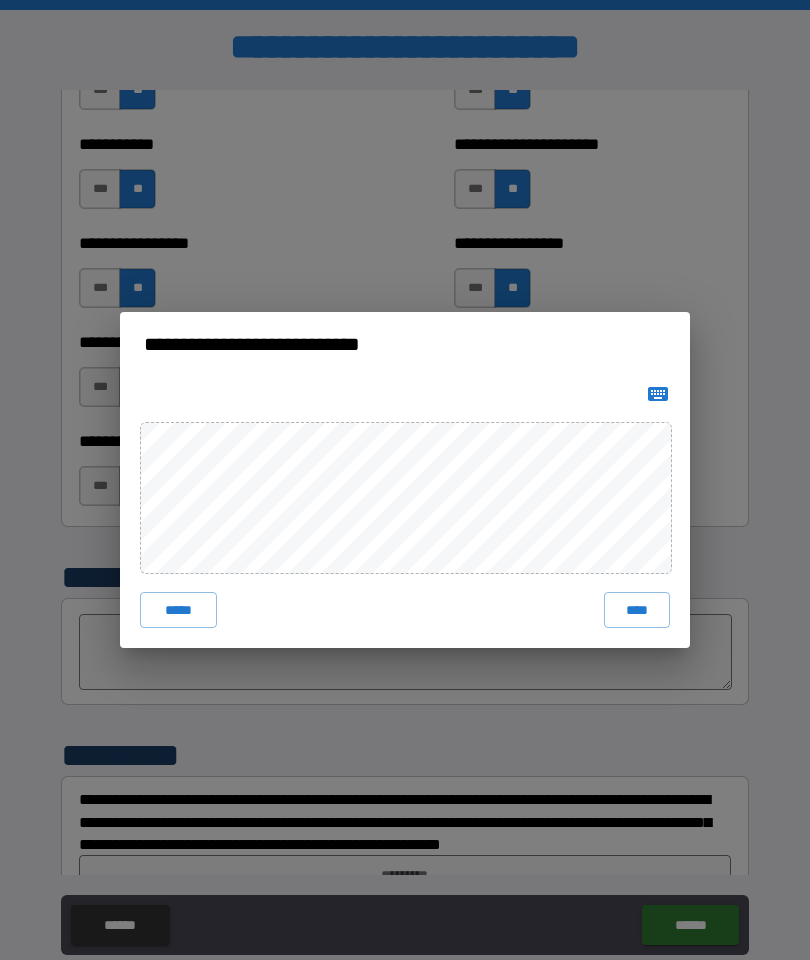 click on "****" at bounding box center [637, 610] 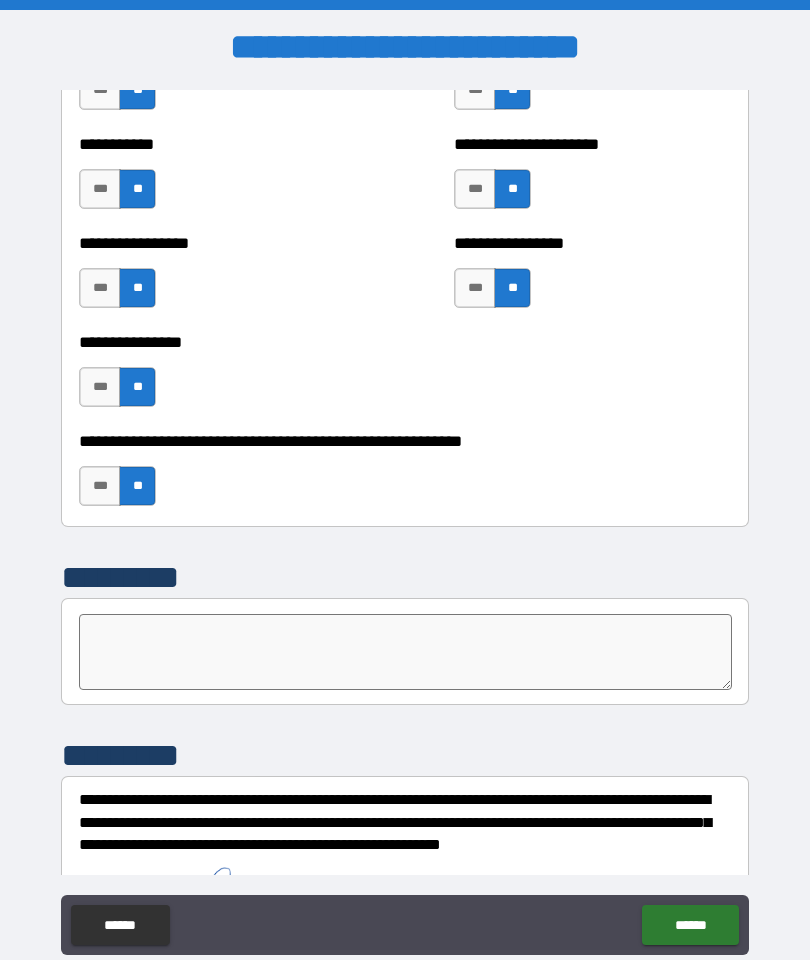 click on "******" at bounding box center [690, 925] 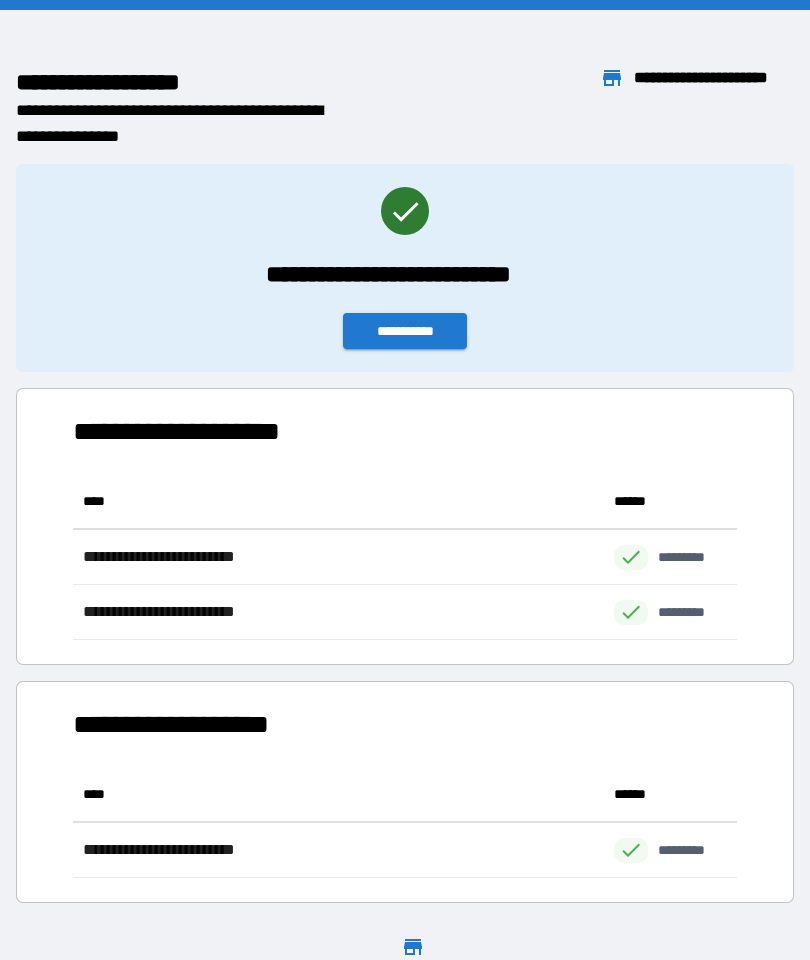scroll, scrollTop: 1, scrollLeft: 1, axis: both 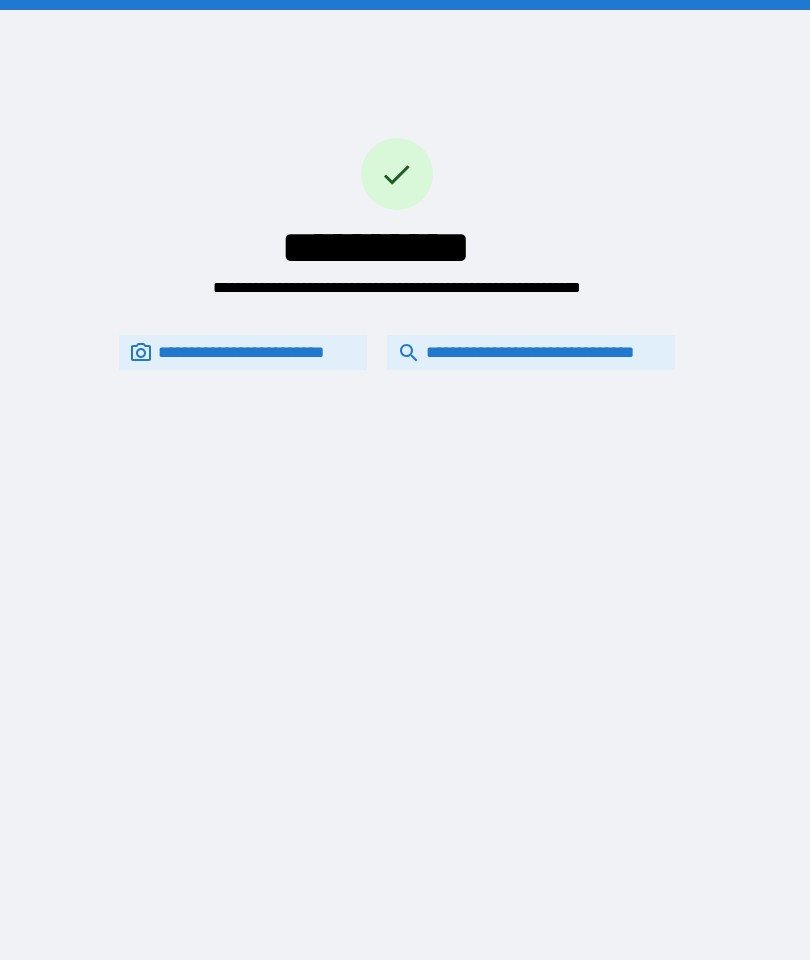 click on "**********" at bounding box center [531, 352] 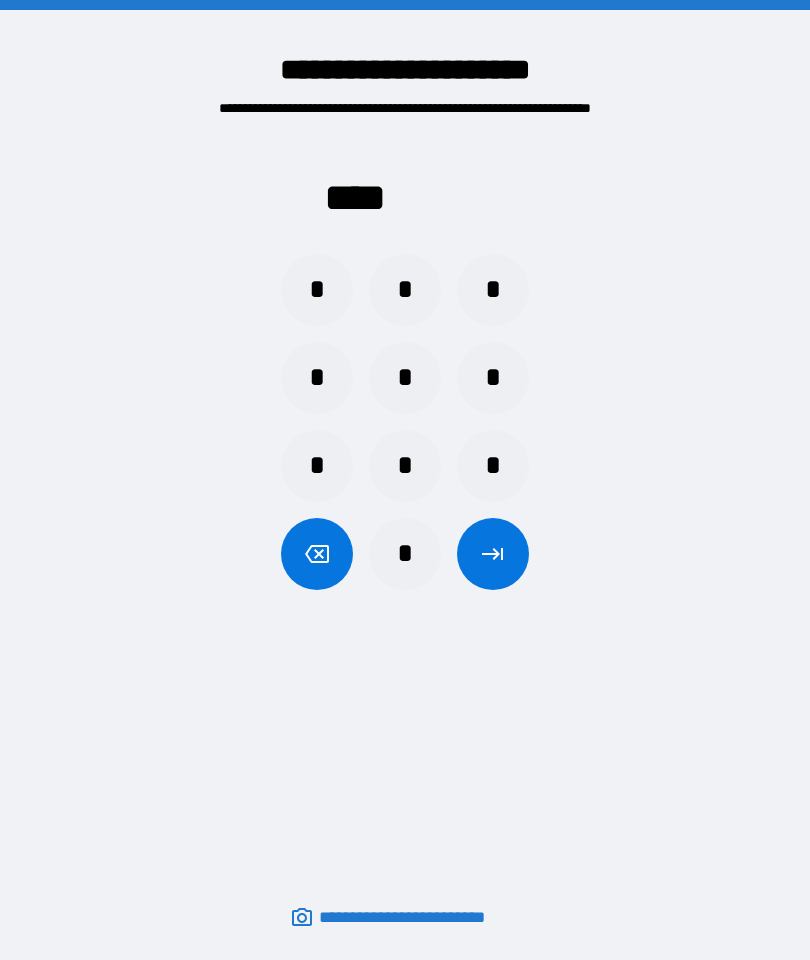 click on "*" at bounding box center [317, 466] 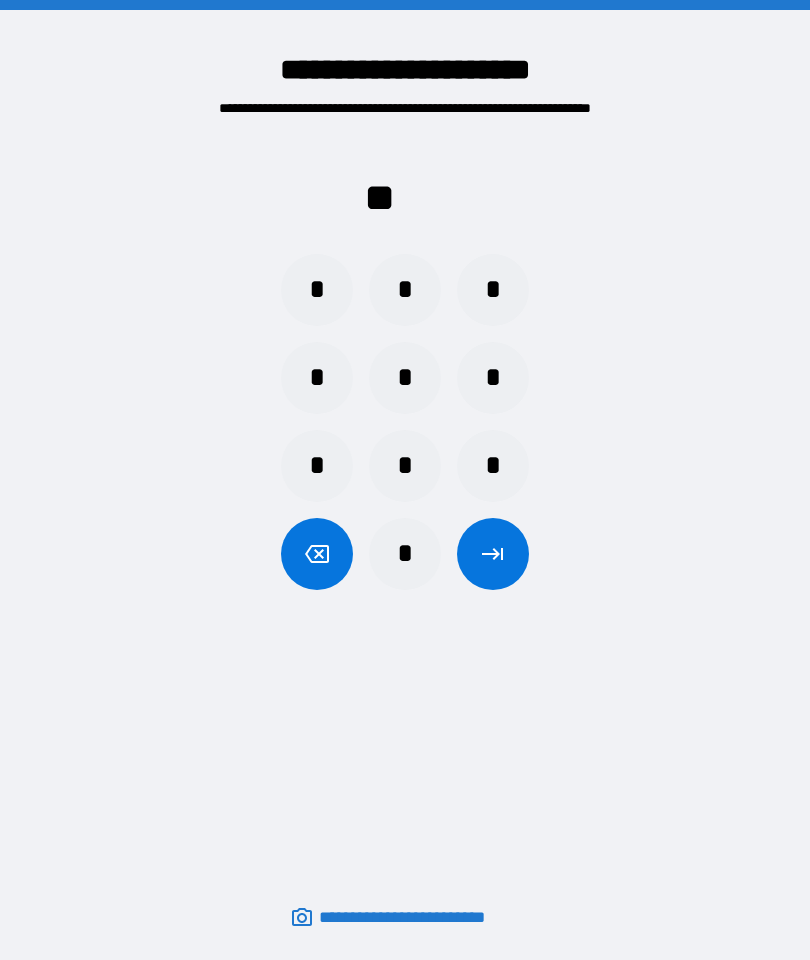 click on "*" at bounding box center [405, 554] 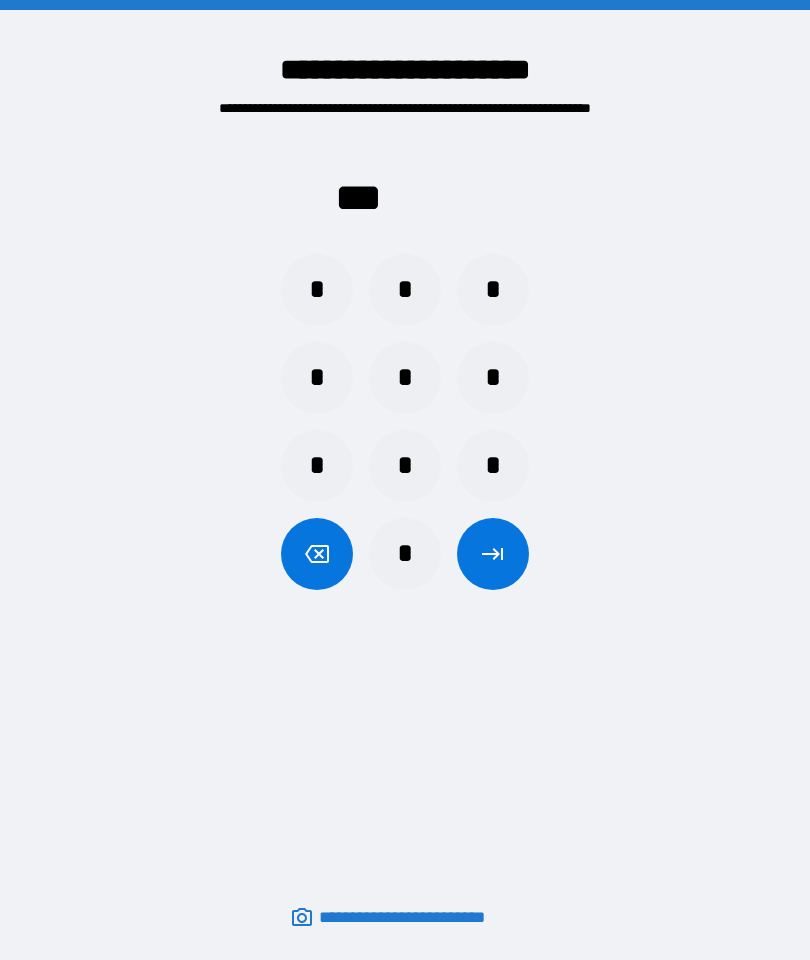 click on "*" at bounding box center [317, 466] 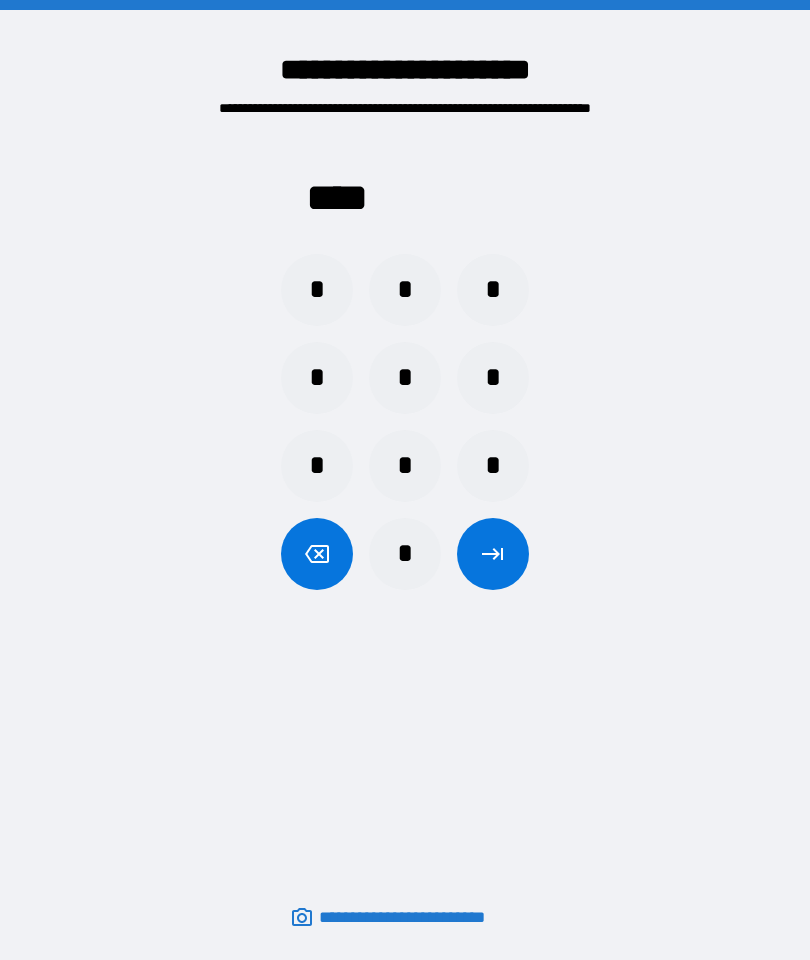 click at bounding box center (493, 554) 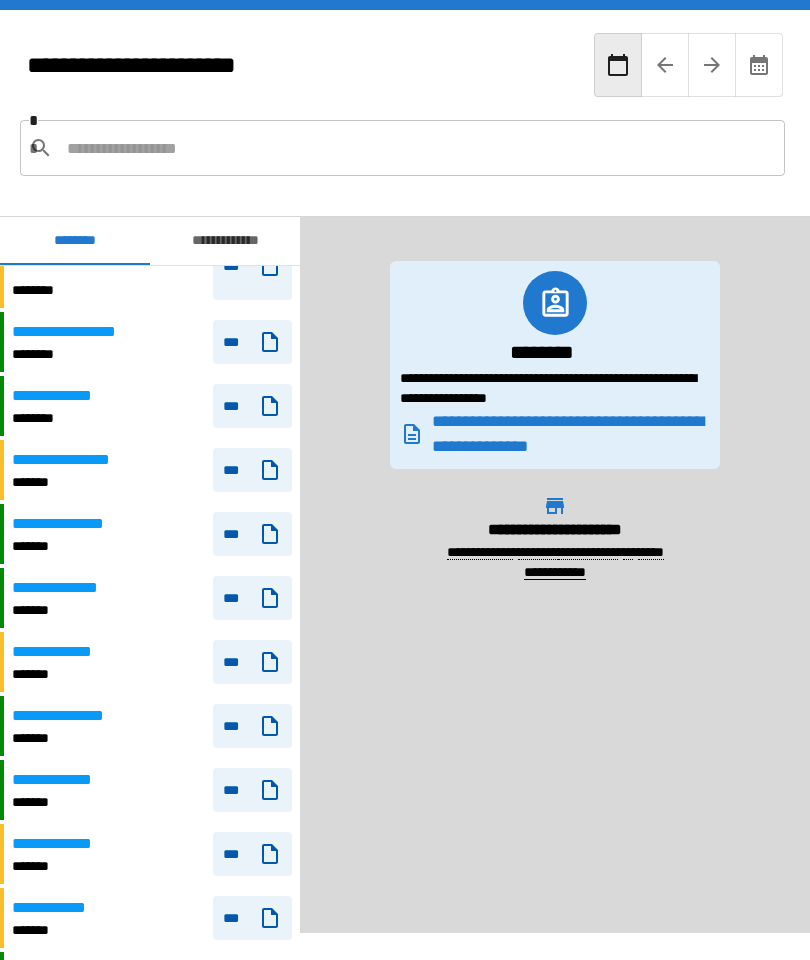 scroll, scrollTop: 522, scrollLeft: 0, axis: vertical 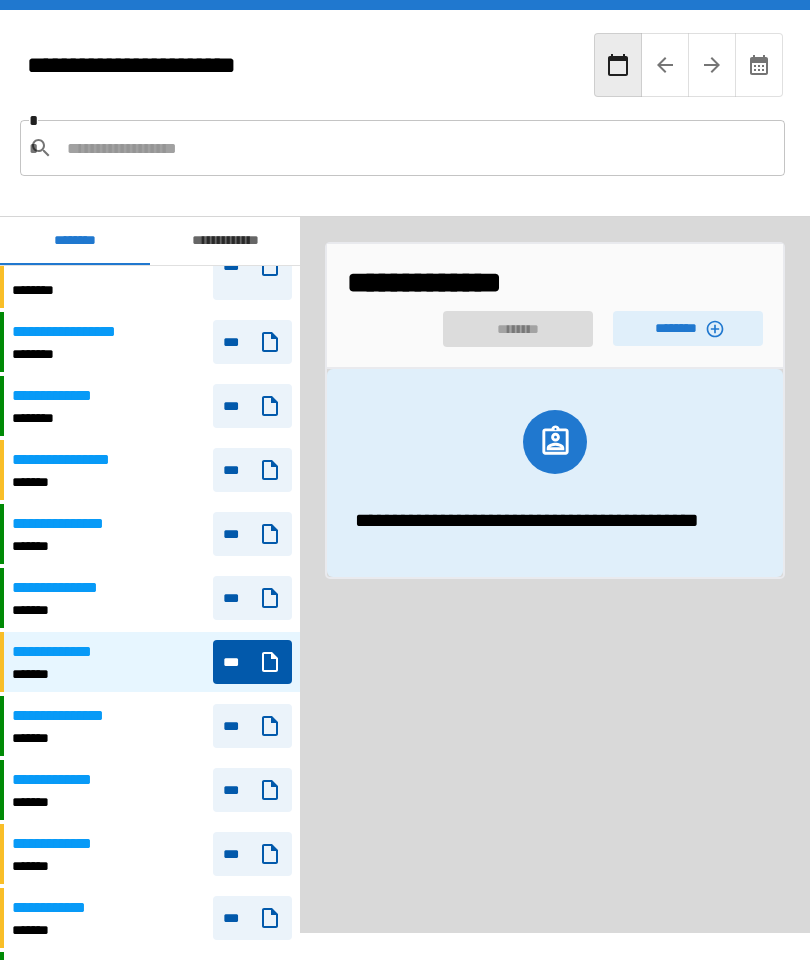 click on "********" at bounding box center [688, 328] 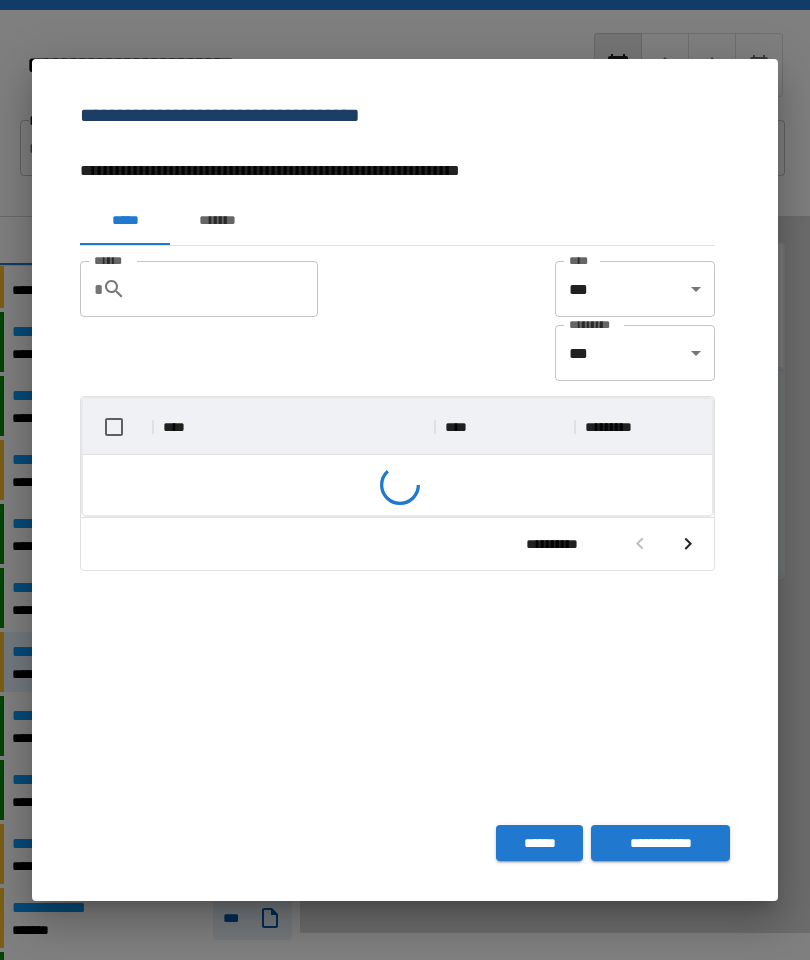 scroll, scrollTop: 1, scrollLeft: 1, axis: both 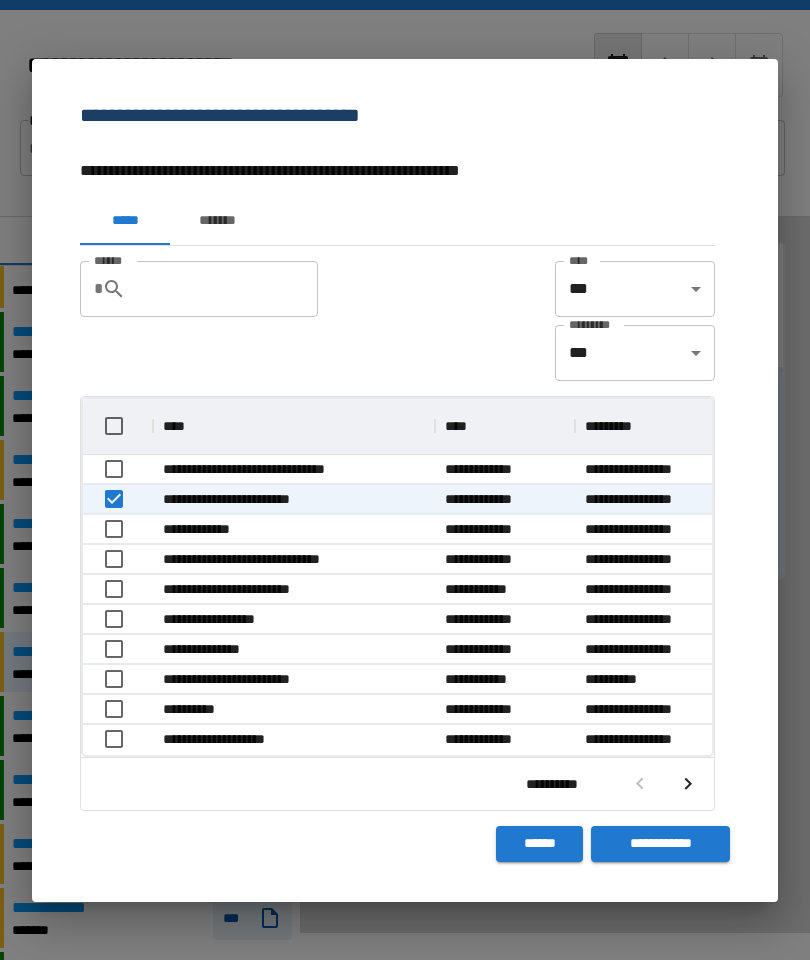 click on "**********" at bounding box center [660, 844] 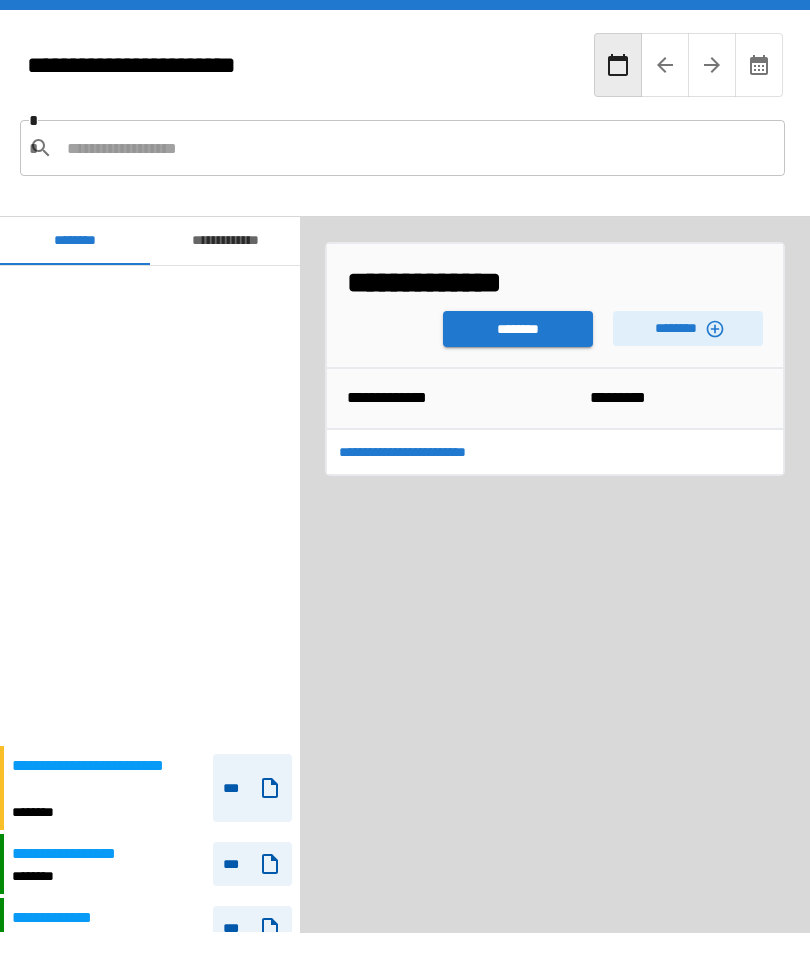 scroll, scrollTop: 522, scrollLeft: 0, axis: vertical 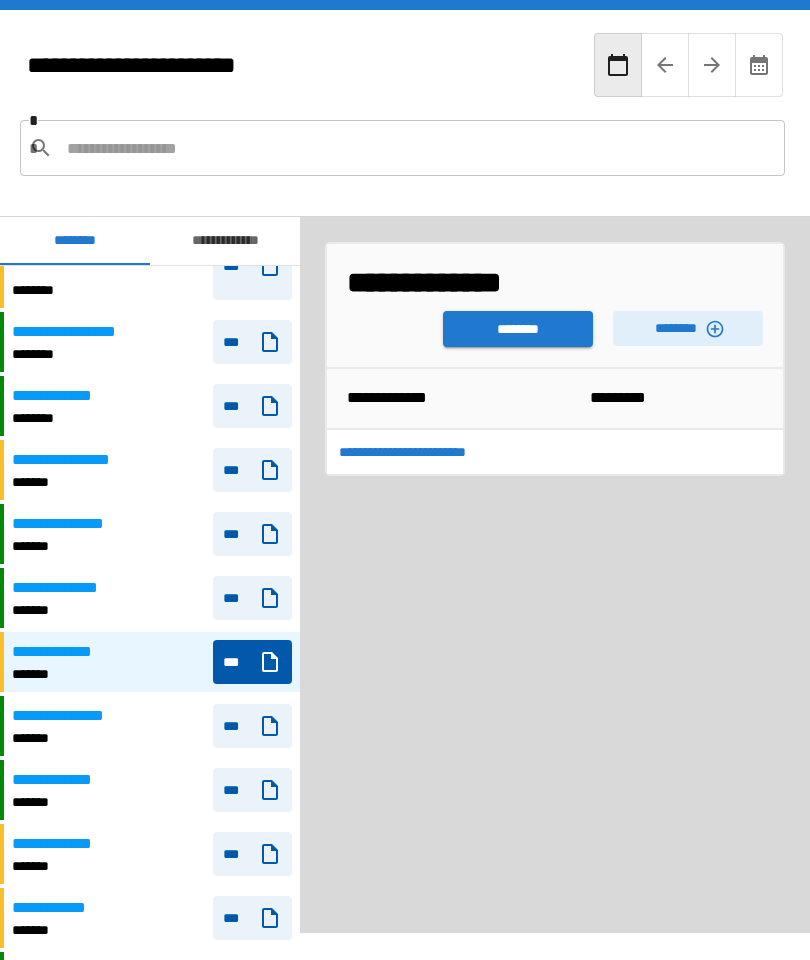 click on "********" at bounding box center (518, 329) 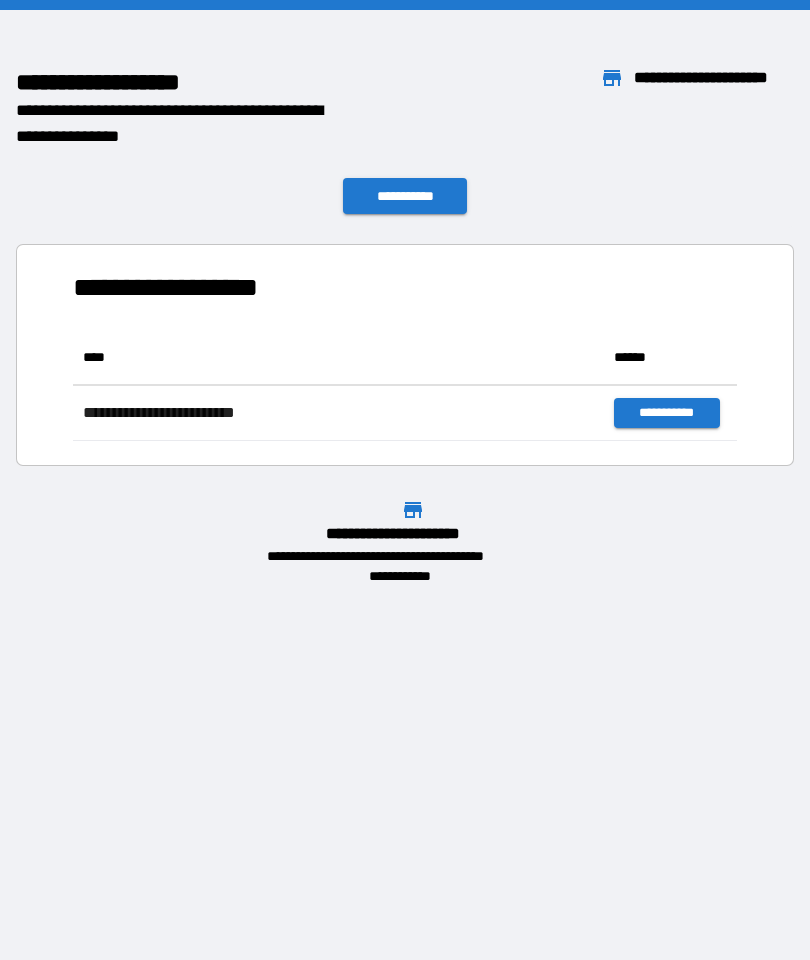 scroll, scrollTop: 111, scrollLeft: 664, axis: both 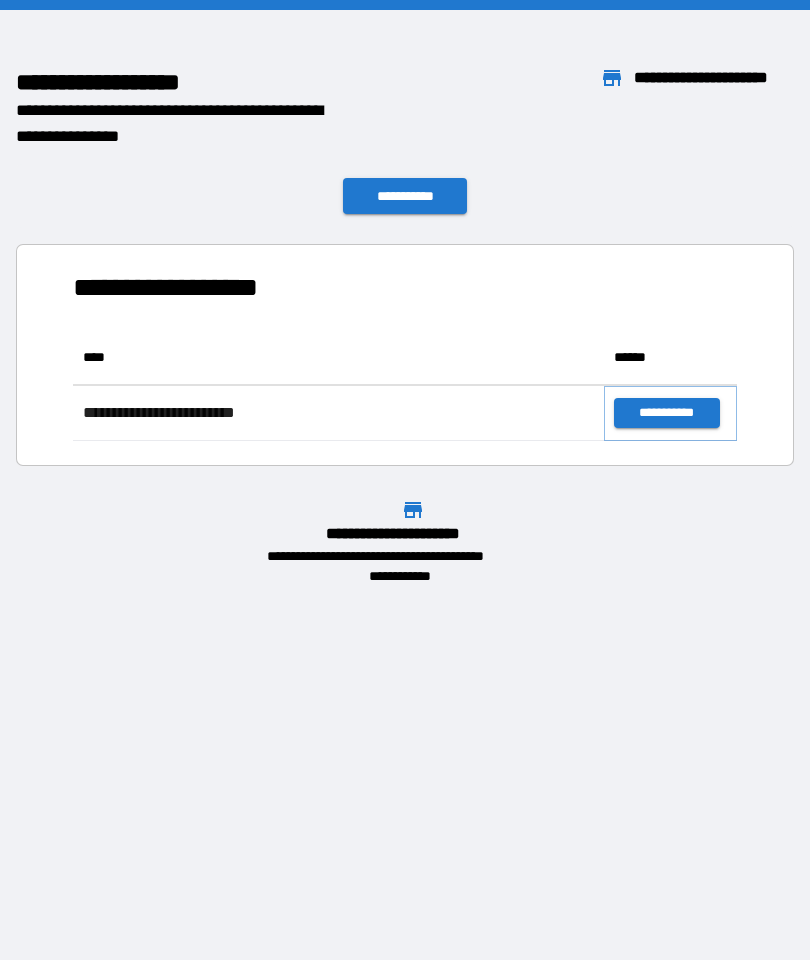 click on "**********" at bounding box center (666, 413) 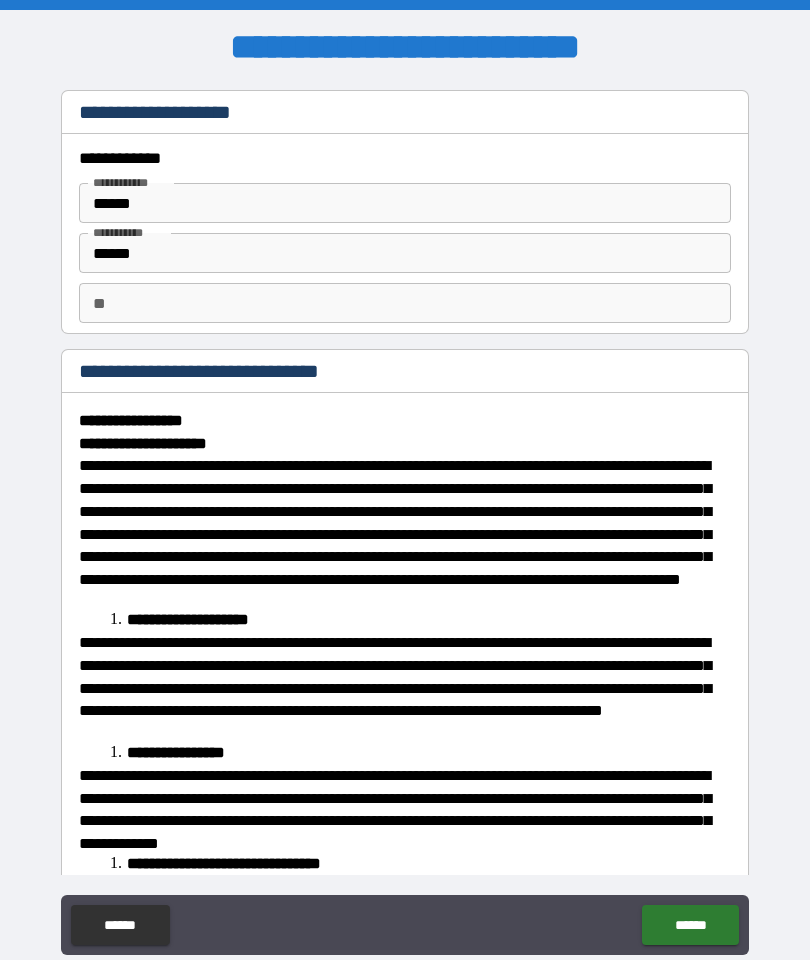 scroll, scrollTop: 0, scrollLeft: 0, axis: both 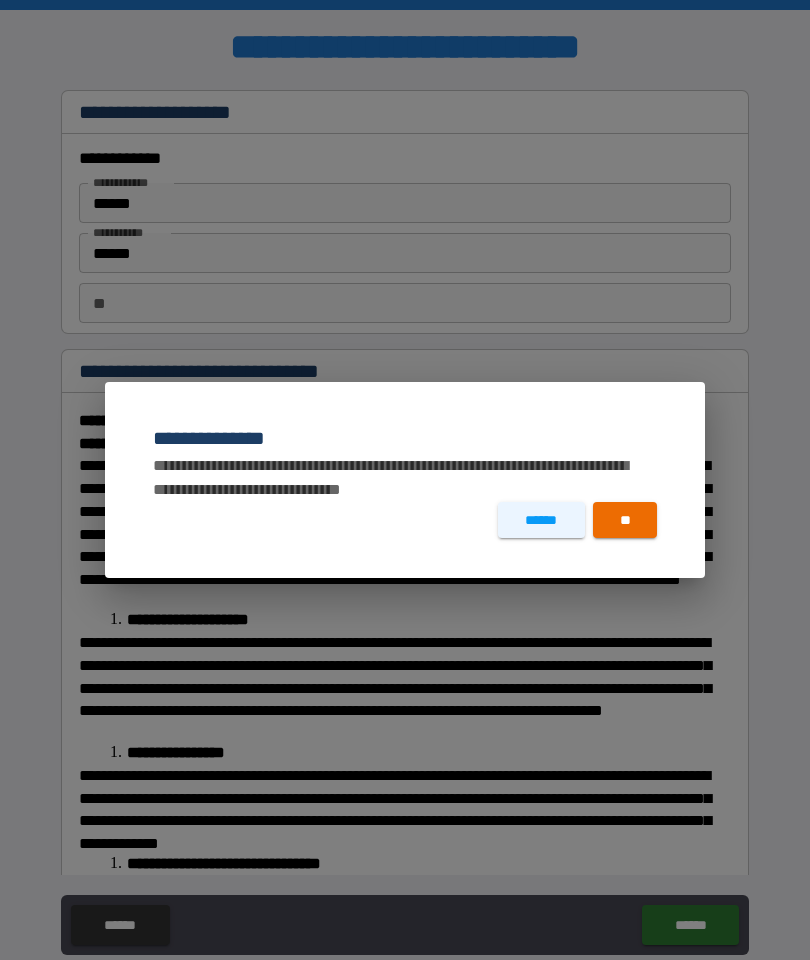 click on "**" at bounding box center [625, 520] 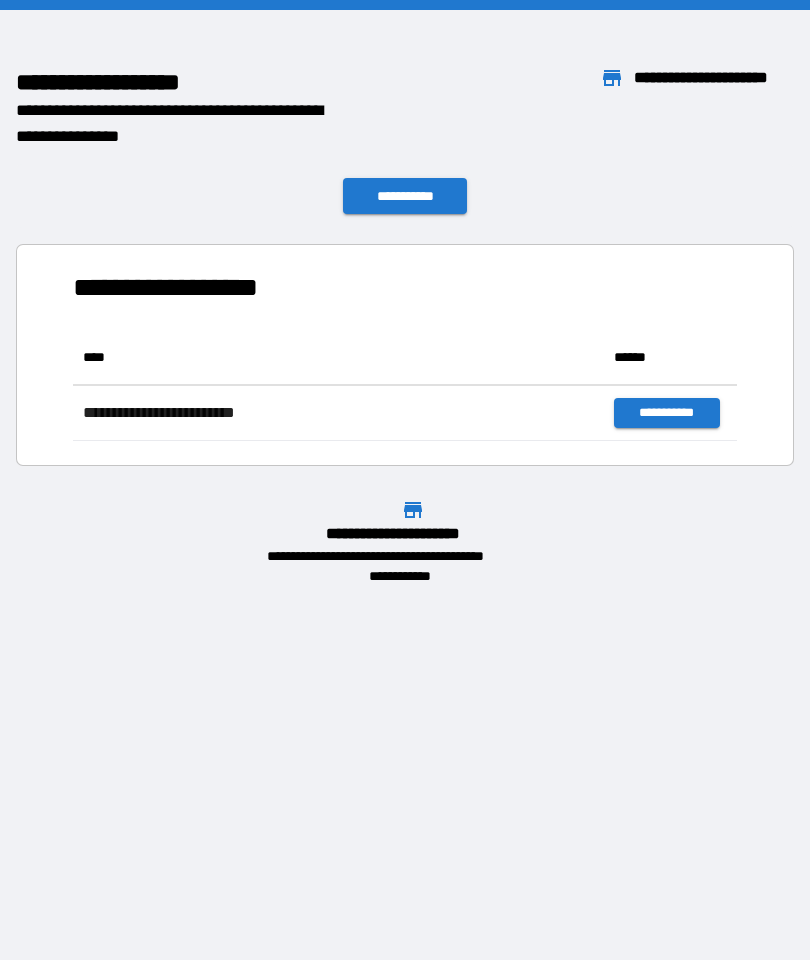 scroll, scrollTop: 1, scrollLeft: 1, axis: both 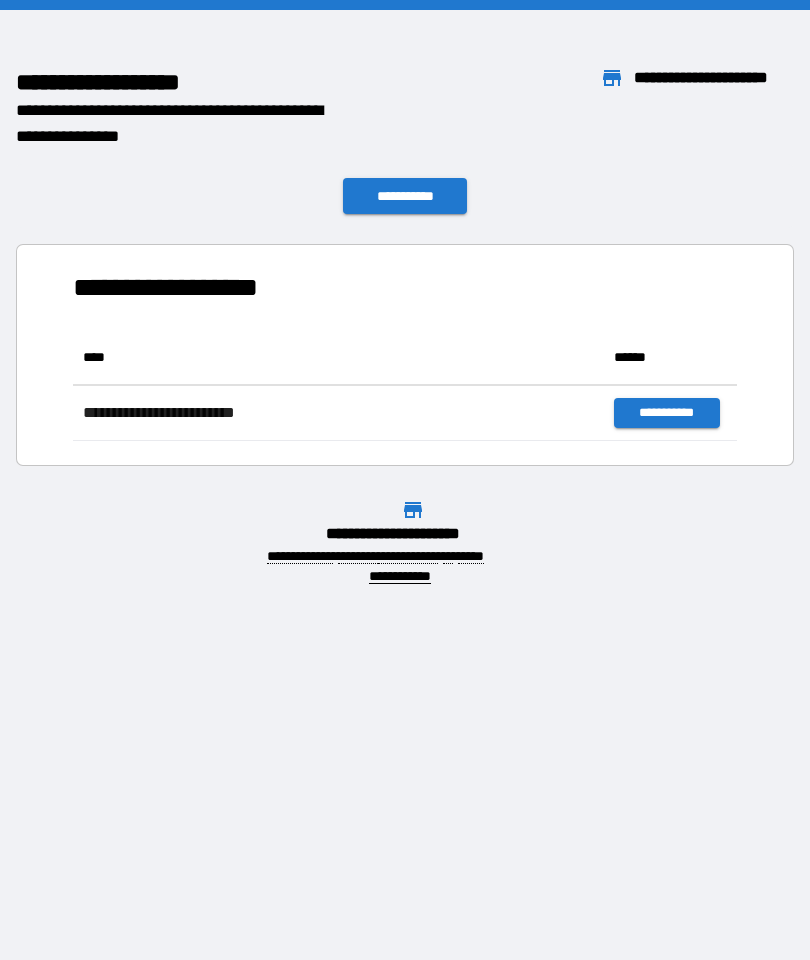 click on "**********" at bounding box center (405, 196) 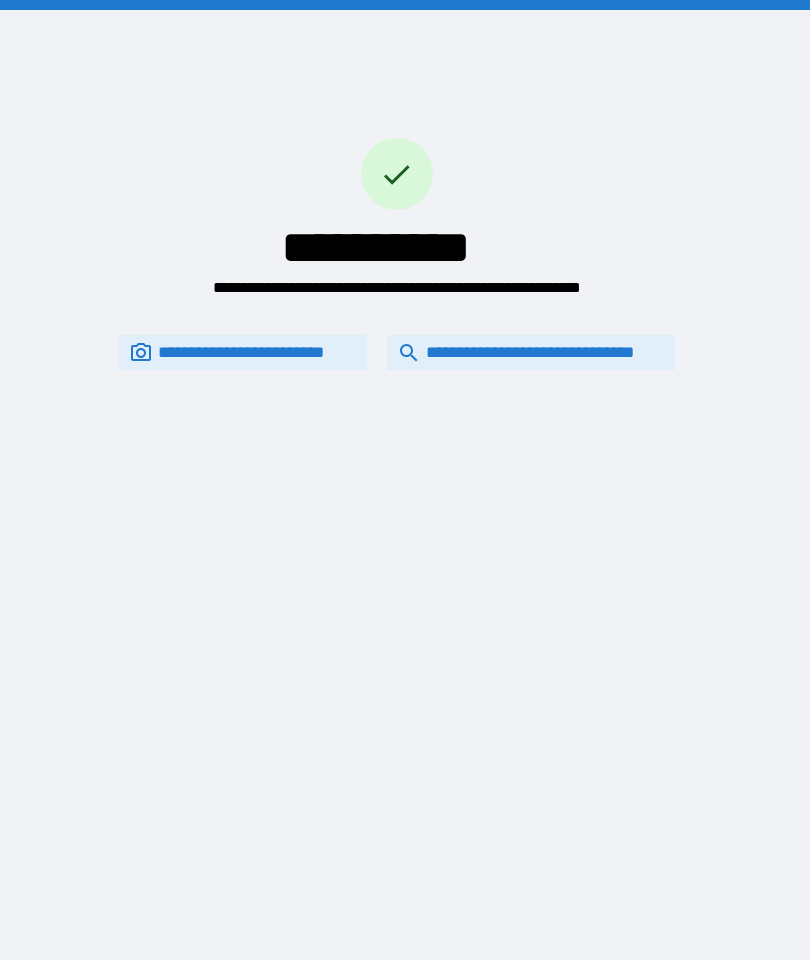 click on "**********" at bounding box center [531, 352] 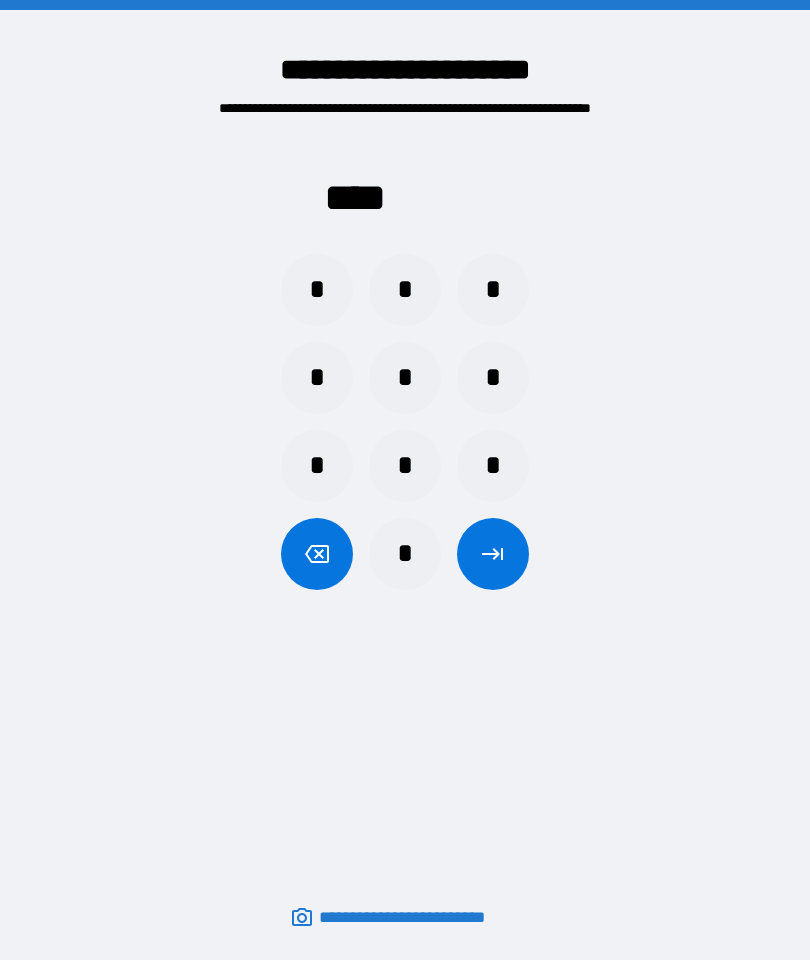 click on "*" at bounding box center (317, 466) 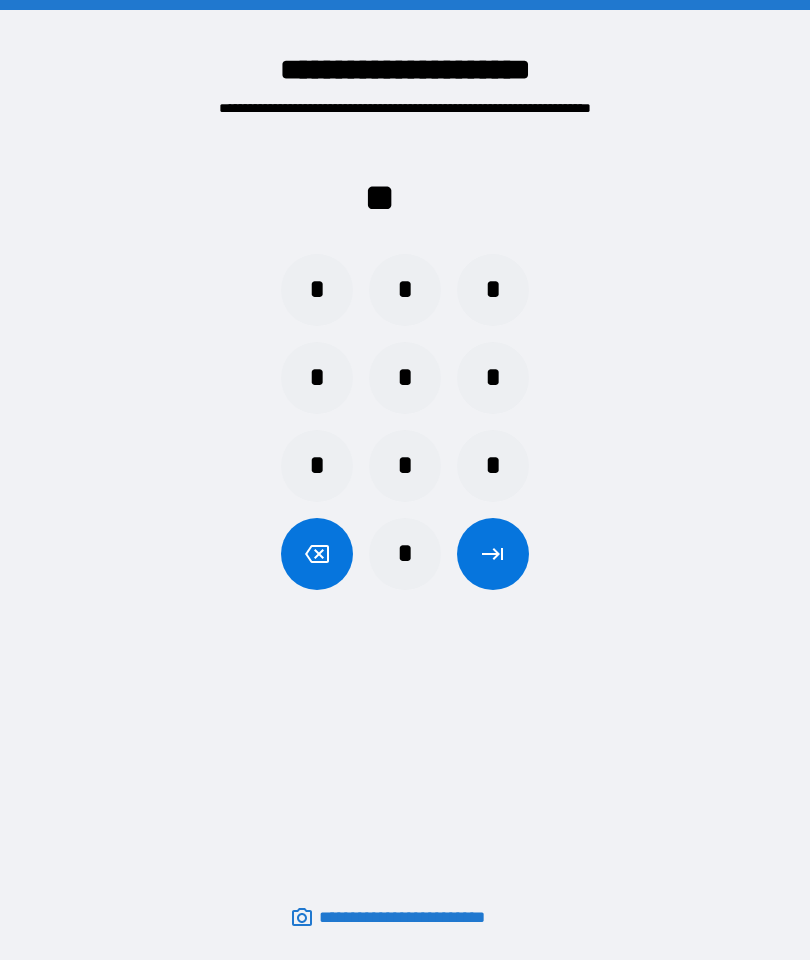 click on "*" at bounding box center [405, 554] 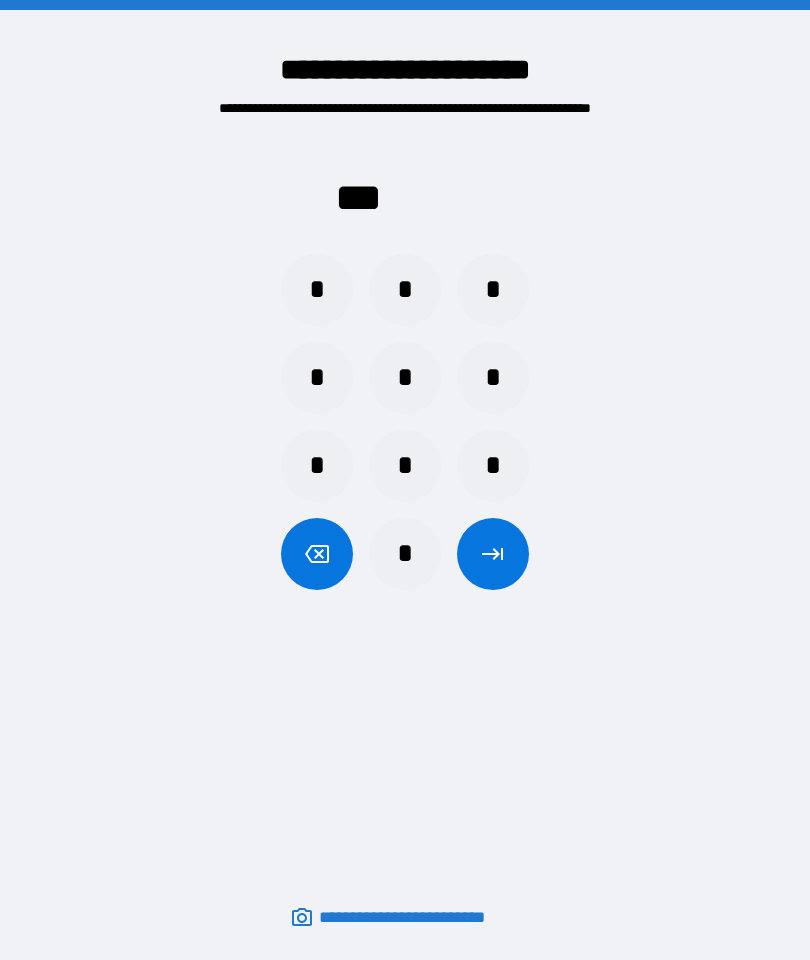 click on "*" at bounding box center (317, 466) 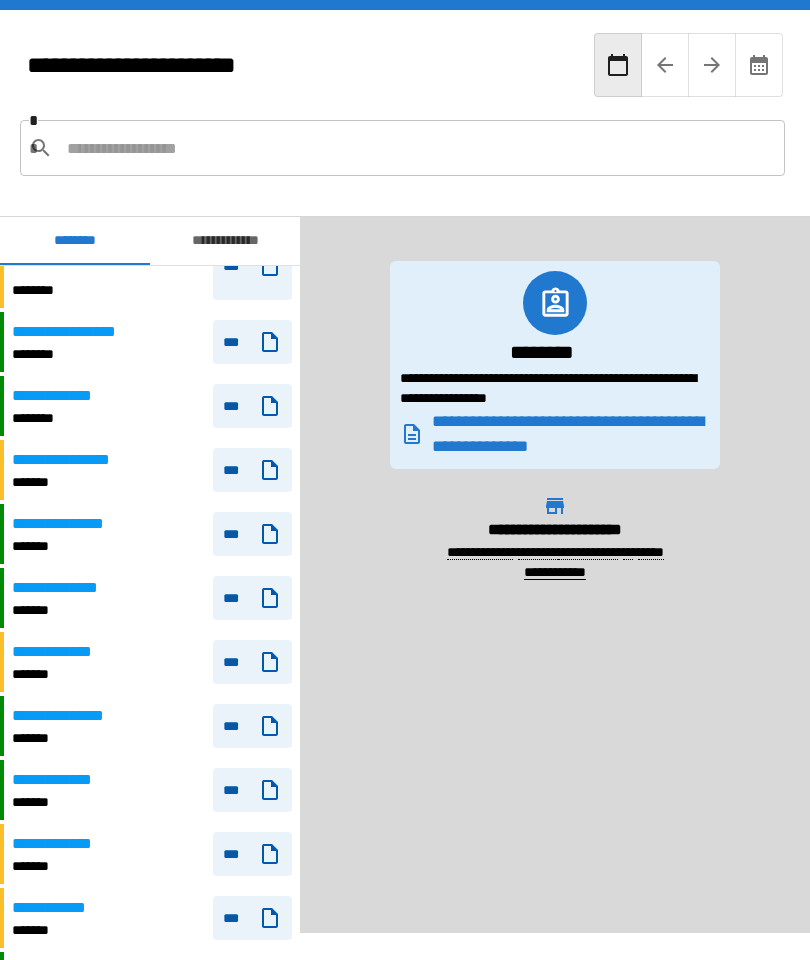 scroll, scrollTop: 522, scrollLeft: 0, axis: vertical 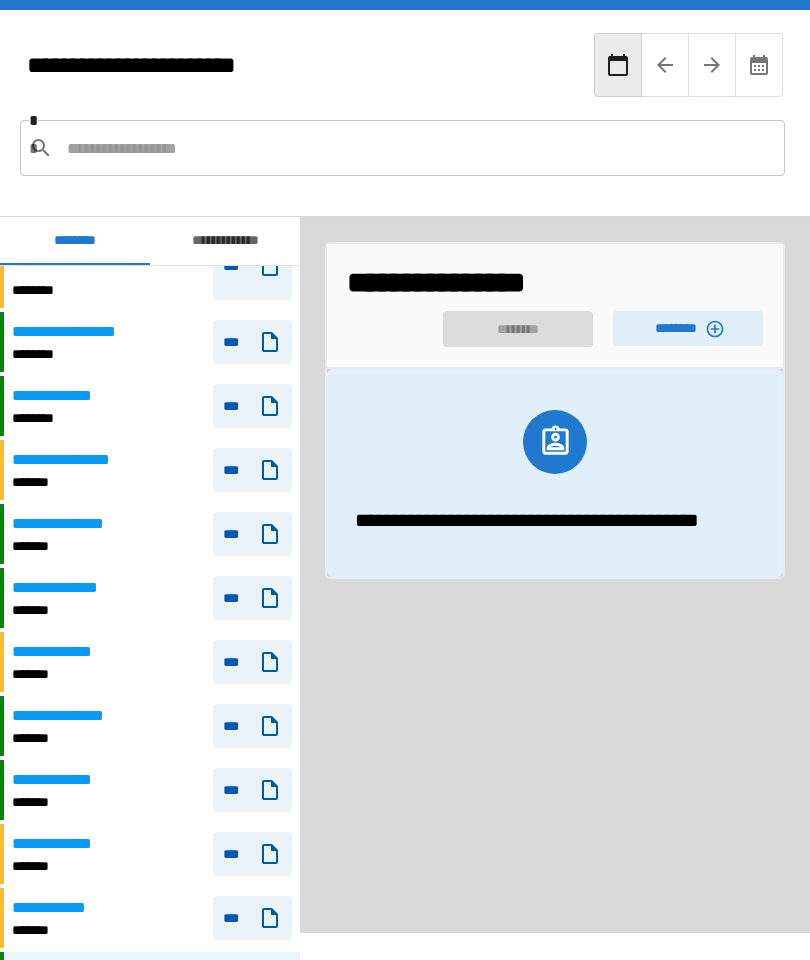 click on "********" at bounding box center (688, 328) 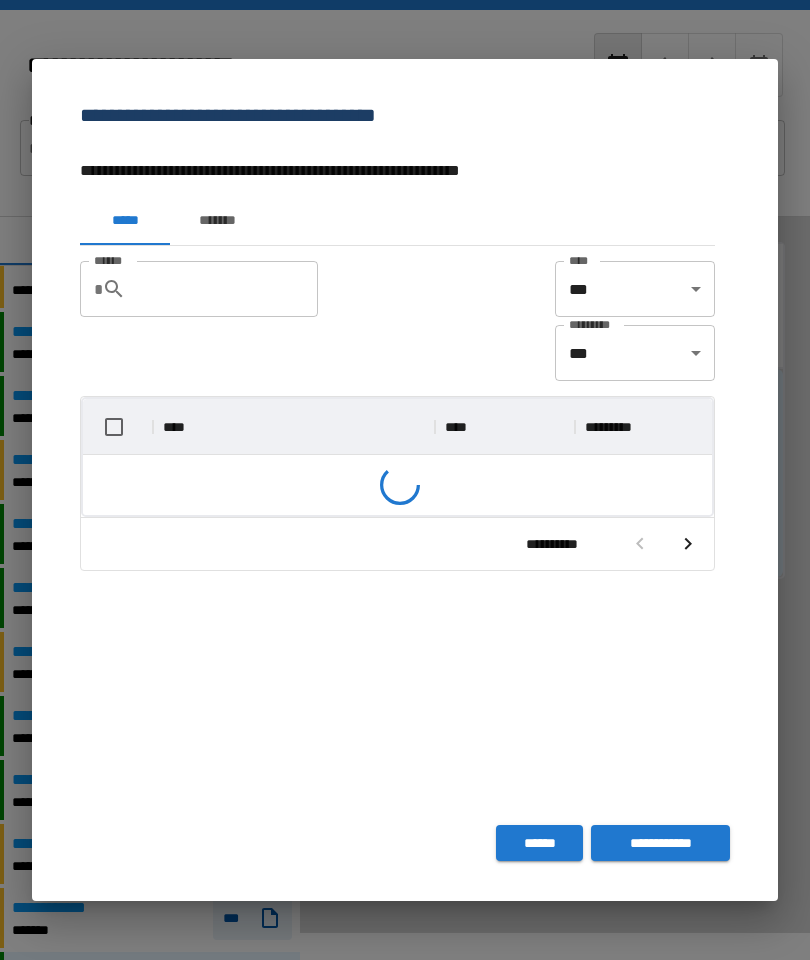 scroll, scrollTop: 356, scrollLeft: 629, axis: both 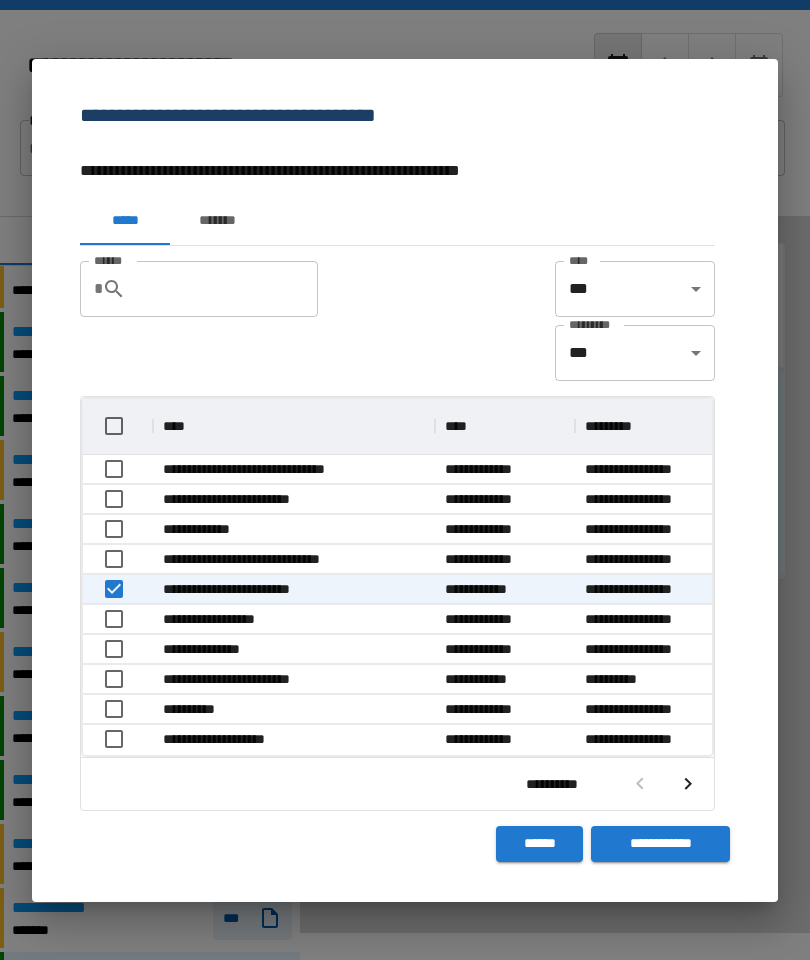 click on "**********" at bounding box center (660, 844) 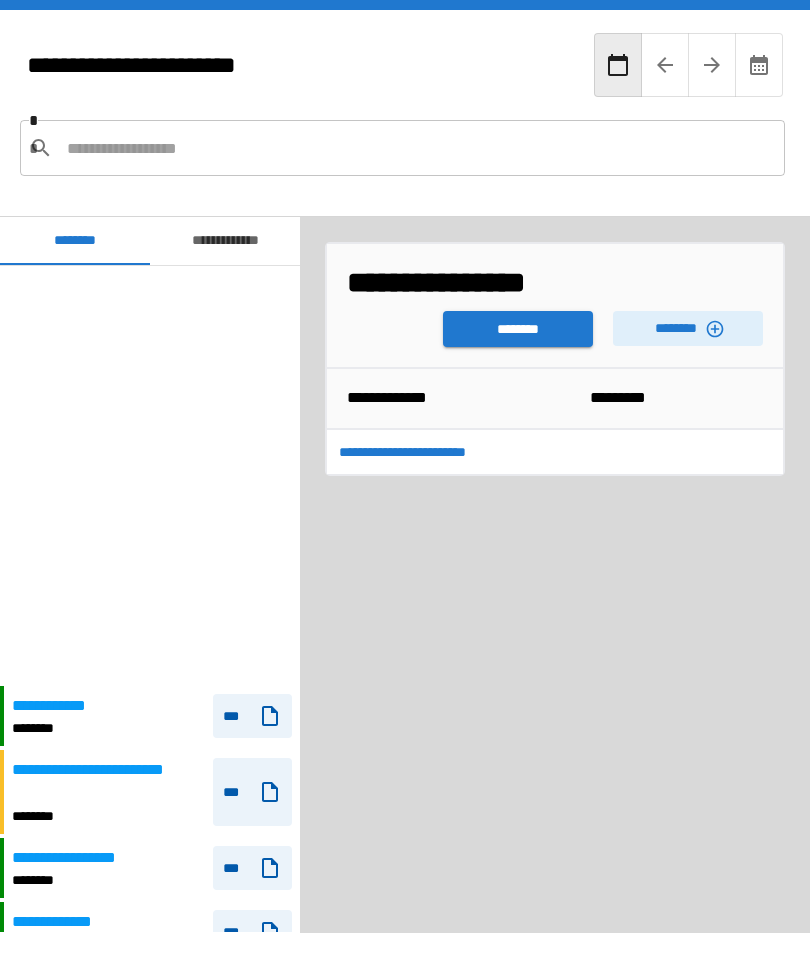 scroll, scrollTop: 462, scrollLeft: 0, axis: vertical 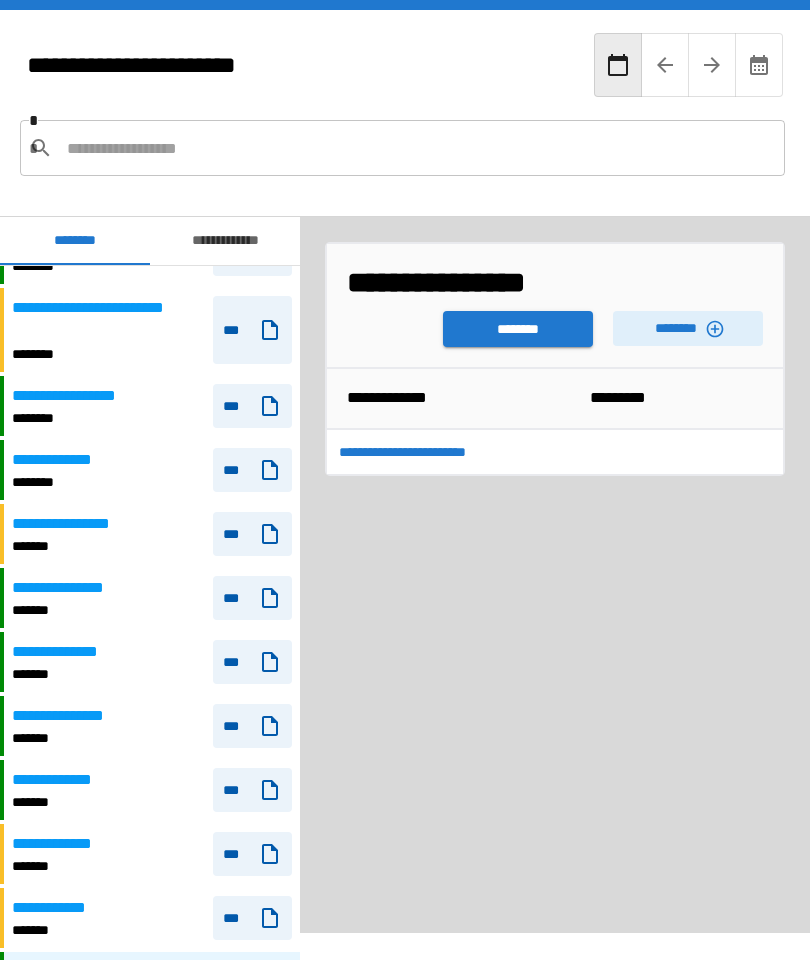 click on "********" at bounding box center (518, 329) 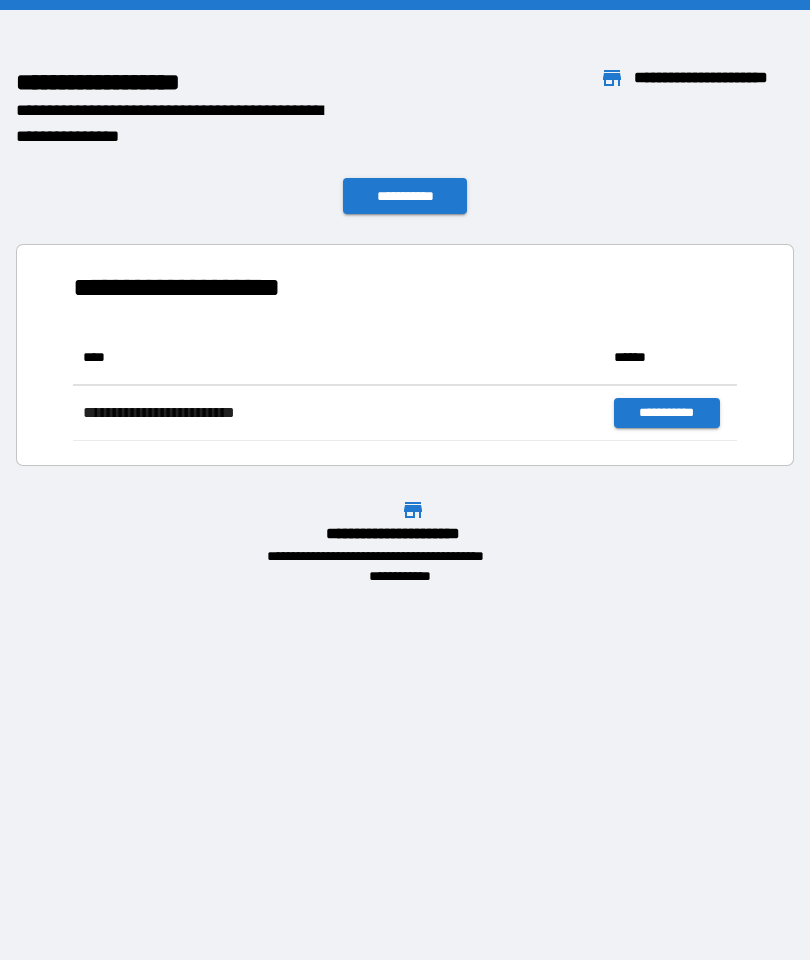 scroll, scrollTop: 111, scrollLeft: 664, axis: both 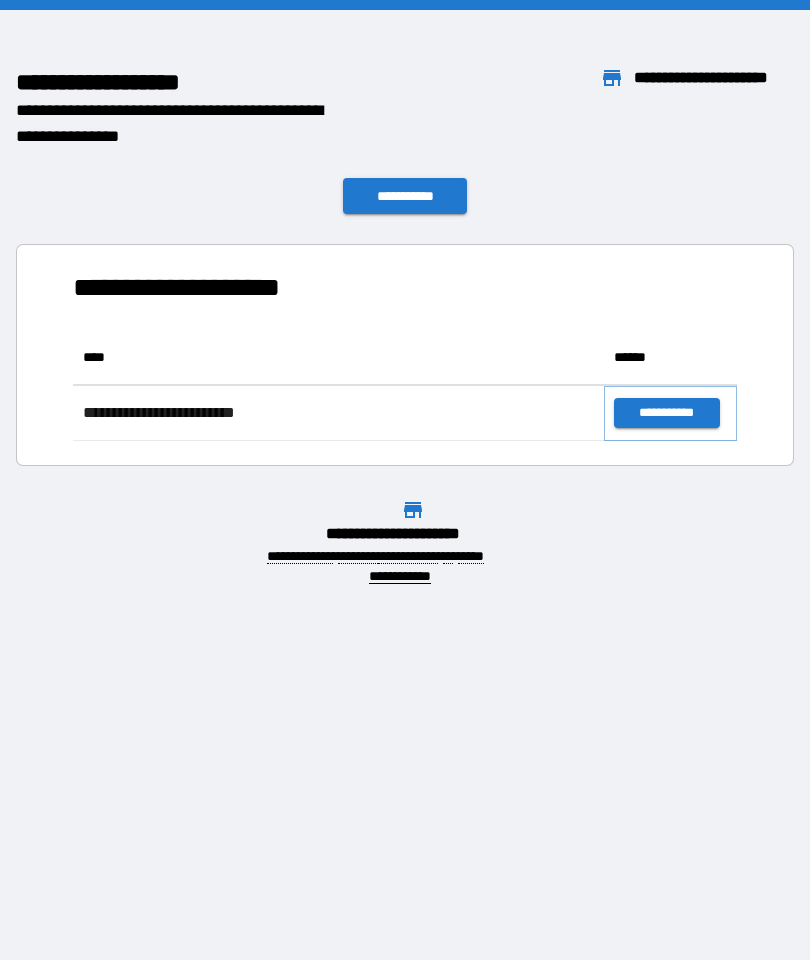 click on "**********" at bounding box center [666, 413] 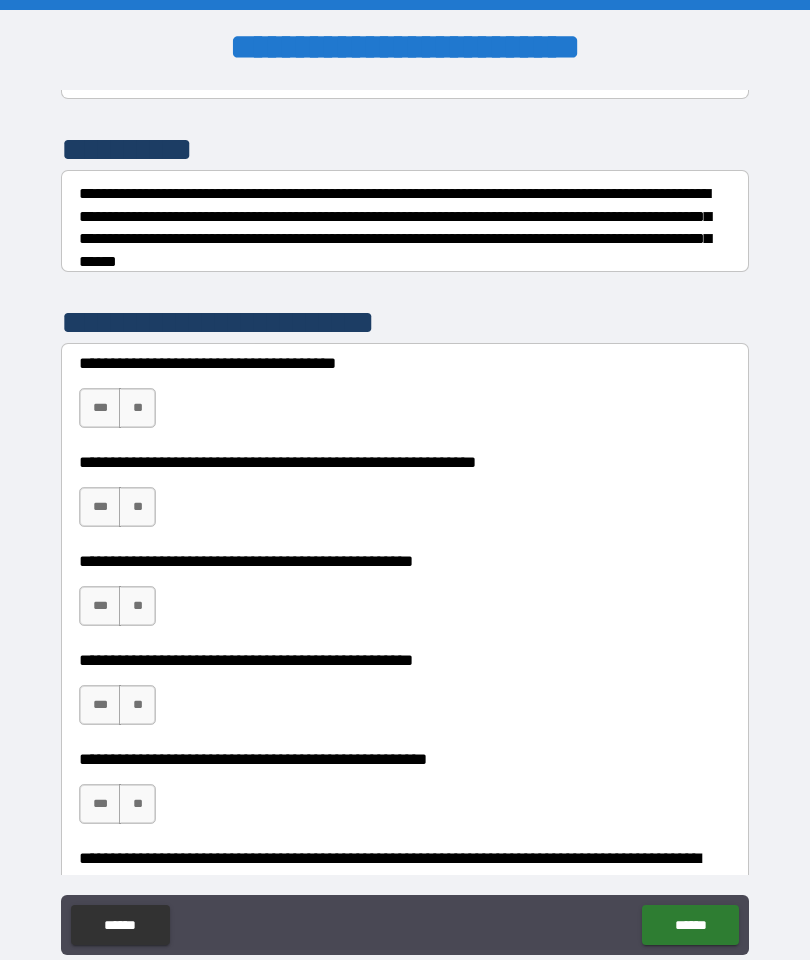 scroll, scrollTop: 236, scrollLeft: 0, axis: vertical 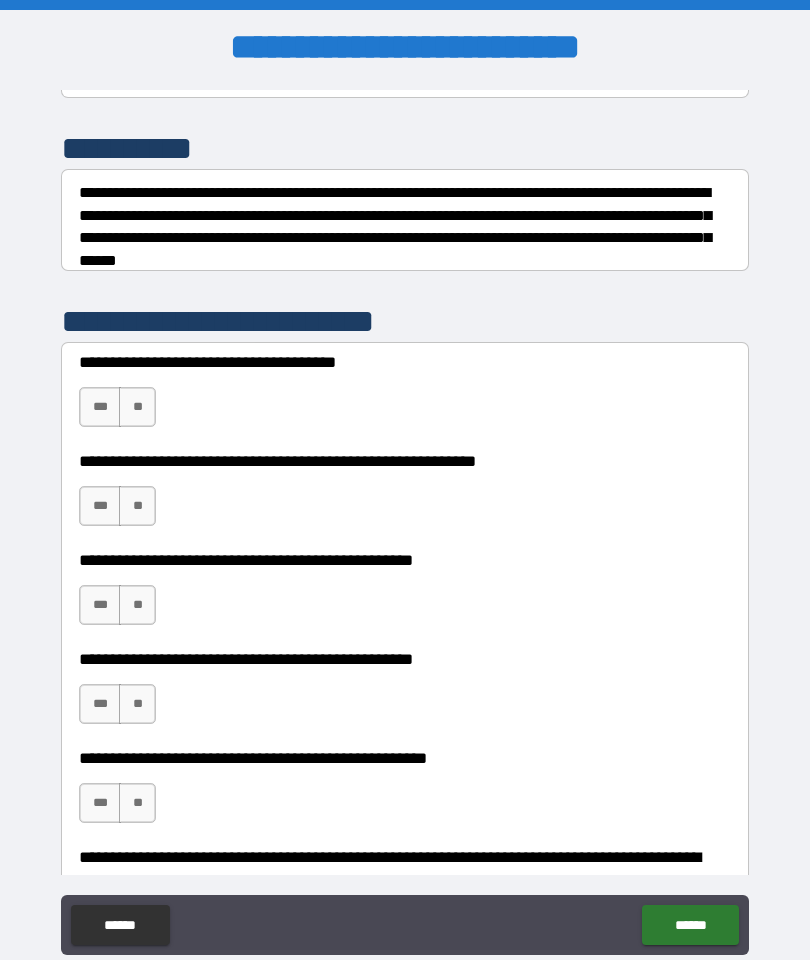 click on "**" at bounding box center [137, 407] 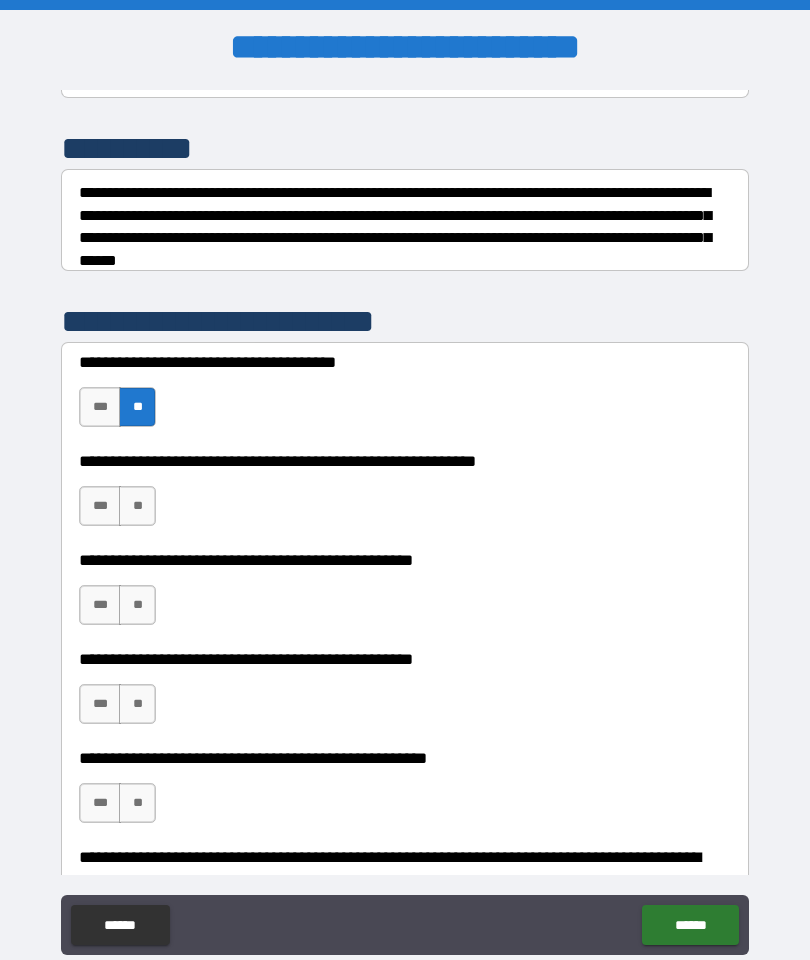 click on "**" at bounding box center [137, 506] 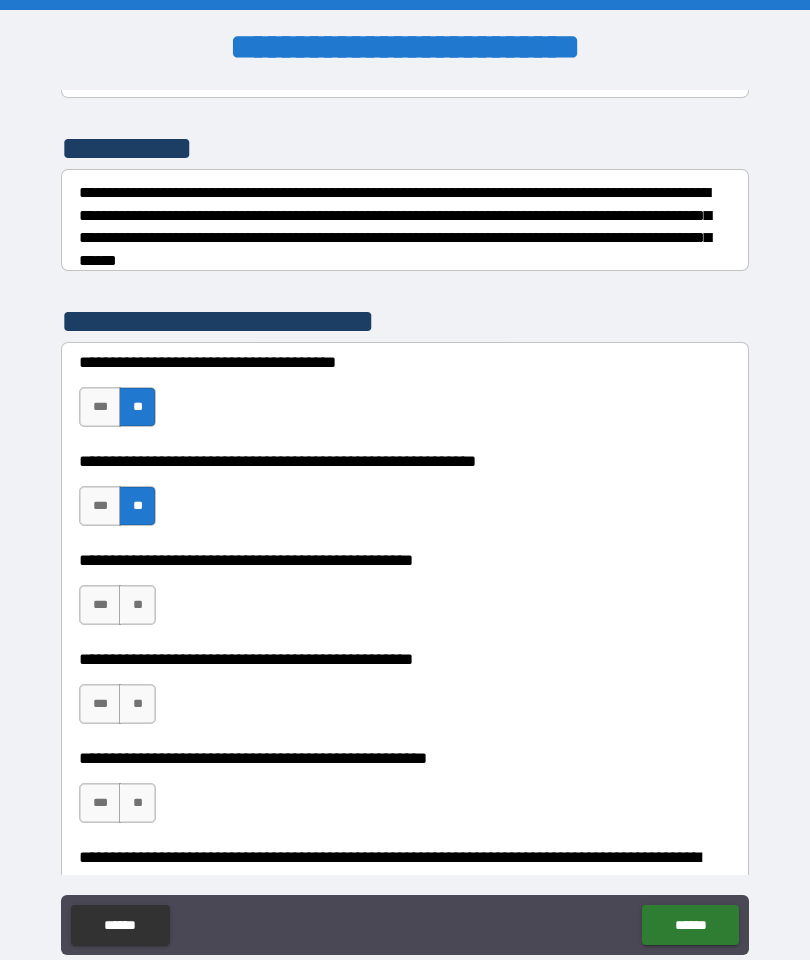 click on "**" at bounding box center (137, 605) 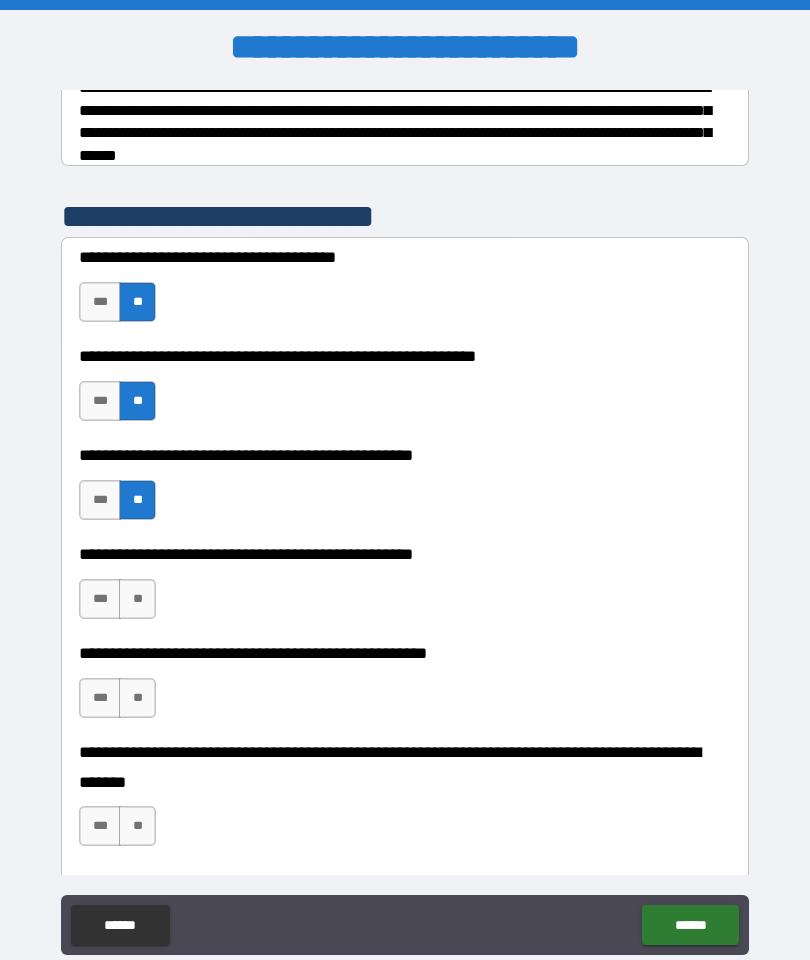 scroll, scrollTop: 344, scrollLeft: 0, axis: vertical 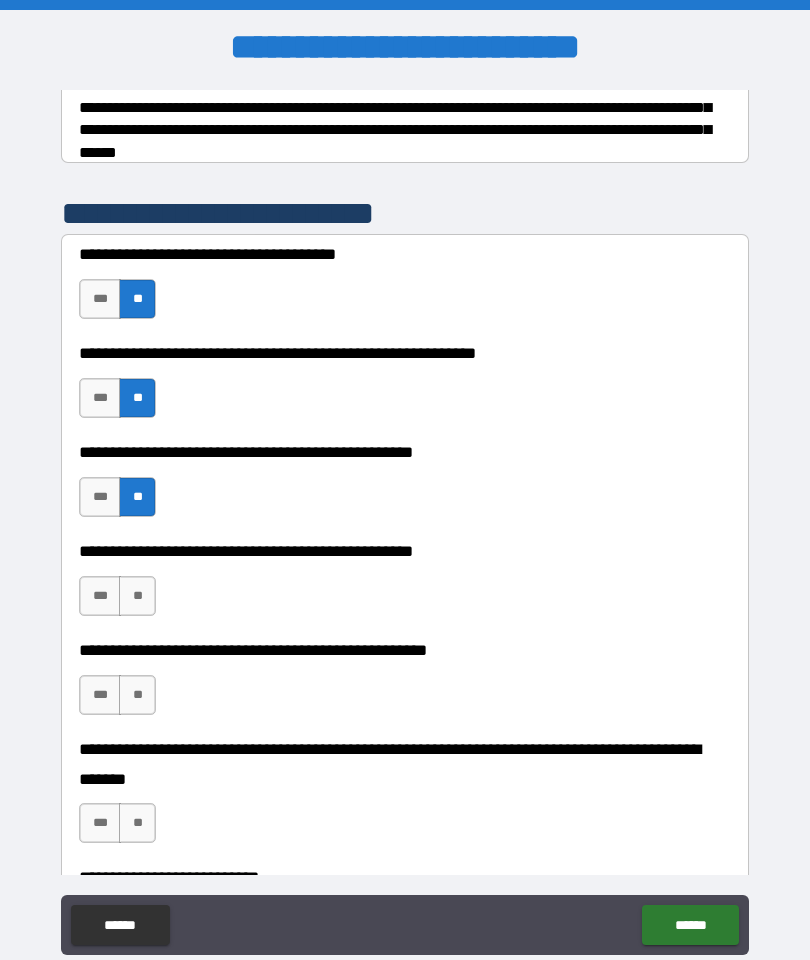 click on "**" at bounding box center [137, 596] 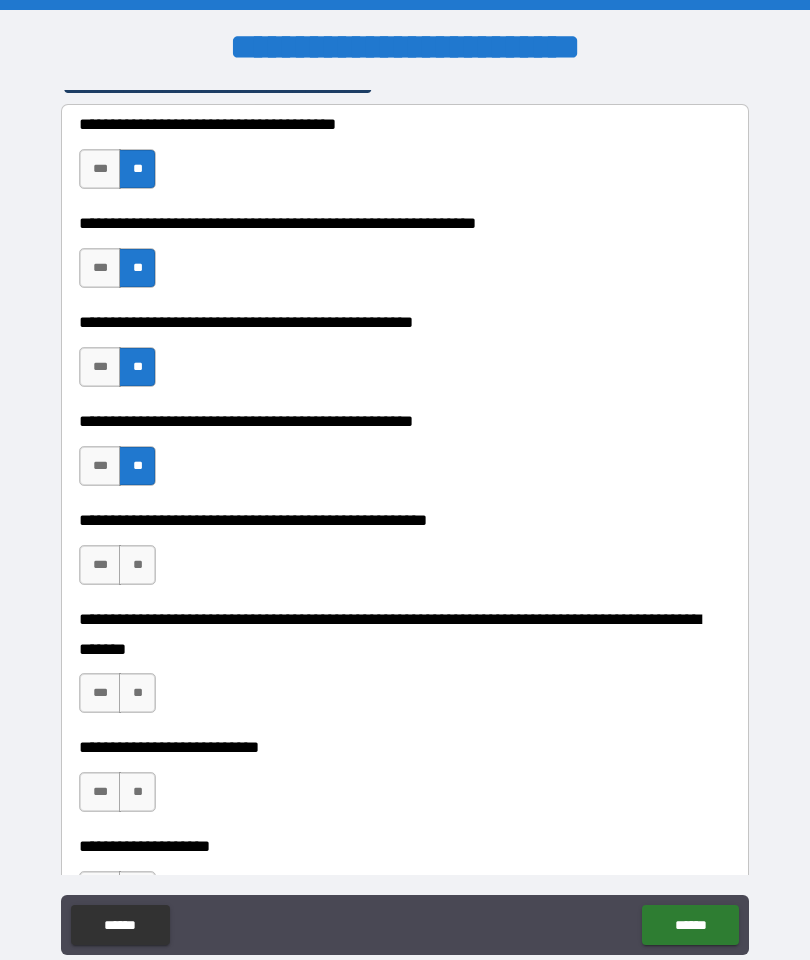 scroll, scrollTop: 477, scrollLeft: 0, axis: vertical 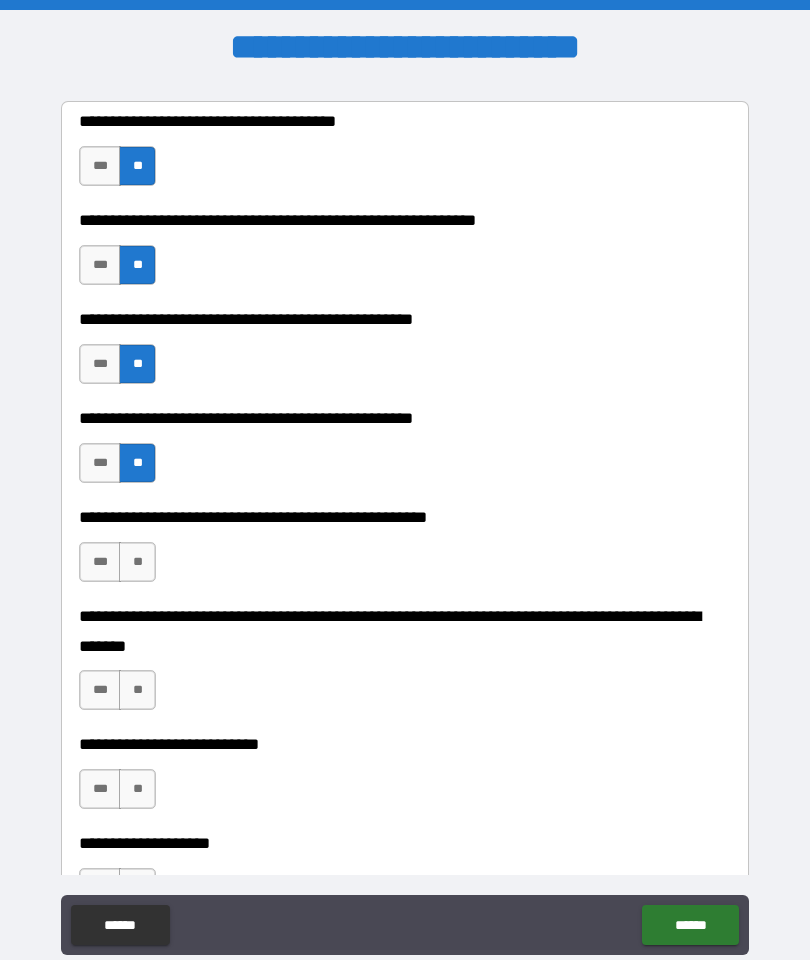 click on "**" at bounding box center (137, 562) 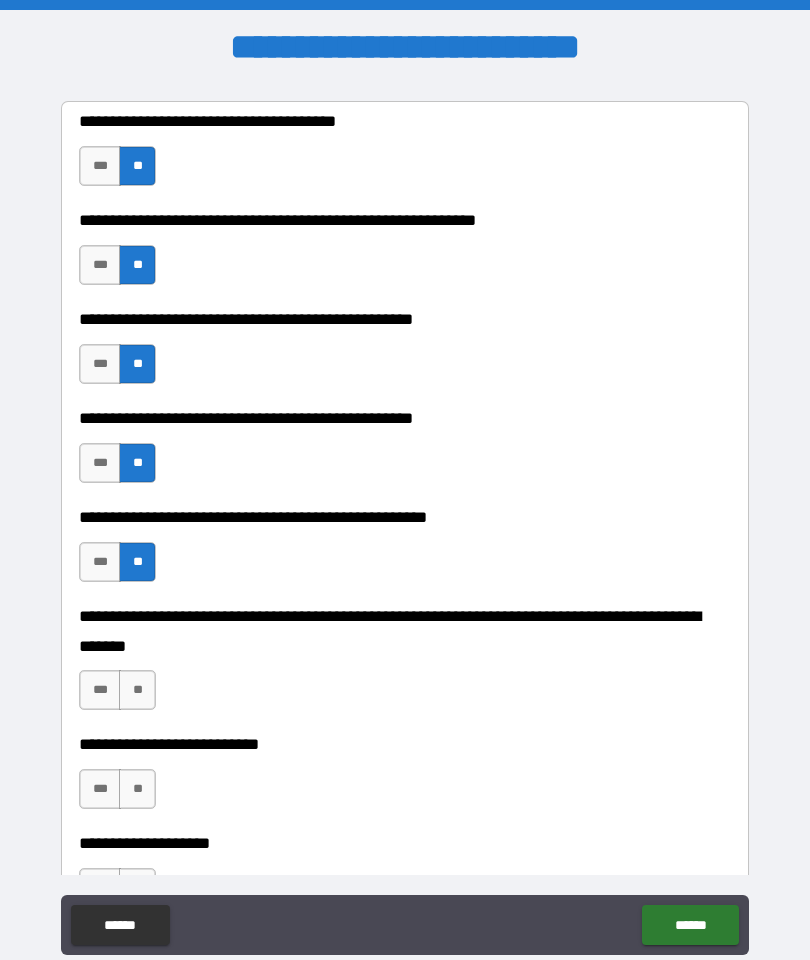 click on "**" at bounding box center (137, 690) 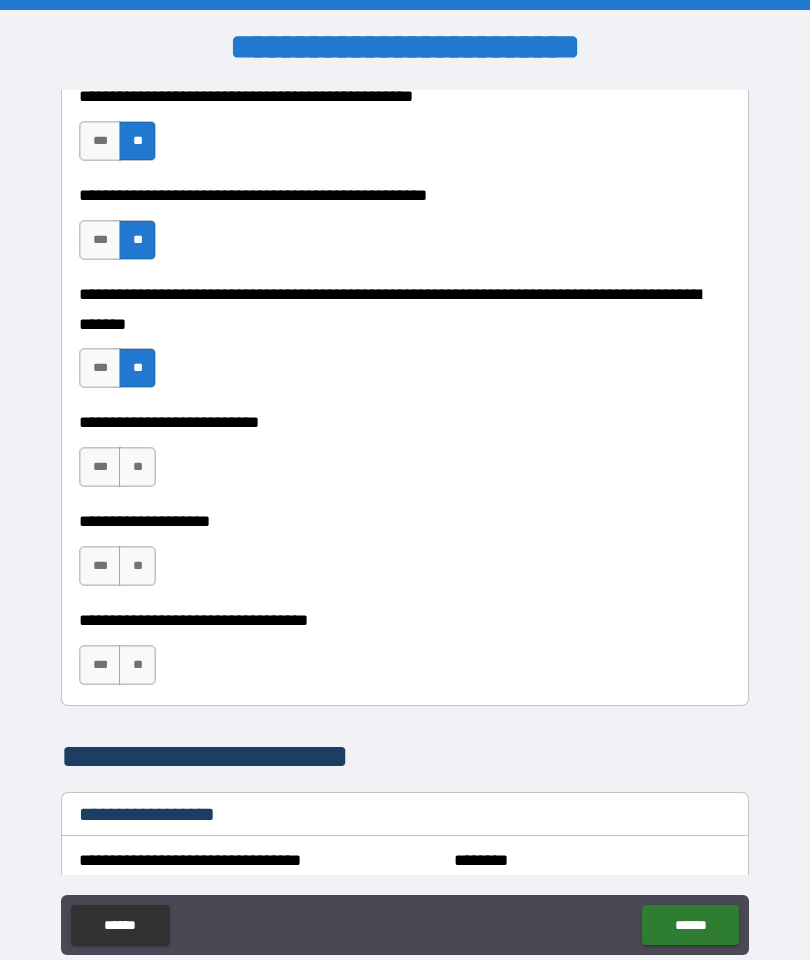 scroll, scrollTop: 800, scrollLeft: 0, axis: vertical 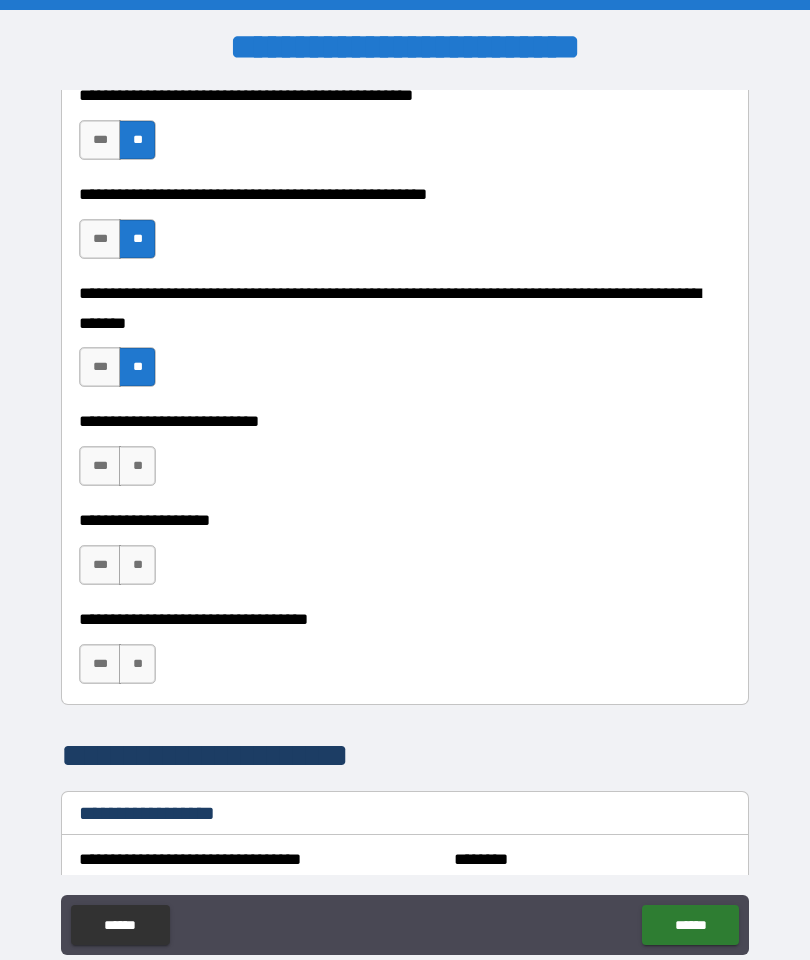 click on "**" at bounding box center [137, 466] 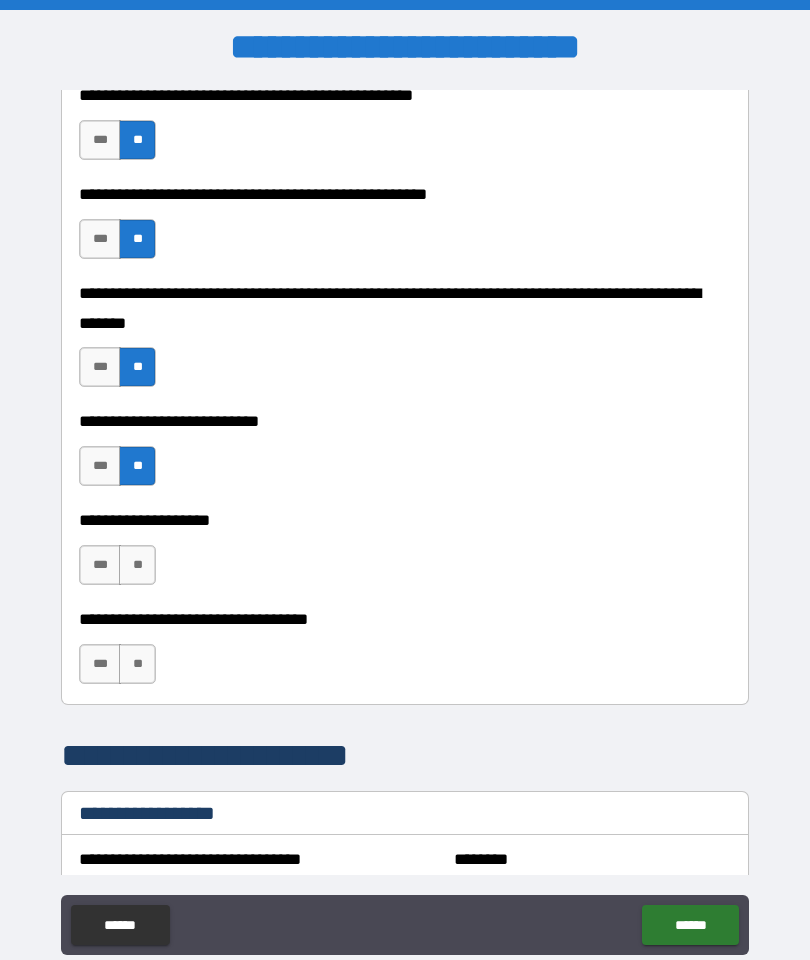 click on "**" at bounding box center [137, 565] 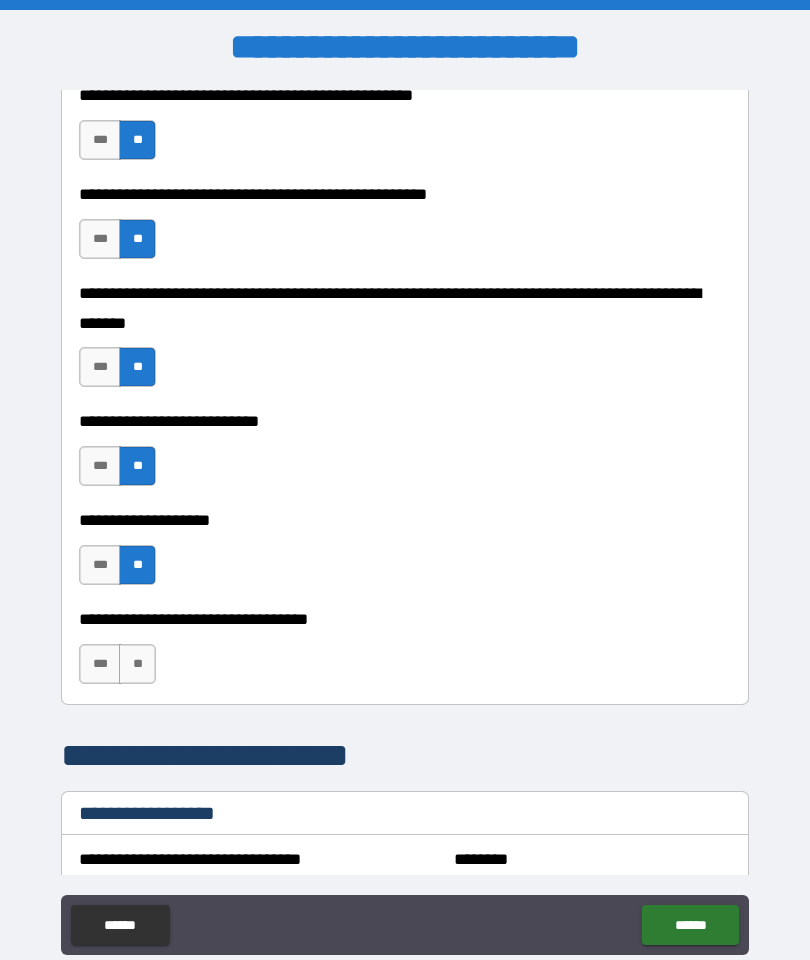 click on "**" at bounding box center (137, 664) 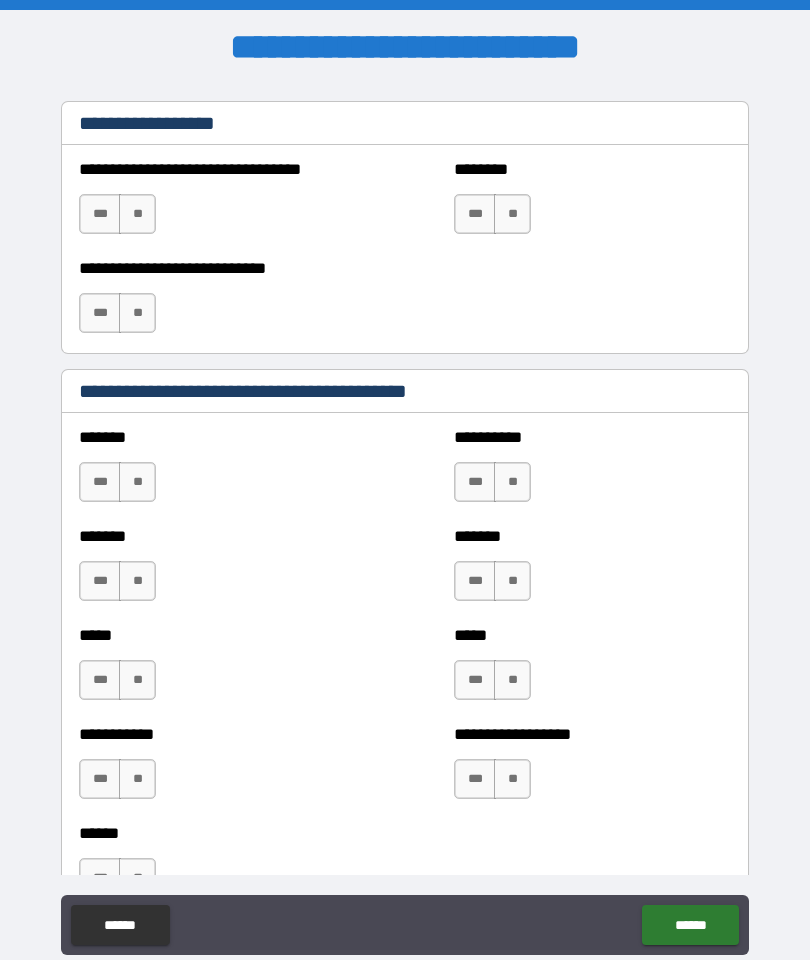 scroll, scrollTop: 1491, scrollLeft: 0, axis: vertical 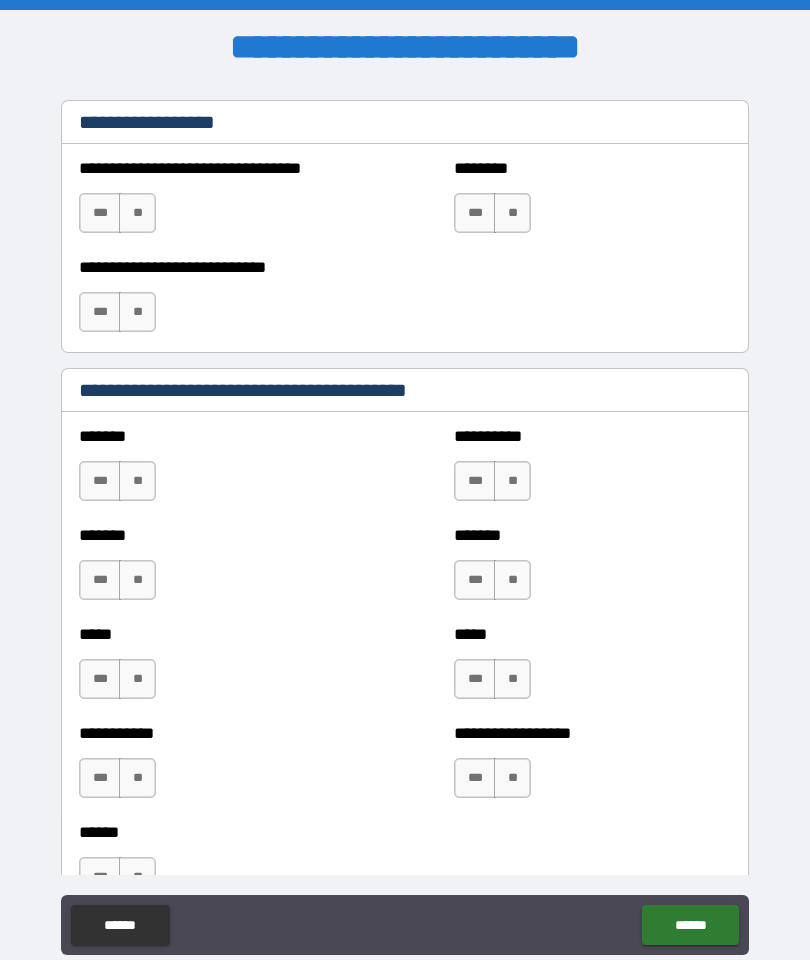 click on "**" at bounding box center [137, 481] 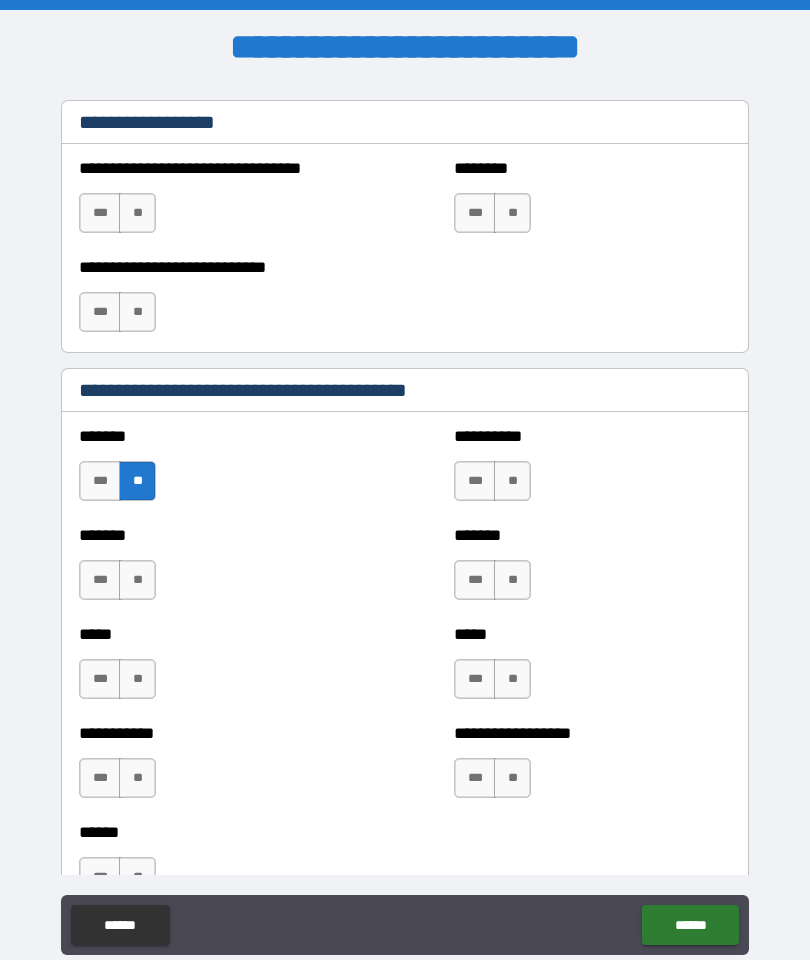 click on "**" at bounding box center (137, 580) 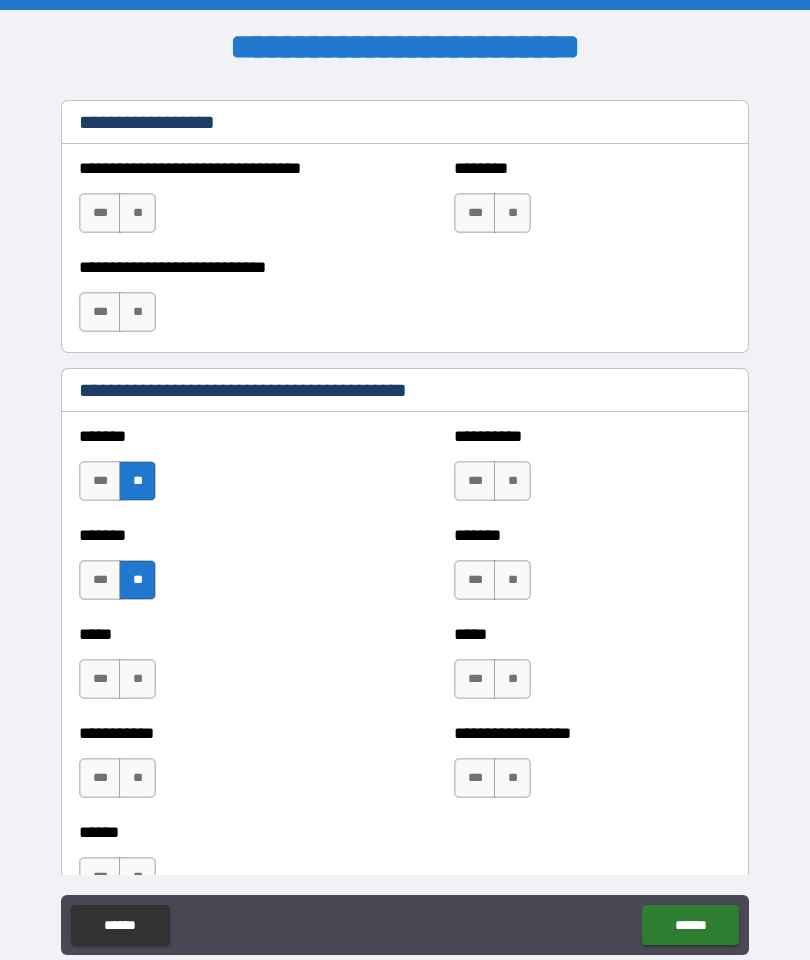 click on "**" at bounding box center [137, 679] 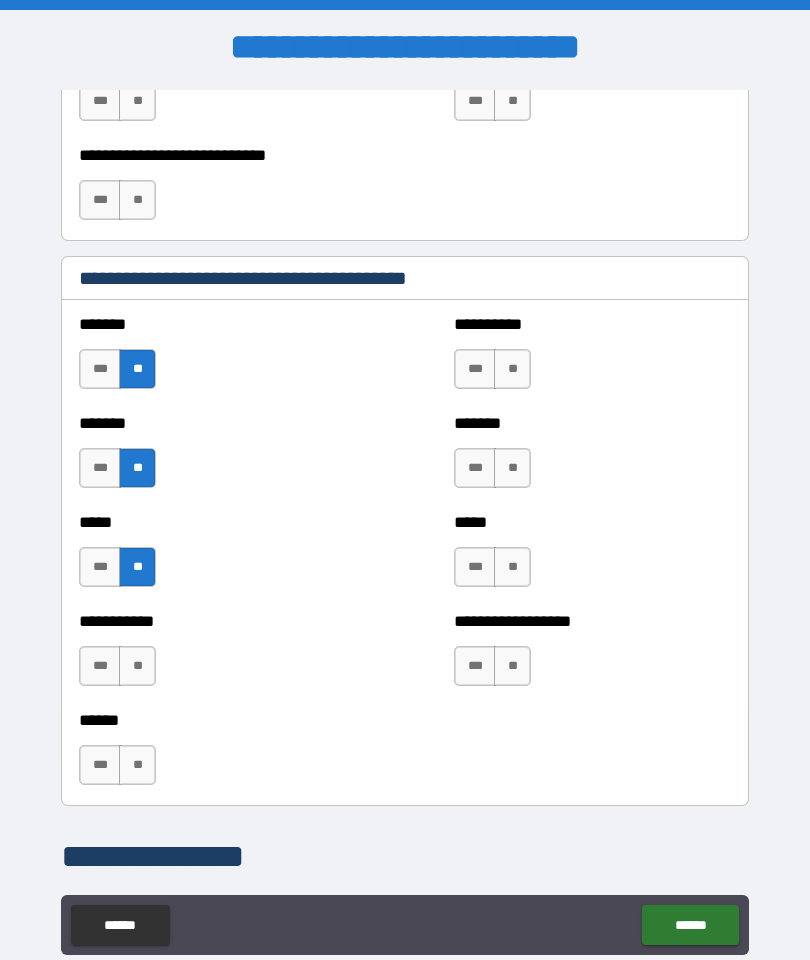 scroll, scrollTop: 1604, scrollLeft: 0, axis: vertical 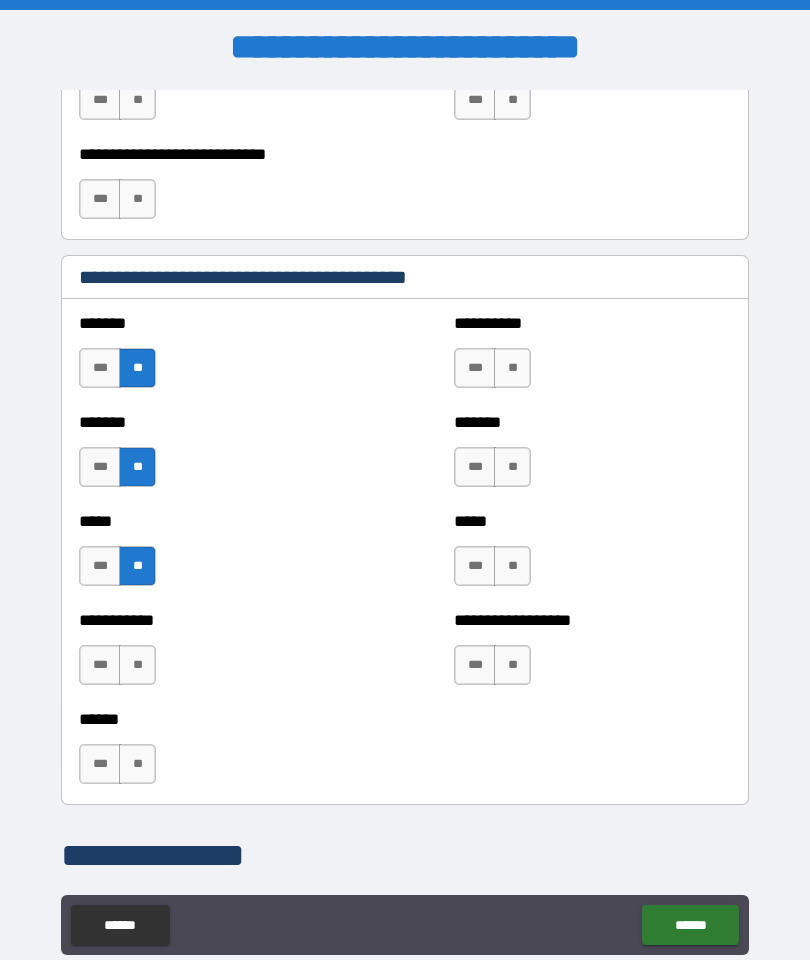 click on "**" at bounding box center (137, 764) 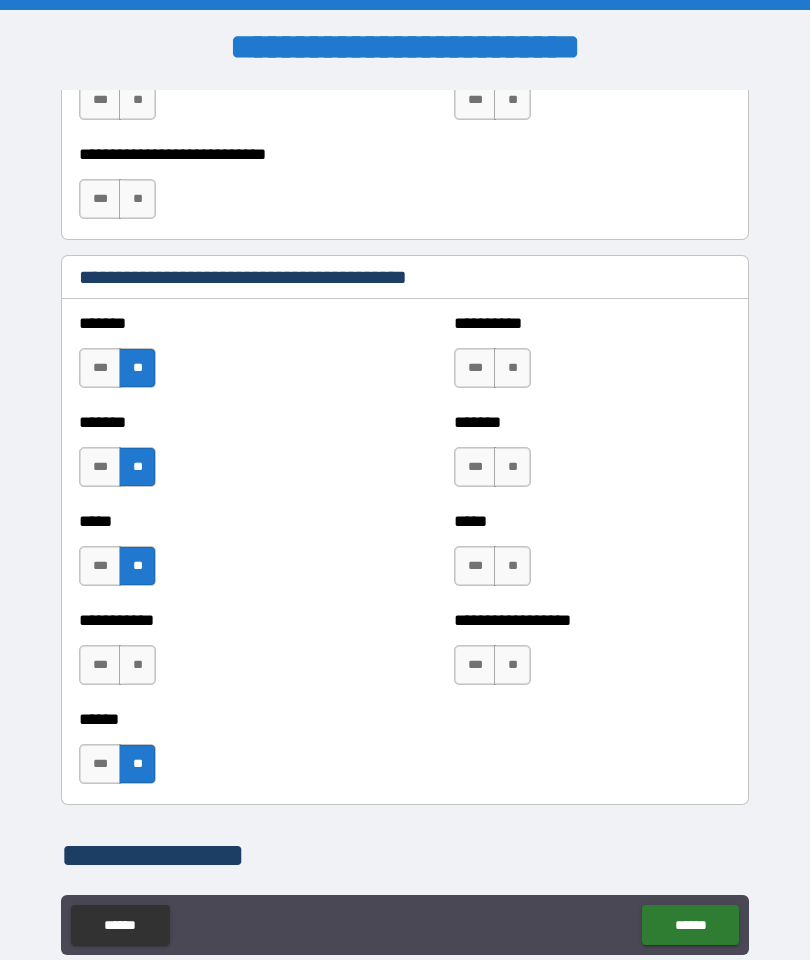click on "**" at bounding box center [512, 665] 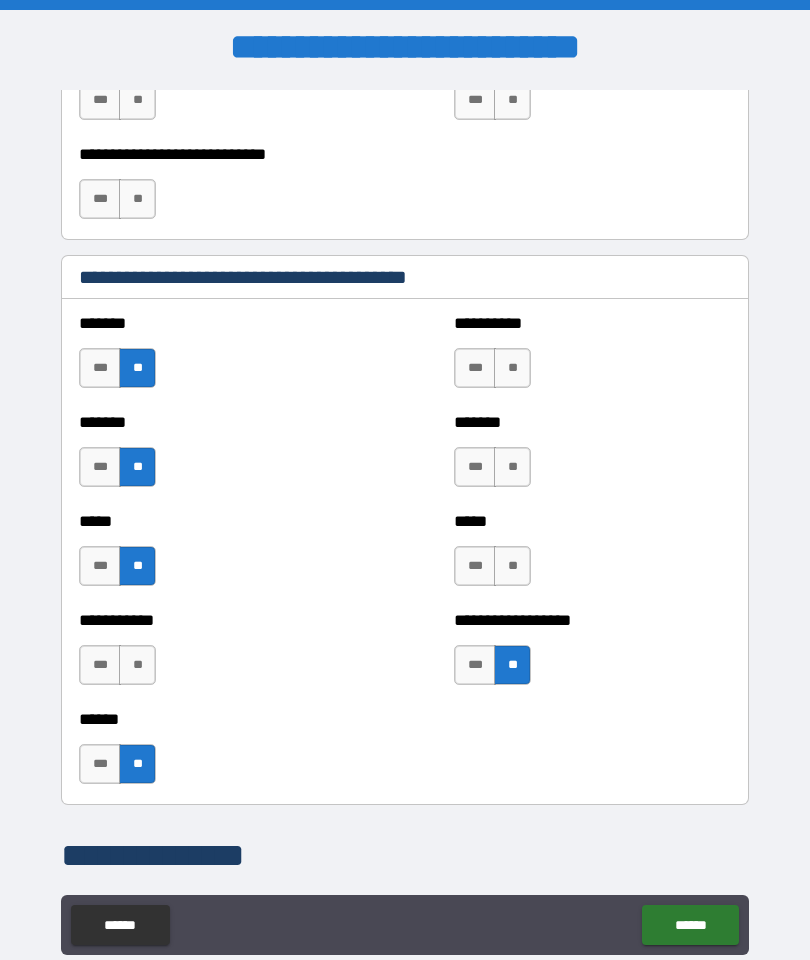 click on "**" at bounding box center [137, 665] 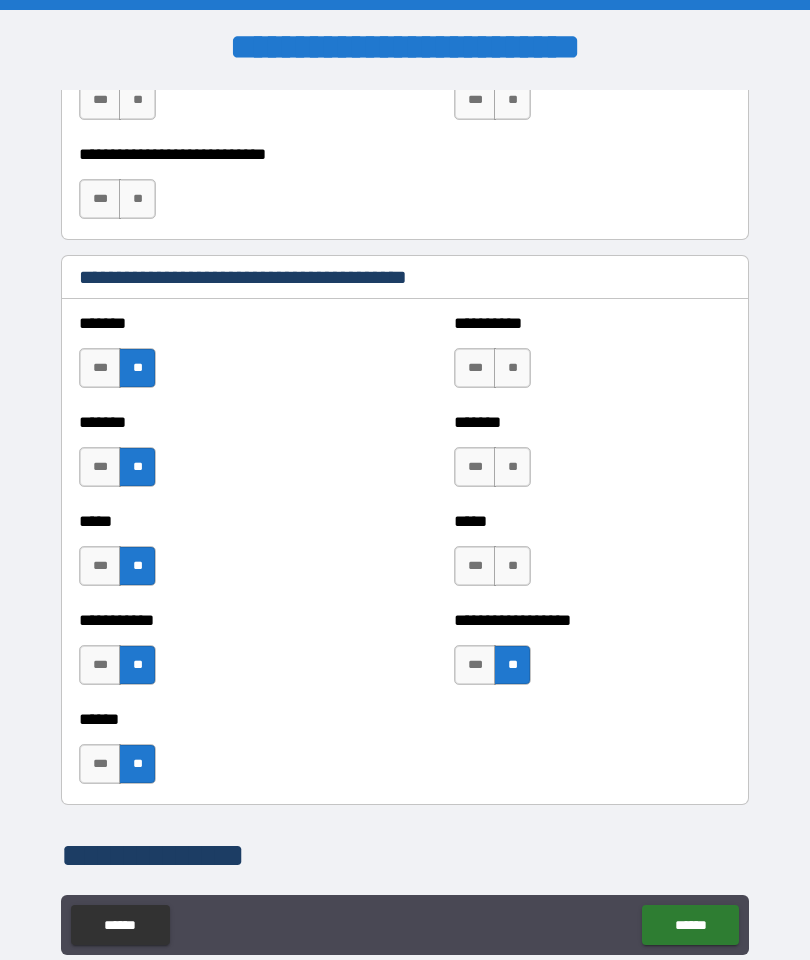 click on "**" at bounding box center (512, 566) 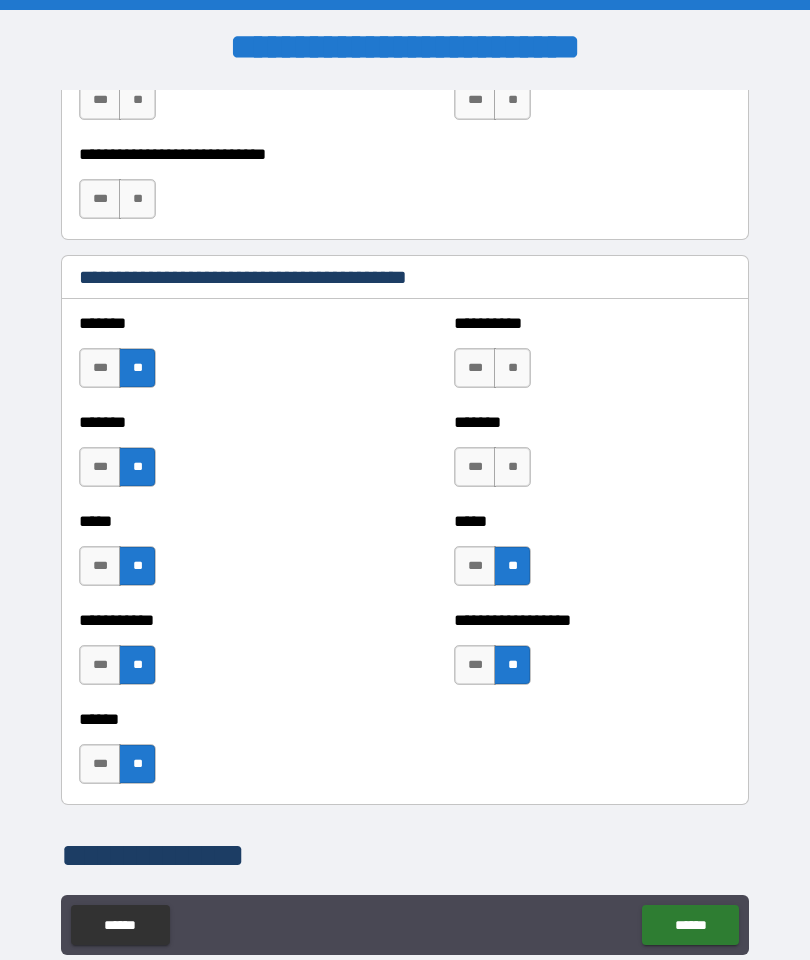 click on "**" at bounding box center [512, 467] 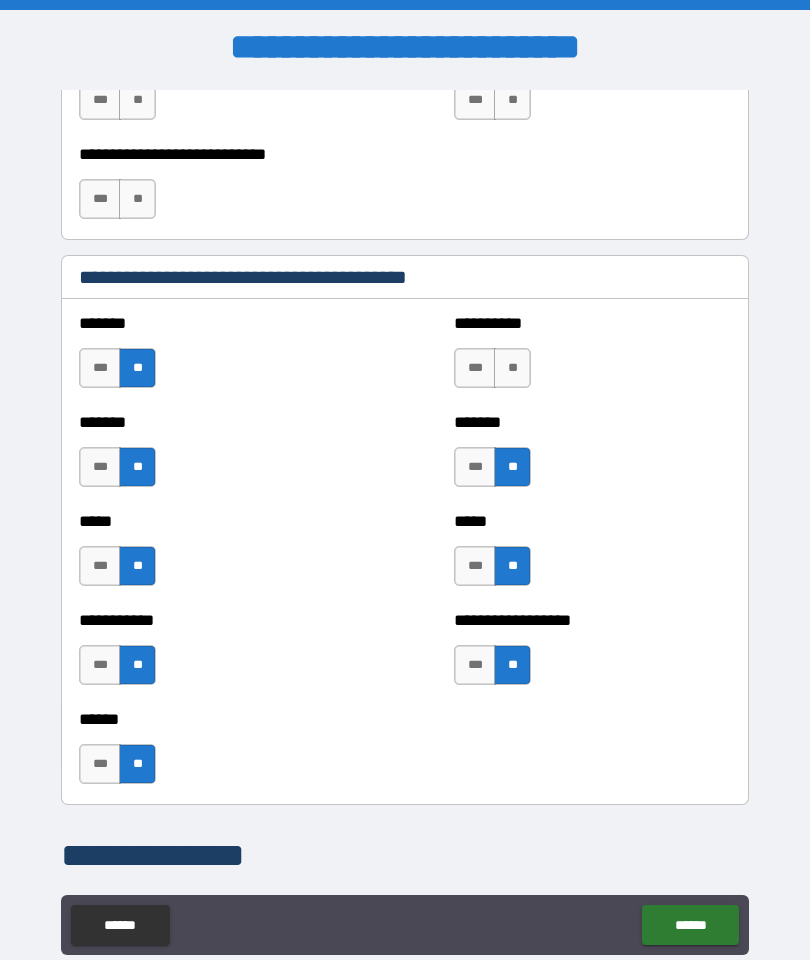 click on "**" at bounding box center (512, 368) 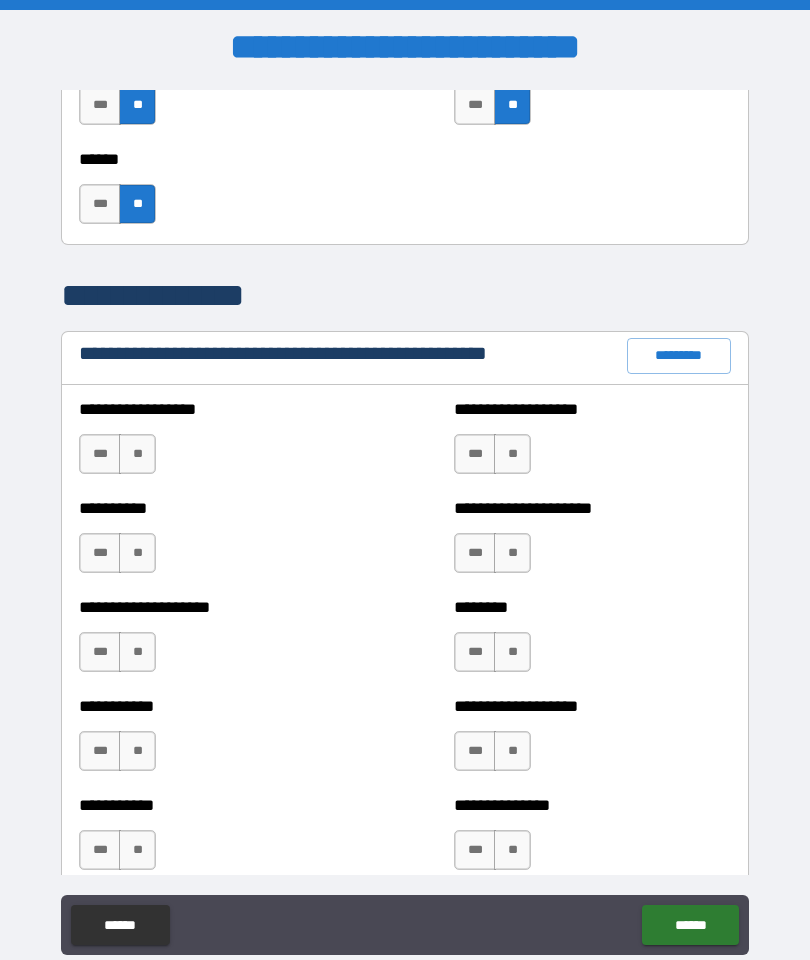 scroll, scrollTop: 2164, scrollLeft: 0, axis: vertical 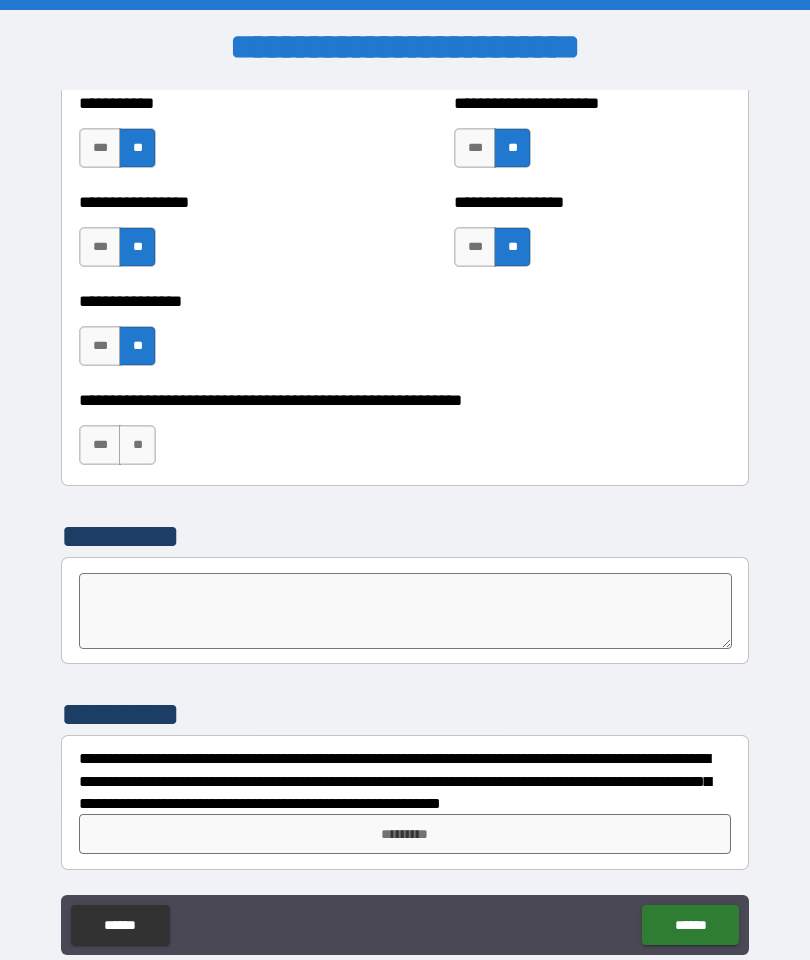 click on "**" at bounding box center [137, 445] 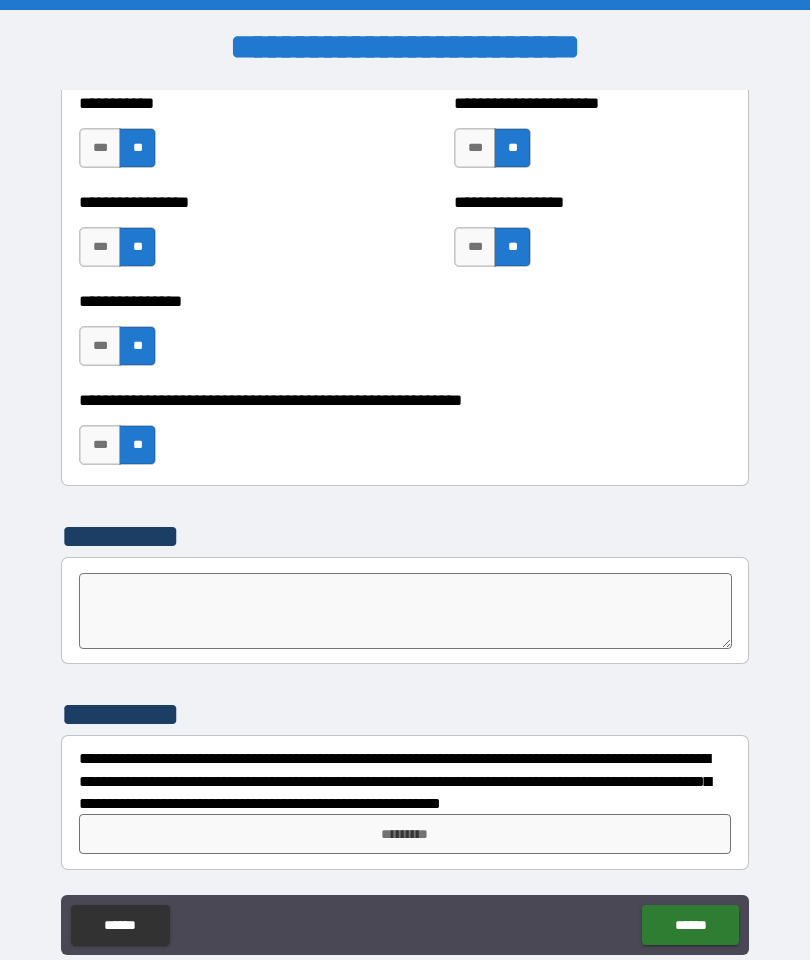 scroll, scrollTop: 6034, scrollLeft: 0, axis: vertical 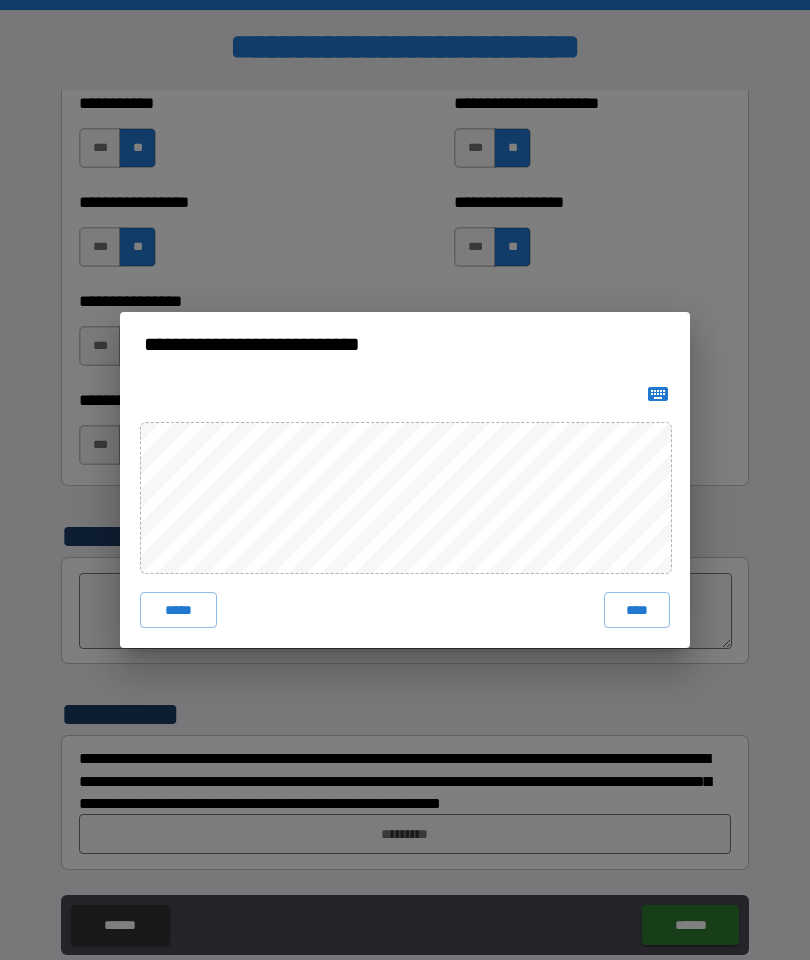 click on "****" at bounding box center (637, 610) 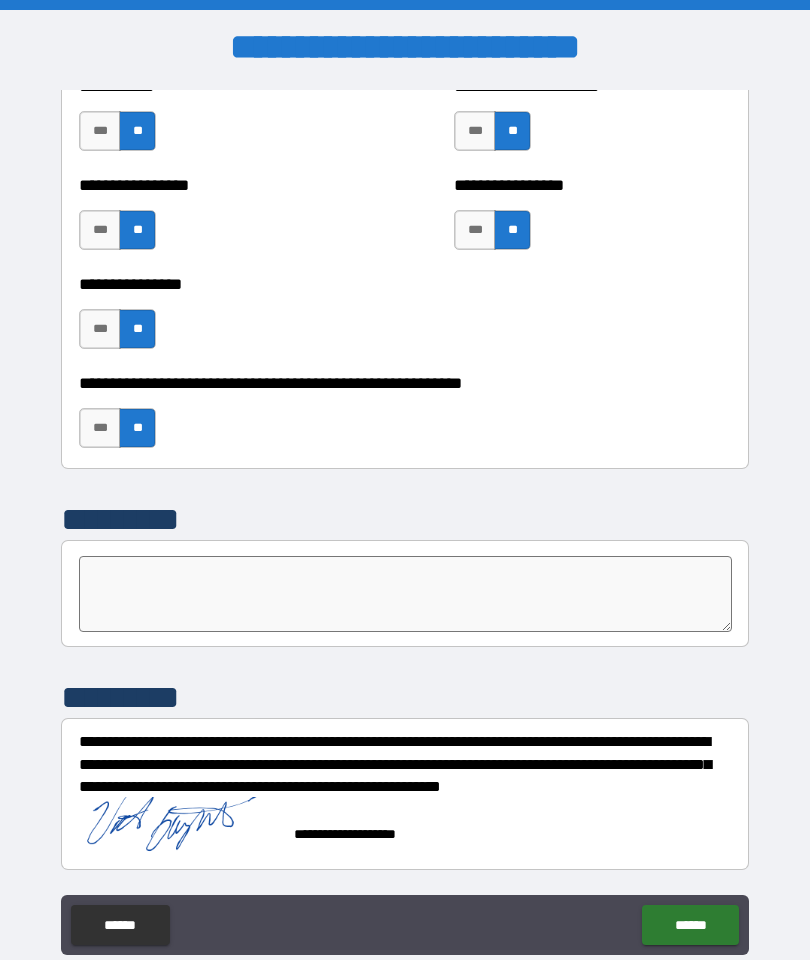 scroll, scrollTop: 6051, scrollLeft: 0, axis: vertical 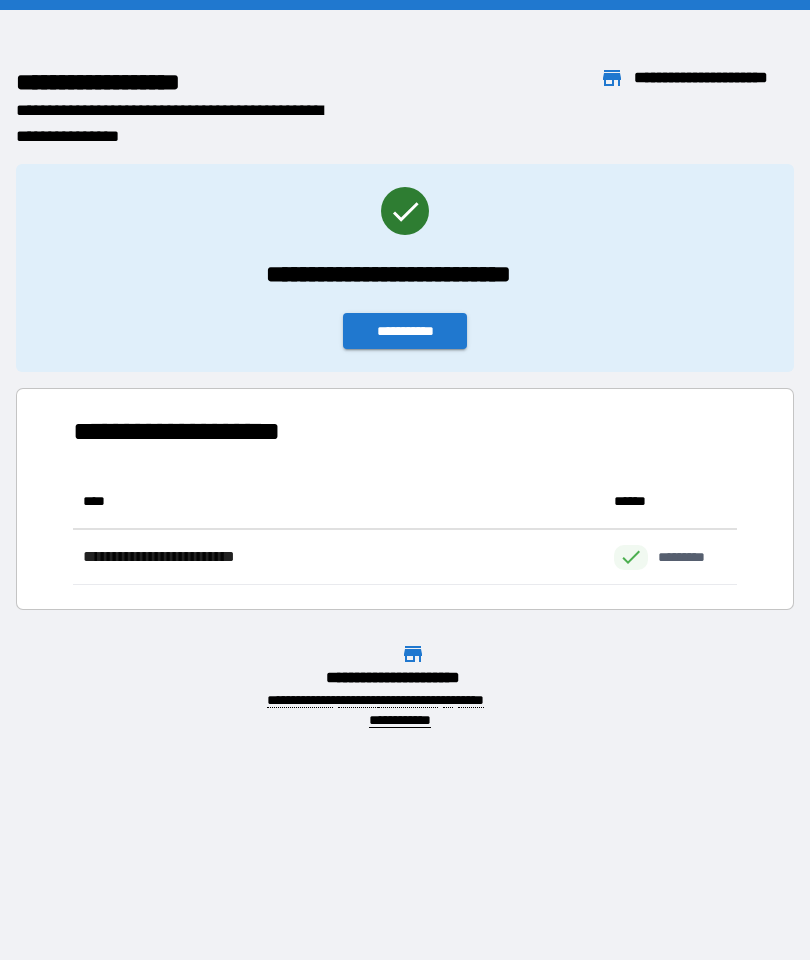 click on "**********" at bounding box center [405, 331] 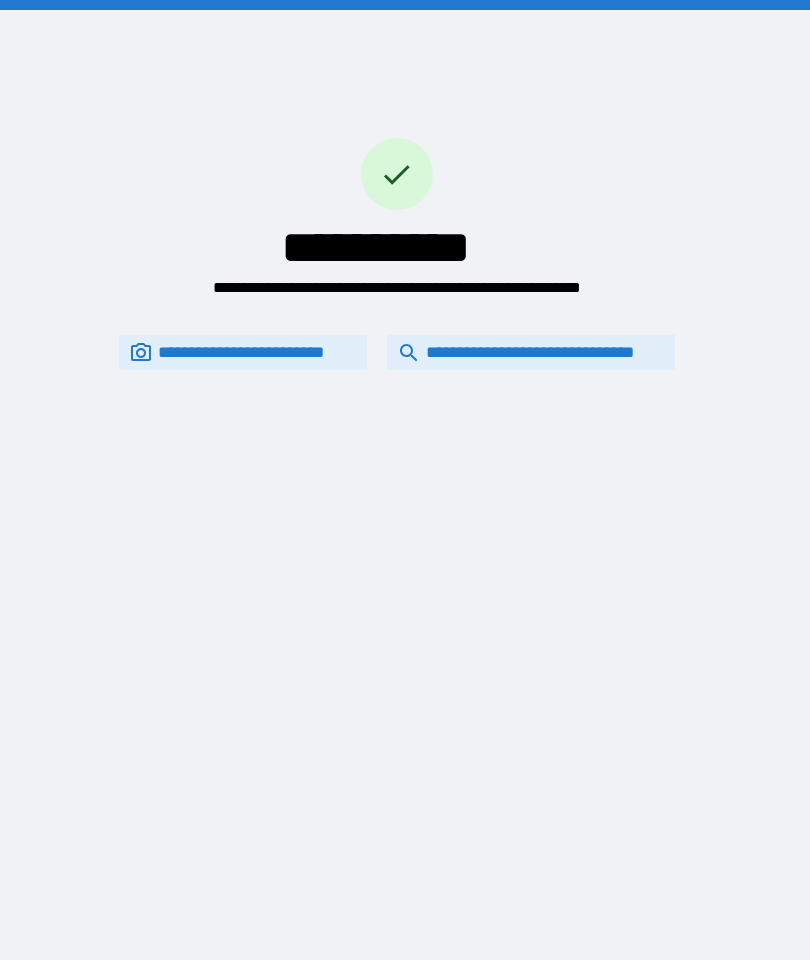 click on "**********" at bounding box center [531, 352] 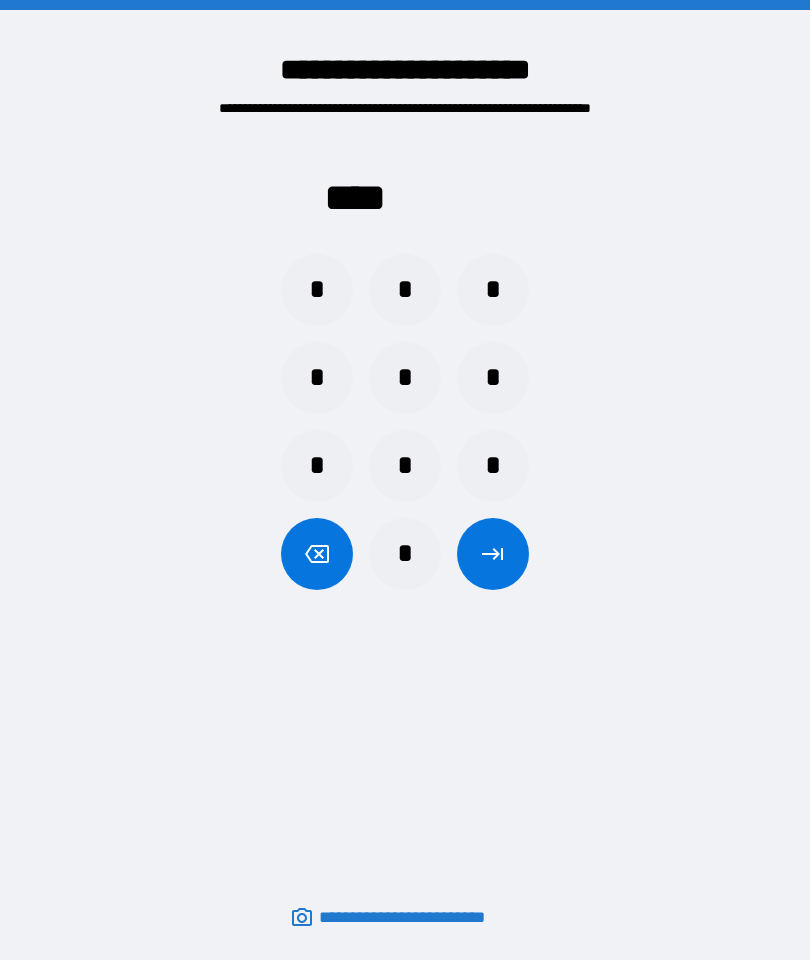 click on "*" at bounding box center [317, 466] 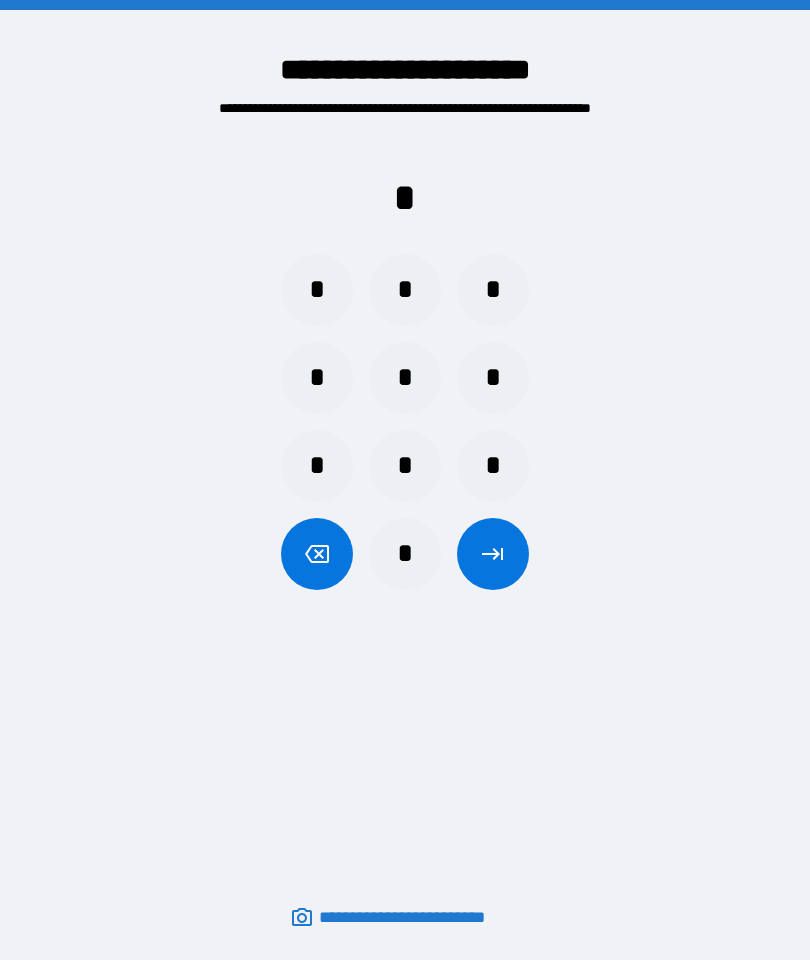 click on "*" at bounding box center [317, 466] 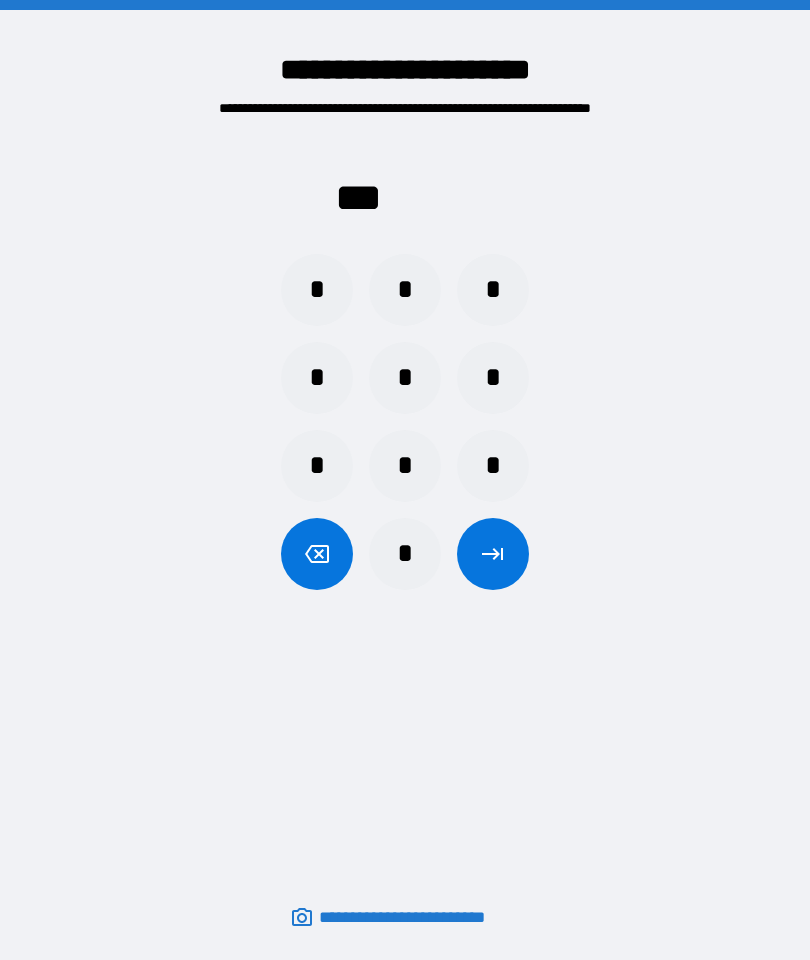 click on "*" at bounding box center [317, 466] 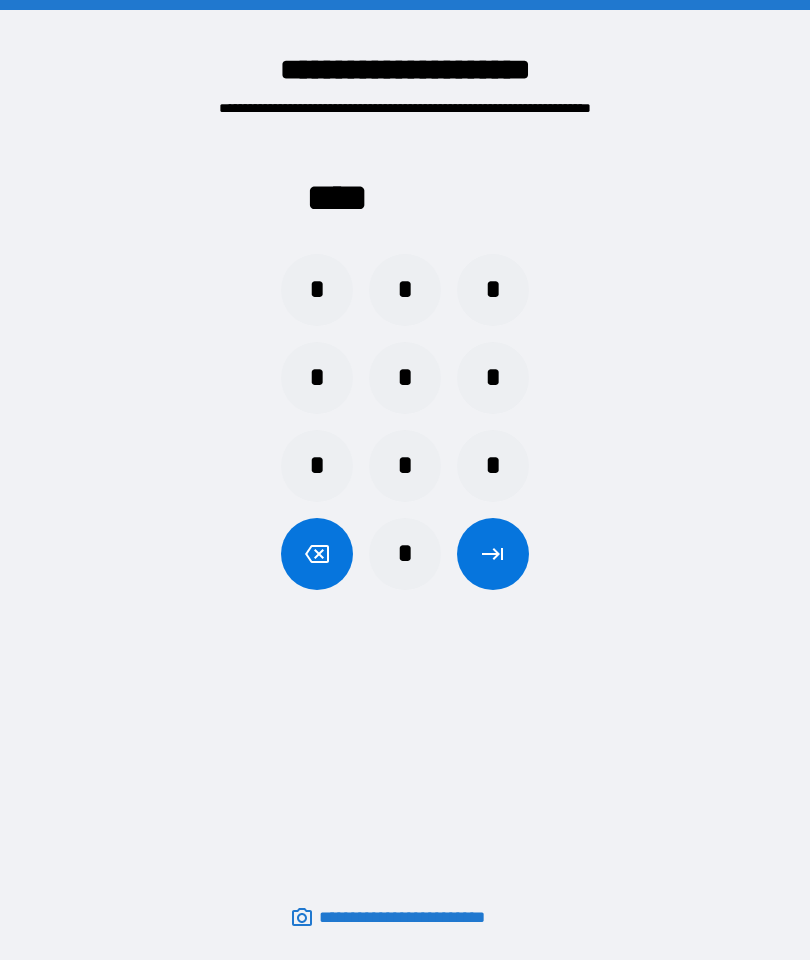 click 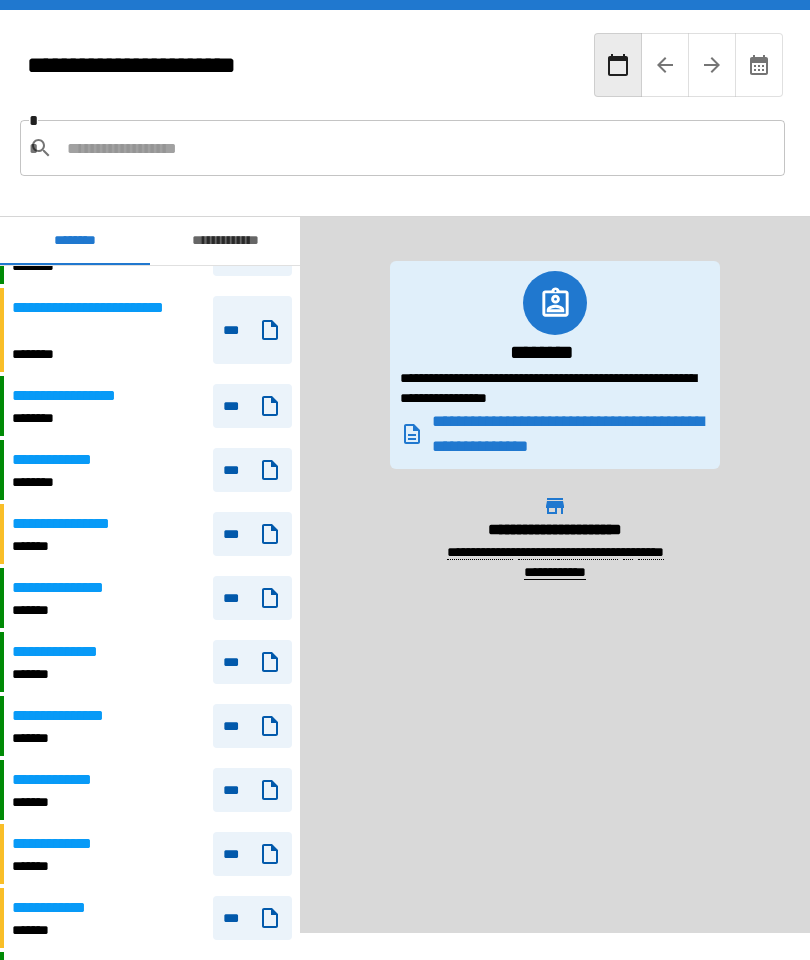 scroll, scrollTop: 462, scrollLeft: 0, axis: vertical 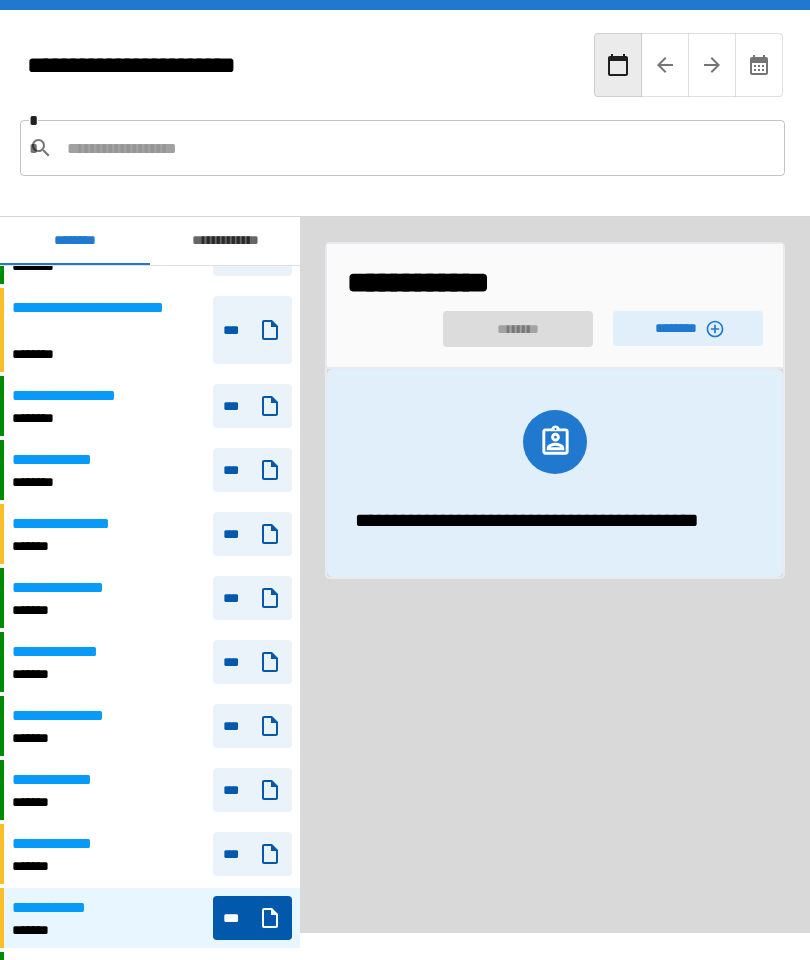 click on "********" at bounding box center (688, 328) 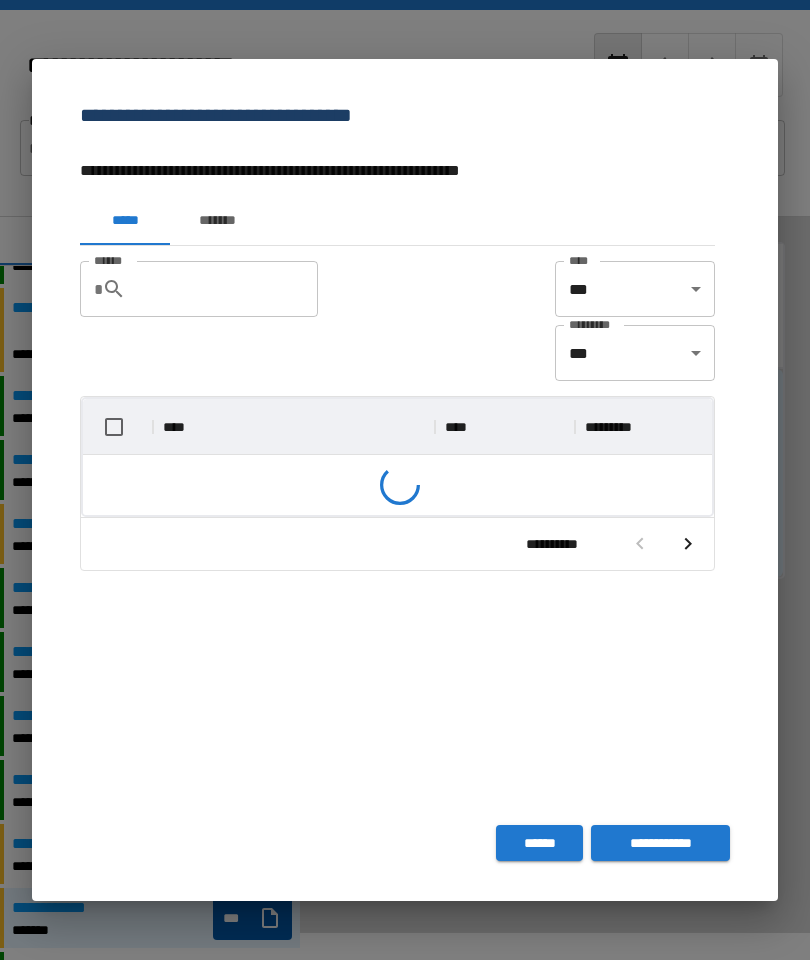scroll, scrollTop: 1, scrollLeft: 1, axis: both 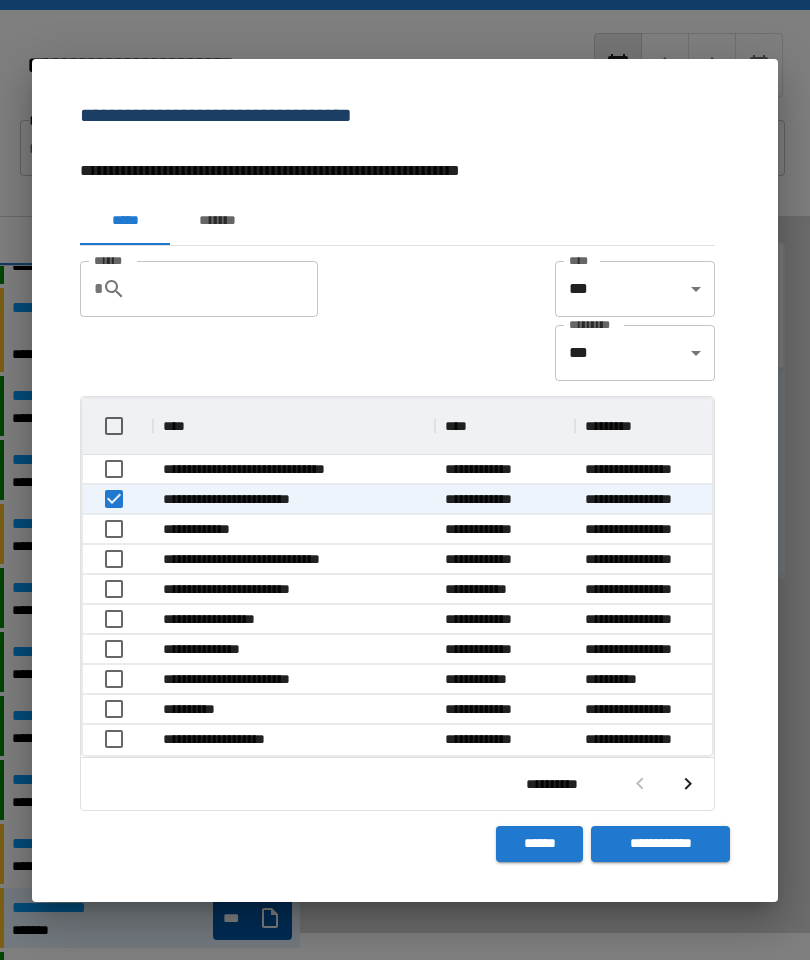 click on "**********" at bounding box center (660, 844) 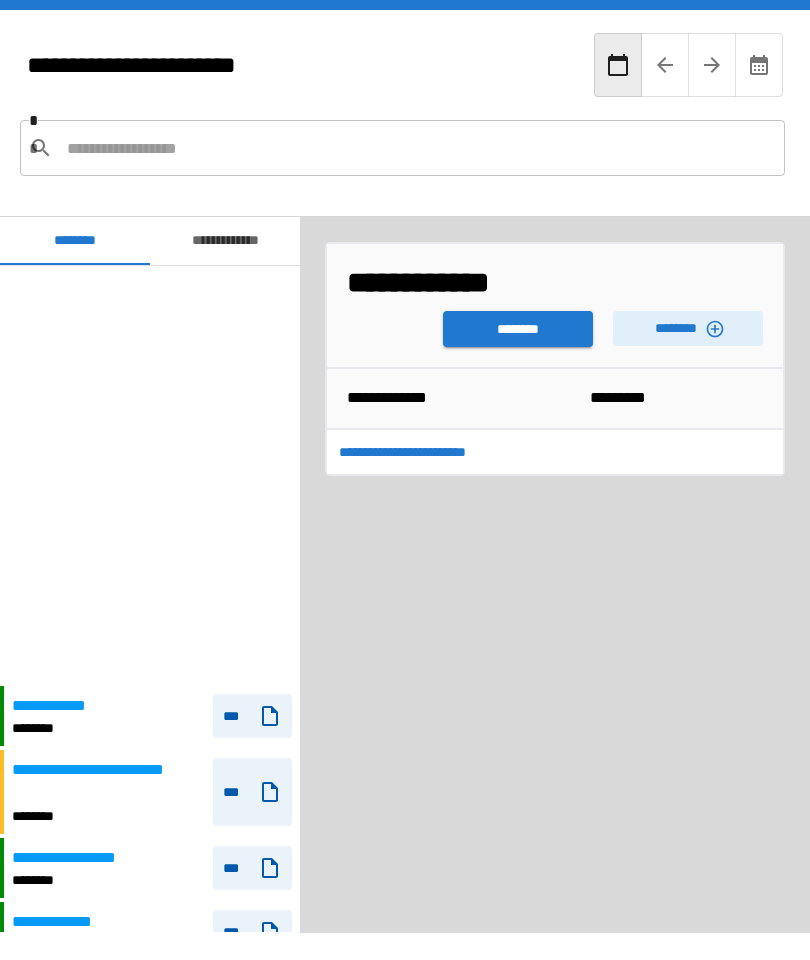 scroll, scrollTop: 462, scrollLeft: 0, axis: vertical 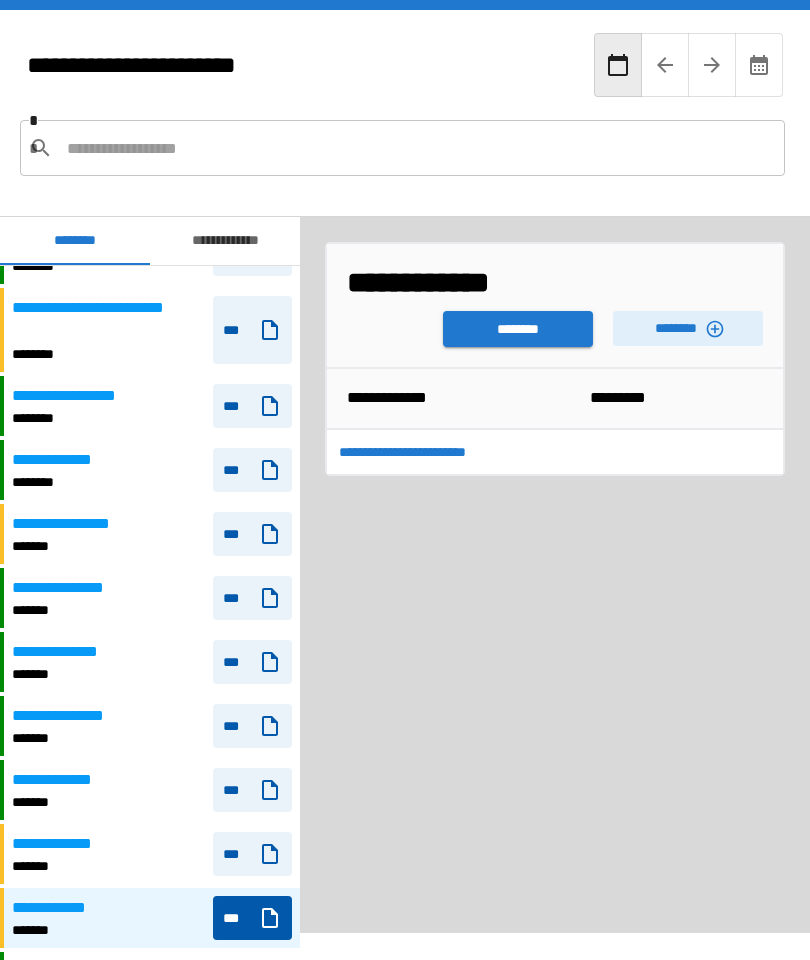 click on "********" at bounding box center (518, 329) 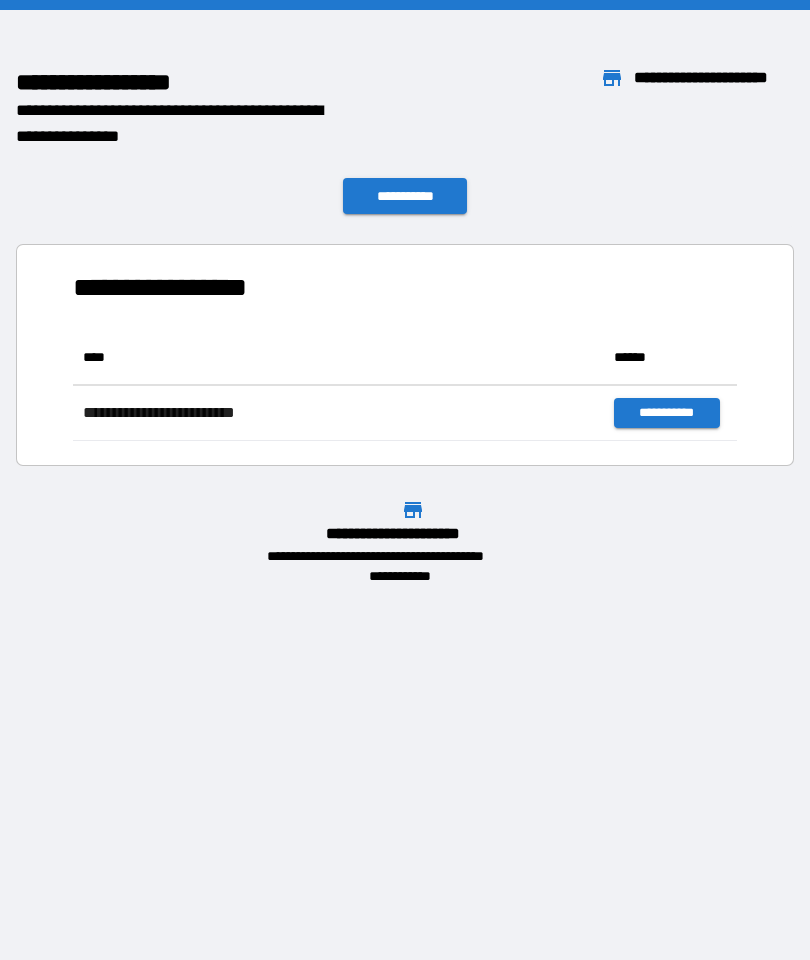 scroll, scrollTop: 111, scrollLeft: 664, axis: both 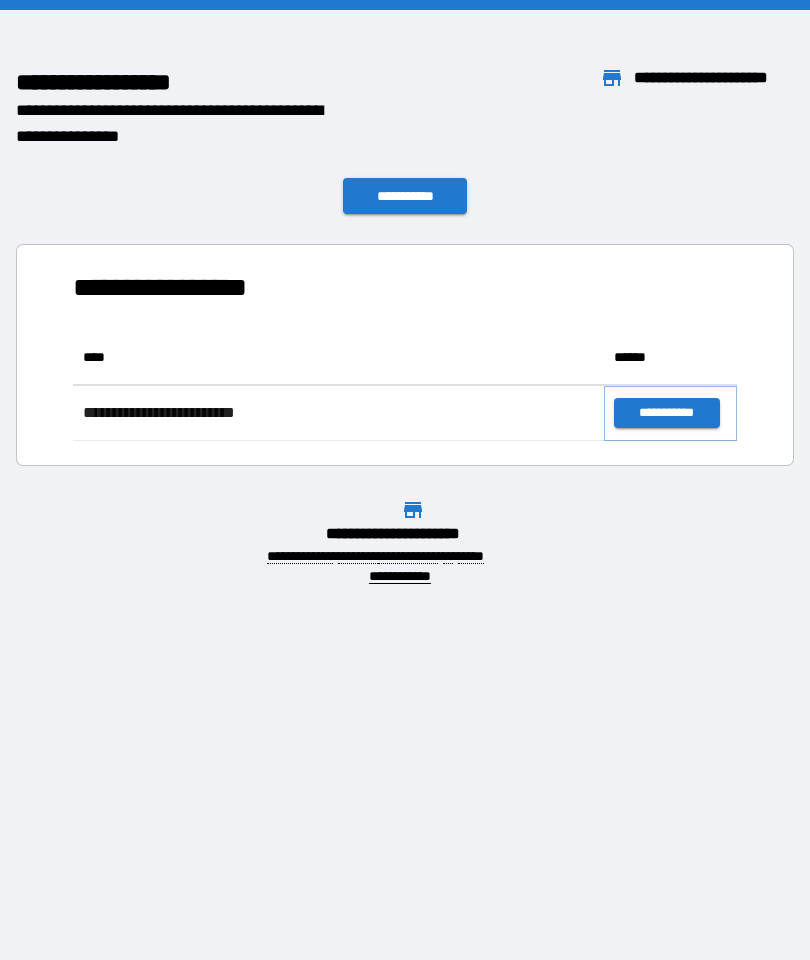 click on "**********" at bounding box center (666, 413) 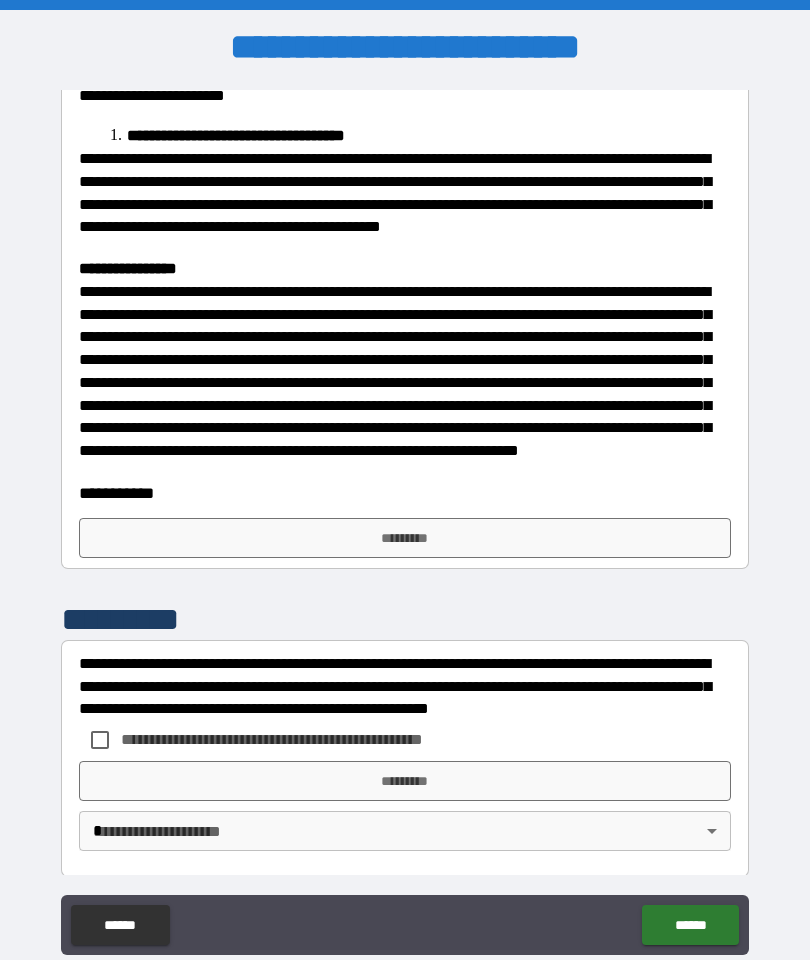 scroll, scrollTop: 1412, scrollLeft: 0, axis: vertical 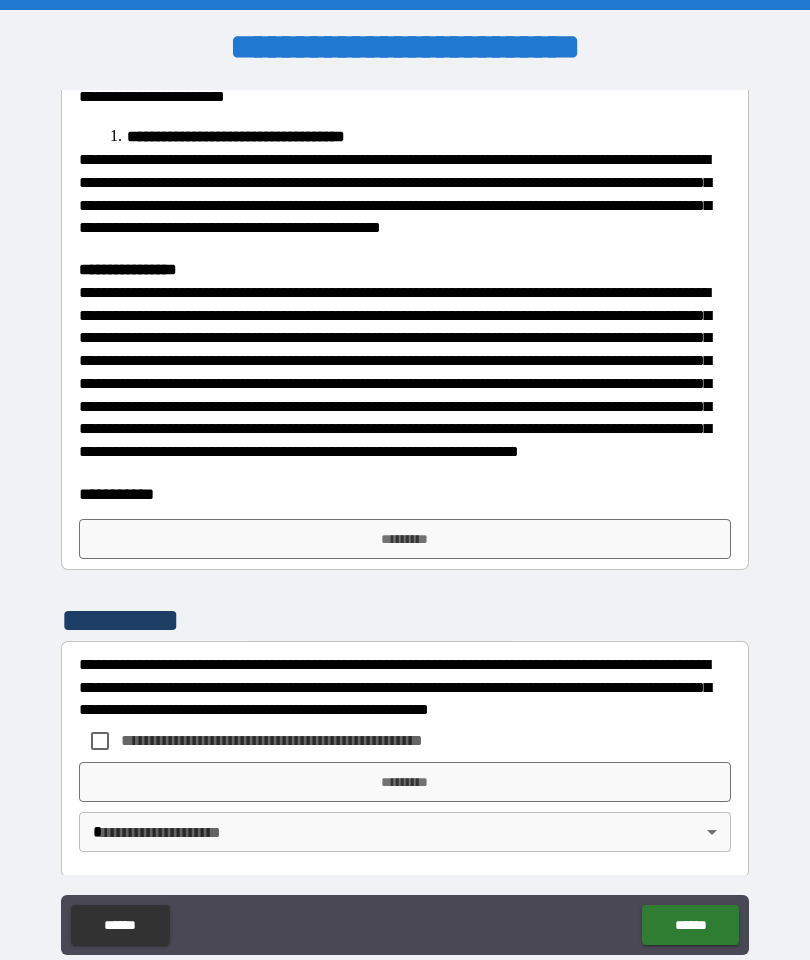 click on "*********" at bounding box center [405, 539] 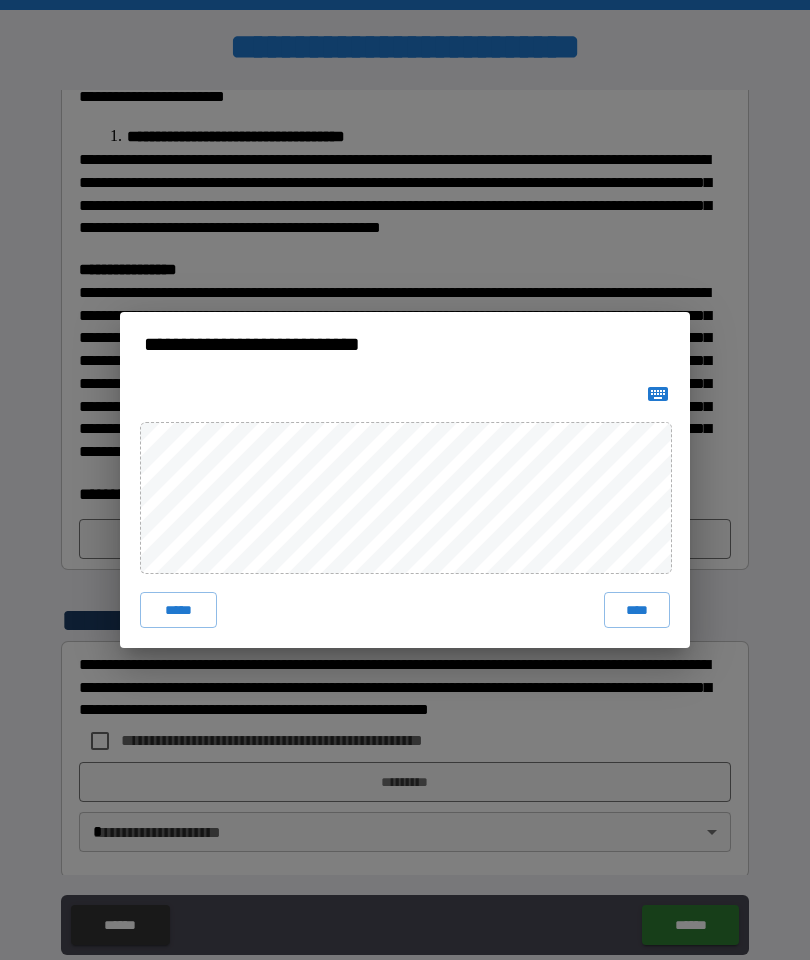 click on "****" at bounding box center (637, 610) 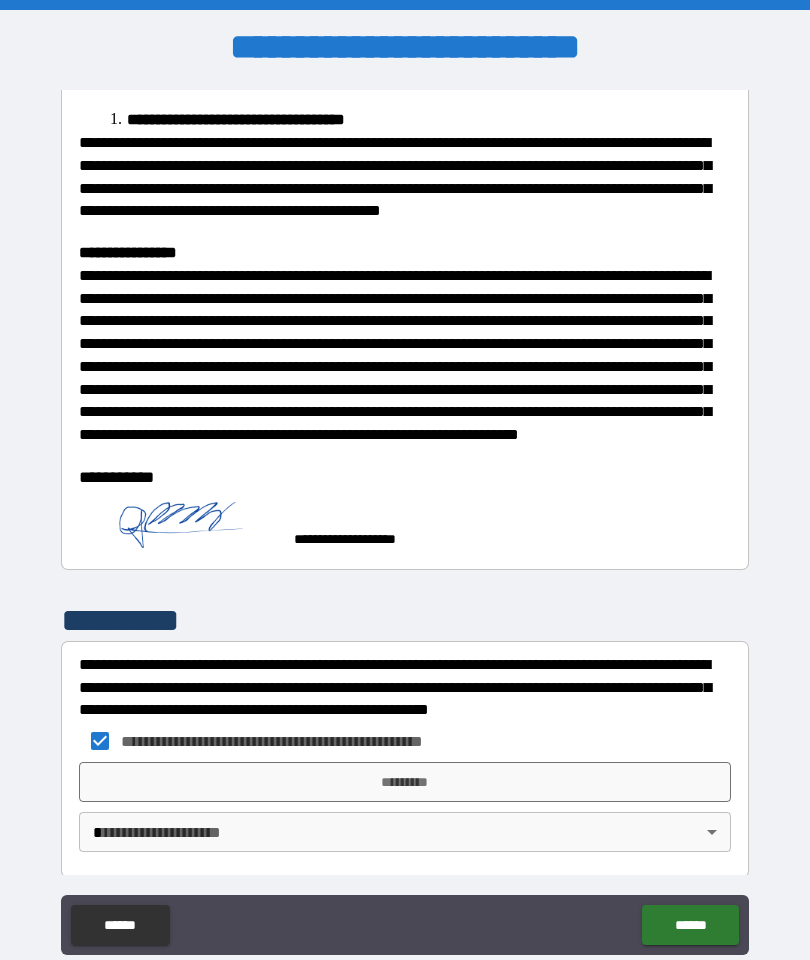 scroll, scrollTop: 1429, scrollLeft: 0, axis: vertical 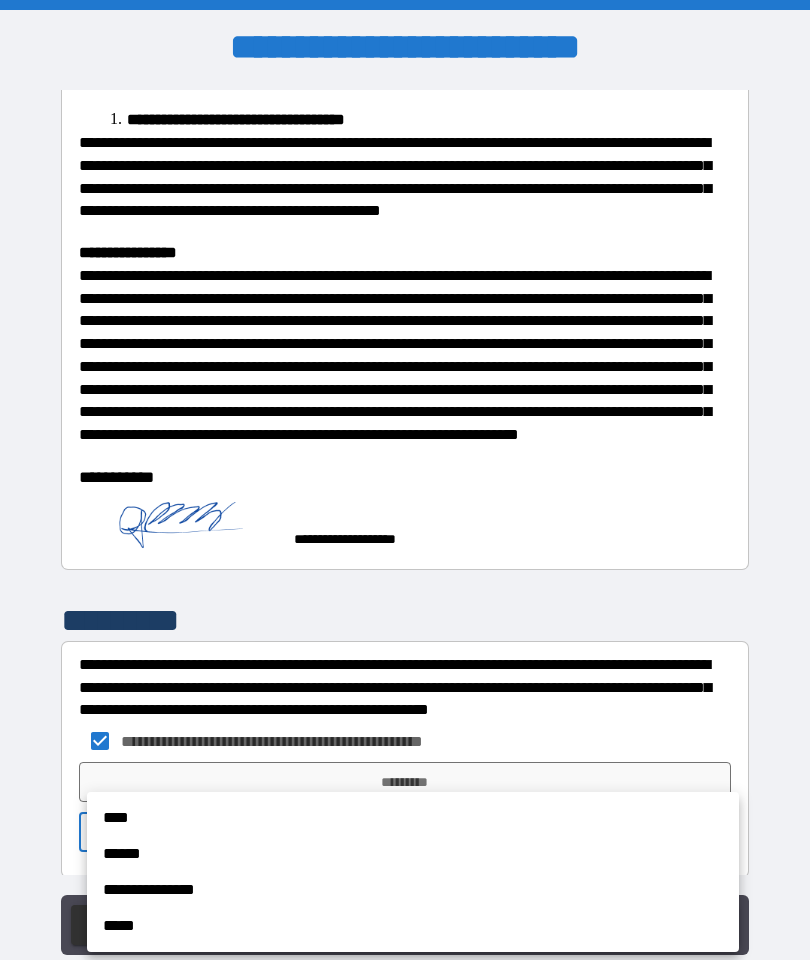 click on "****" at bounding box center [413, 818] 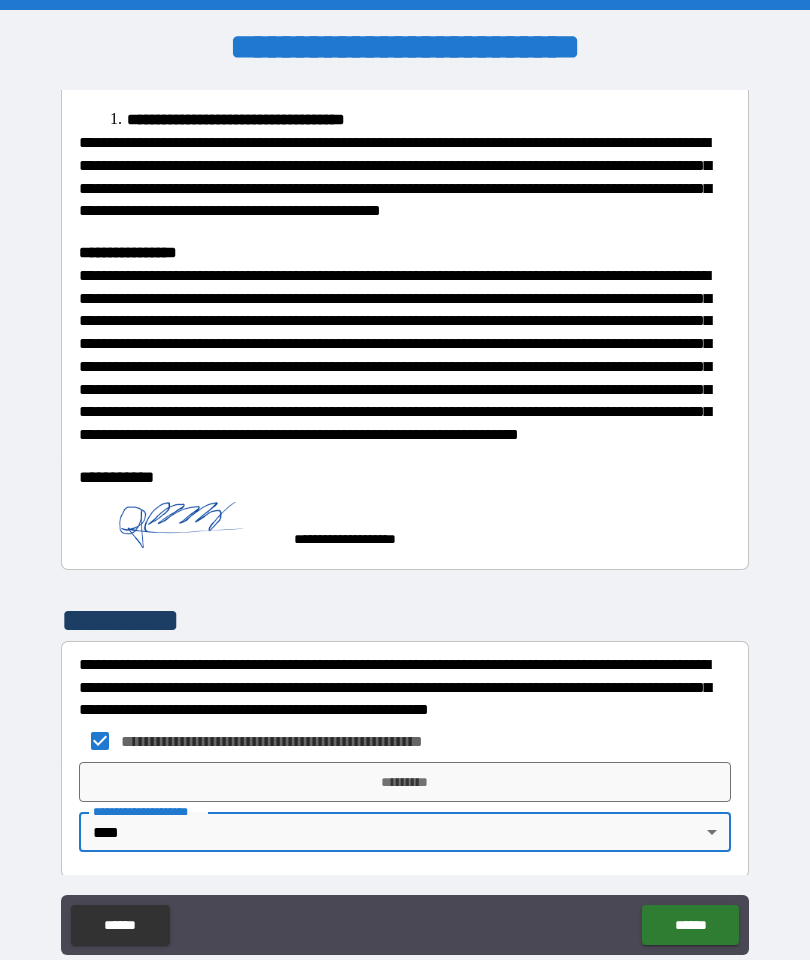 click on "*********" at bounding box center (405, 782) 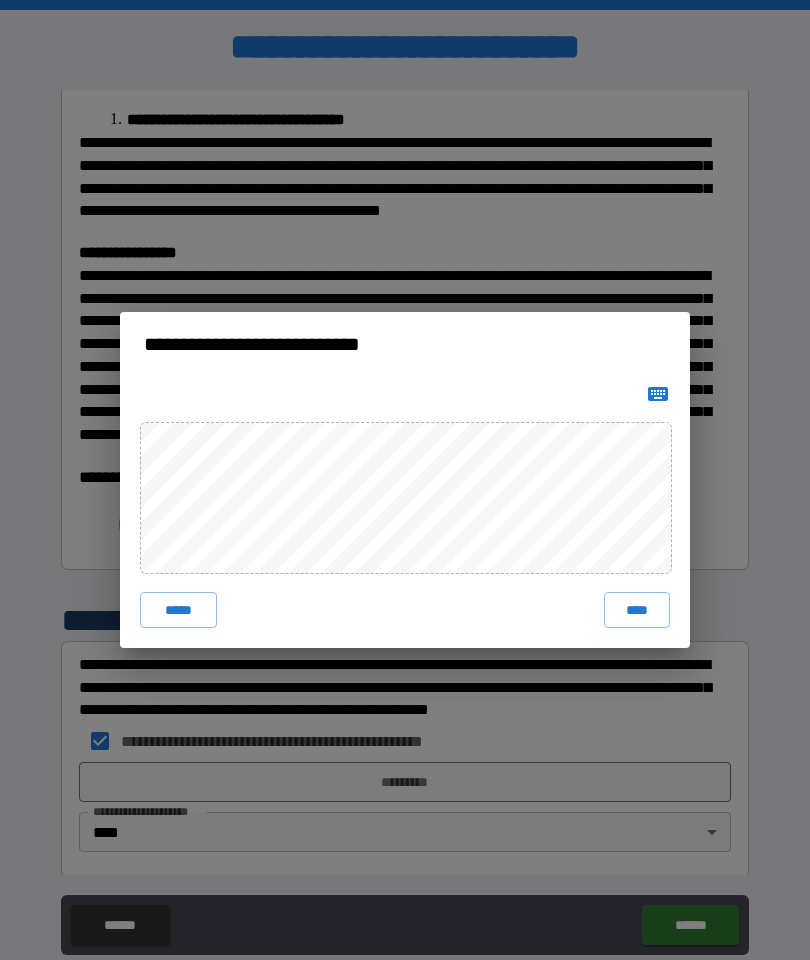 click on "*****" at bounding box center [178, 610] 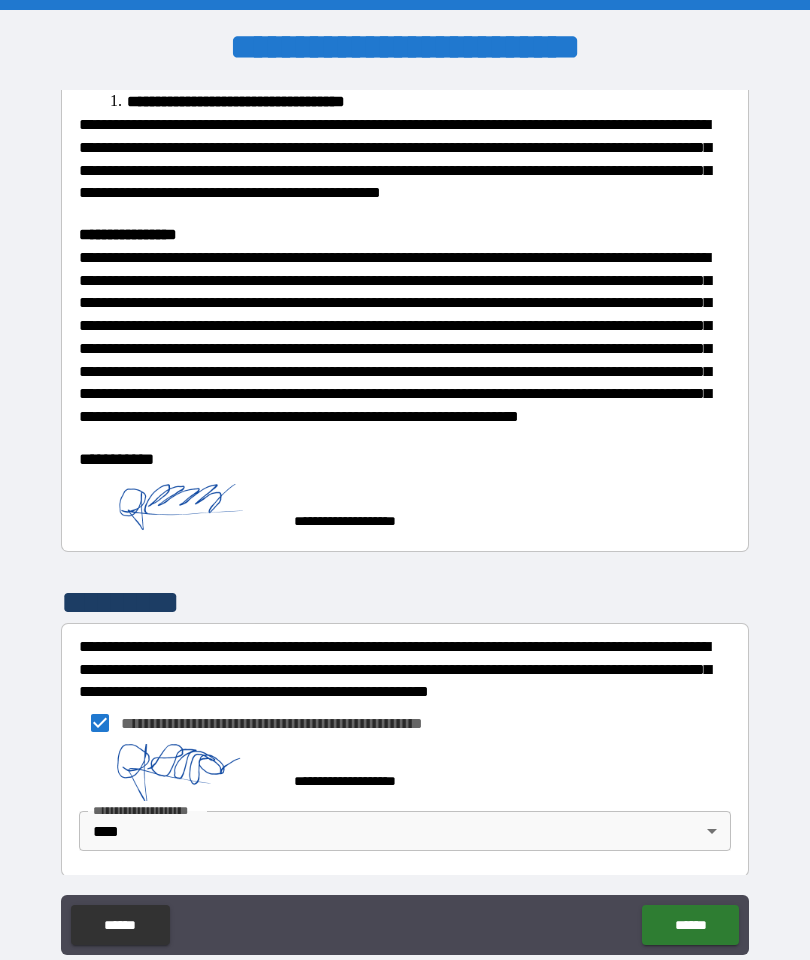 scroll, scrollTop: 1446, scrollLeft: 0, axis: vertical 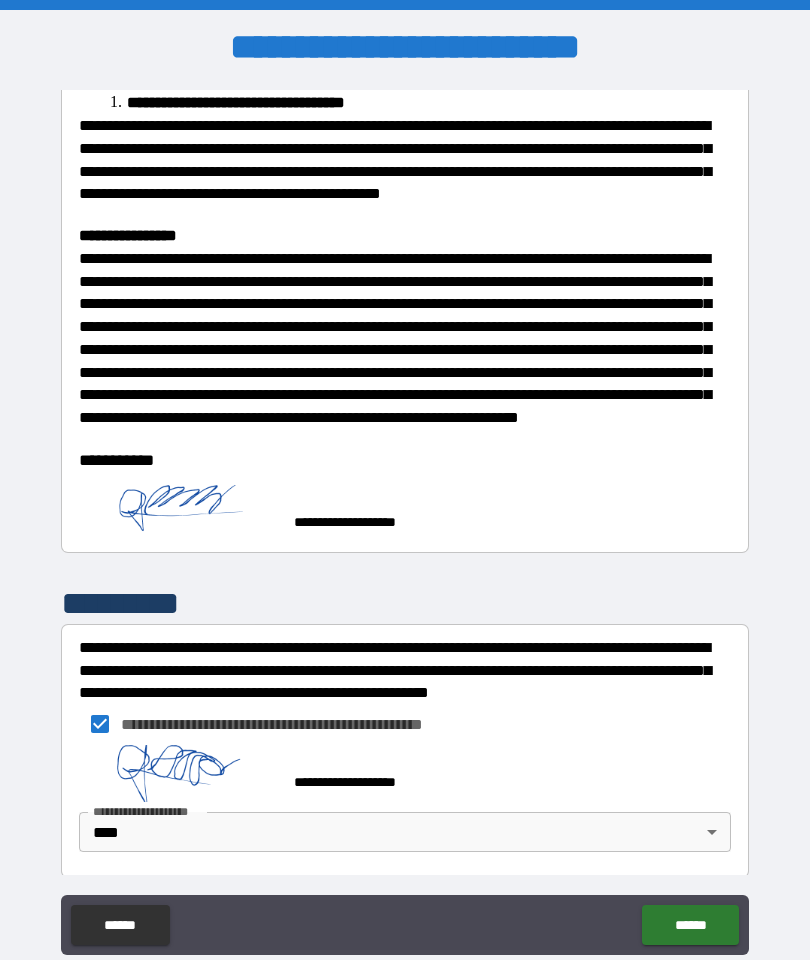 click on "******" at bounding box center [690, 925] 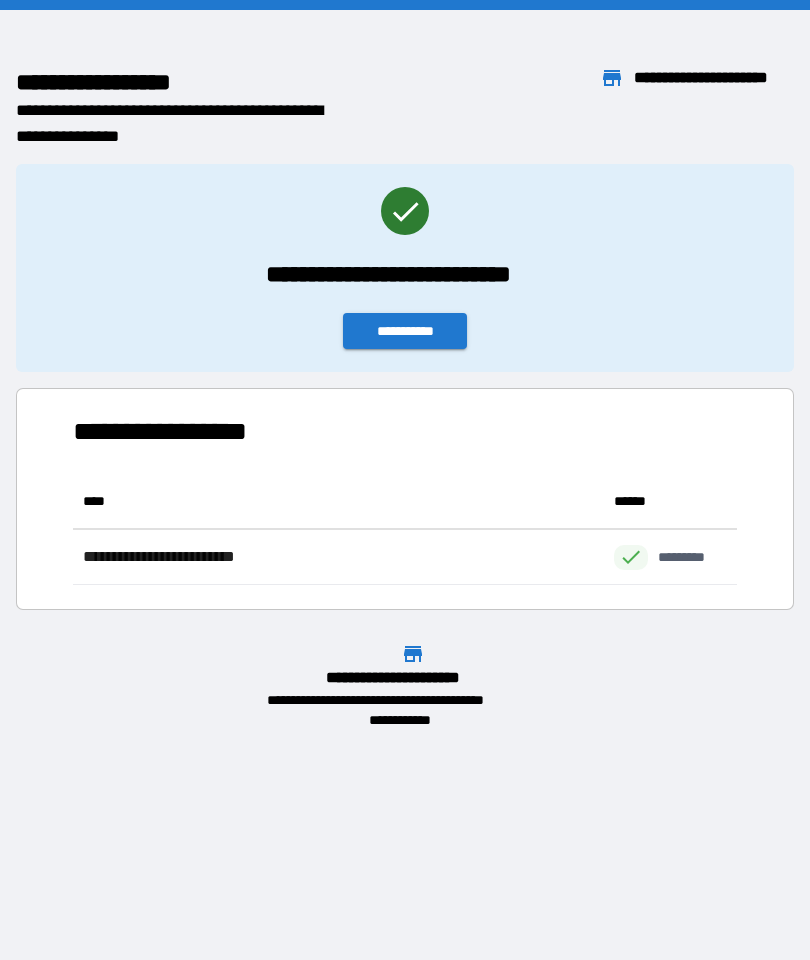 scroll, scrollTop: 1, scrollLeft: 1, axis: both 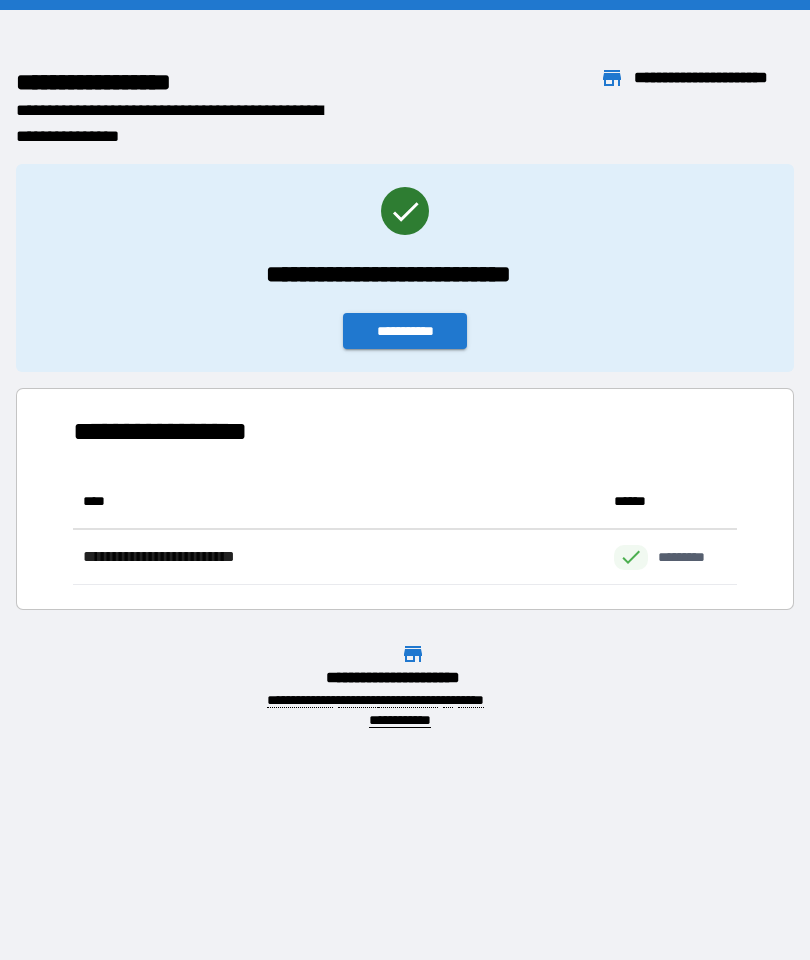 click on "**********" at bounding box center (405, 331) 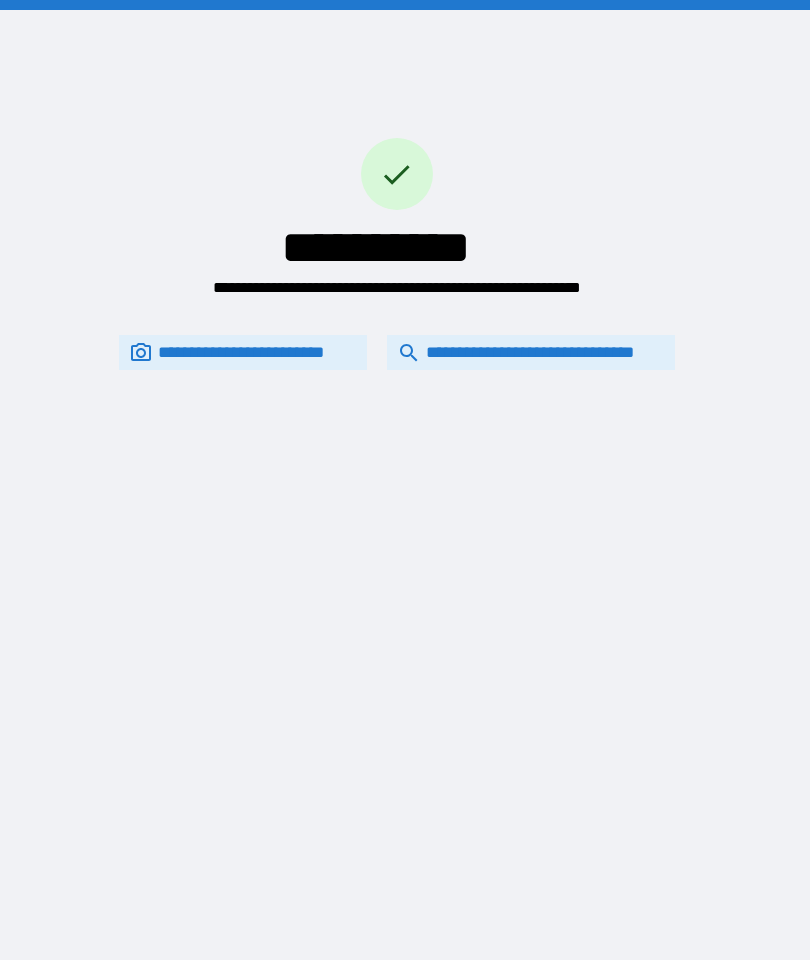 click on "**********" at bounding box center (531, 352) 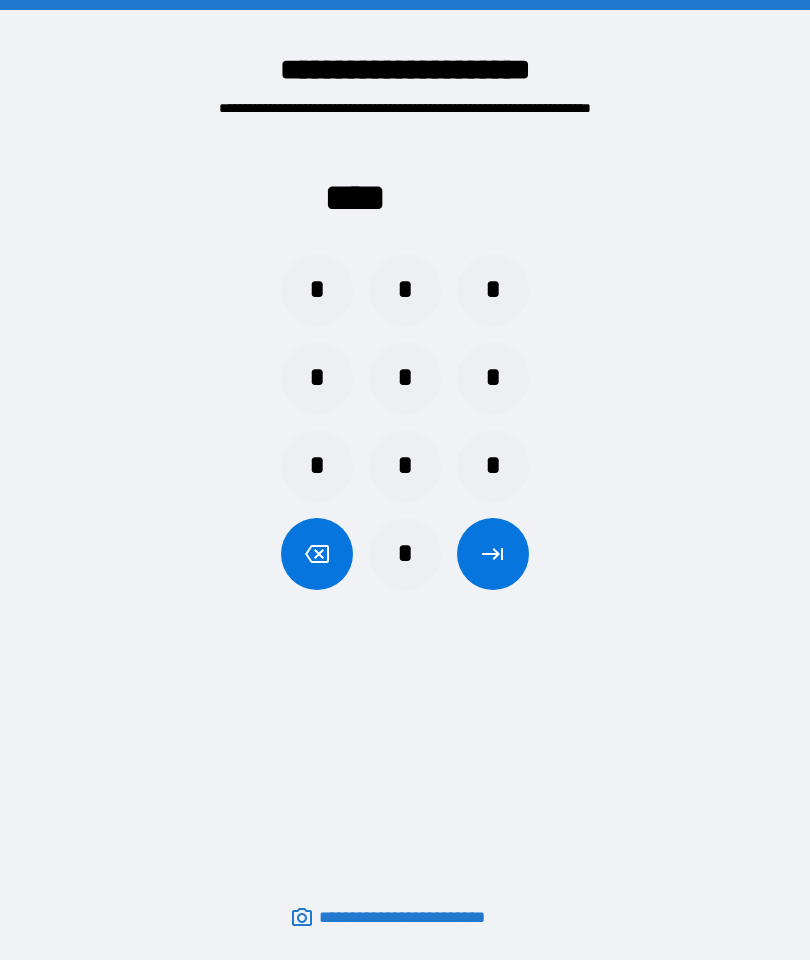 click on "*" at bounding box center (317, 466) 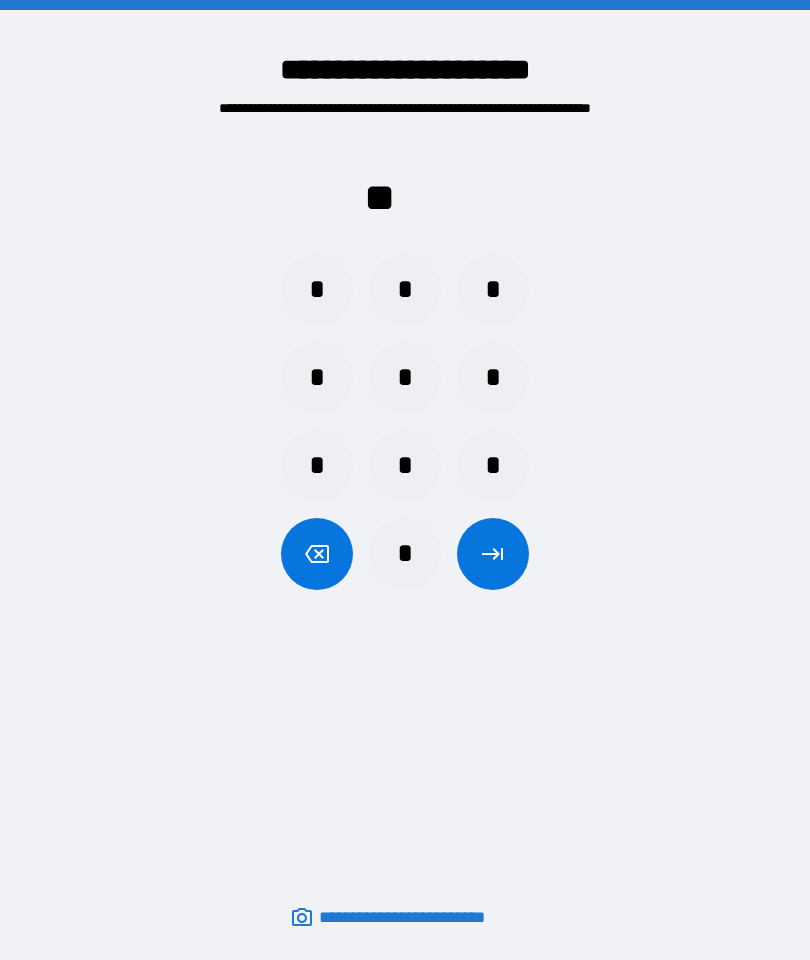click on "*" at bounding box center [405, 554] 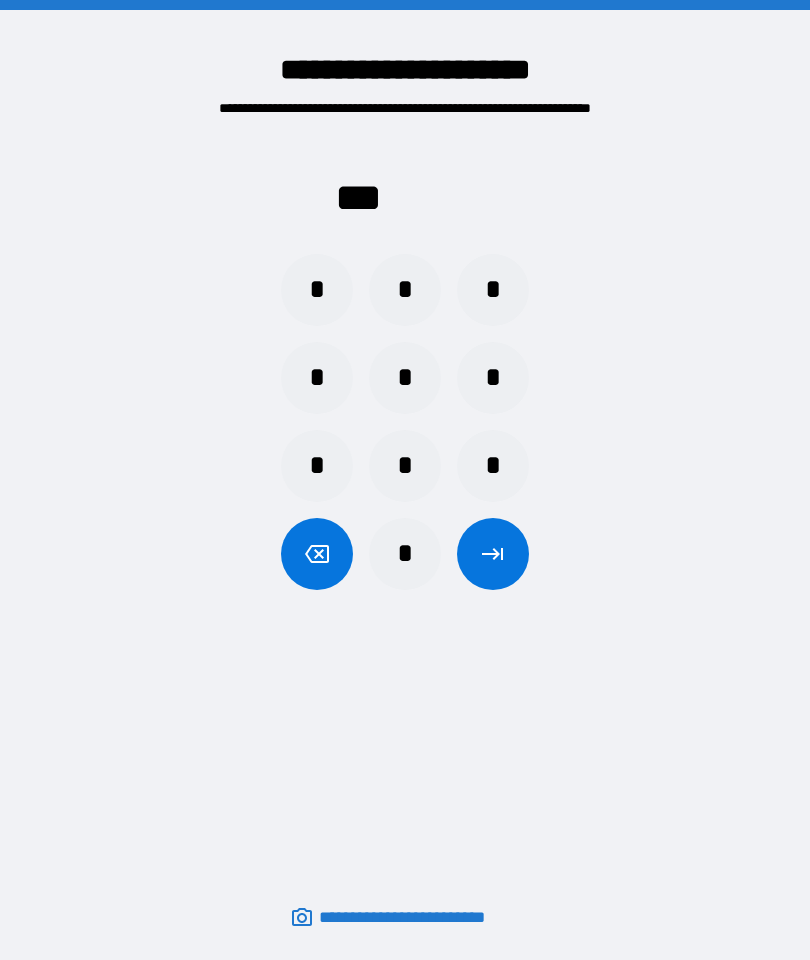 click on "*" at bounding box center (317, 466) 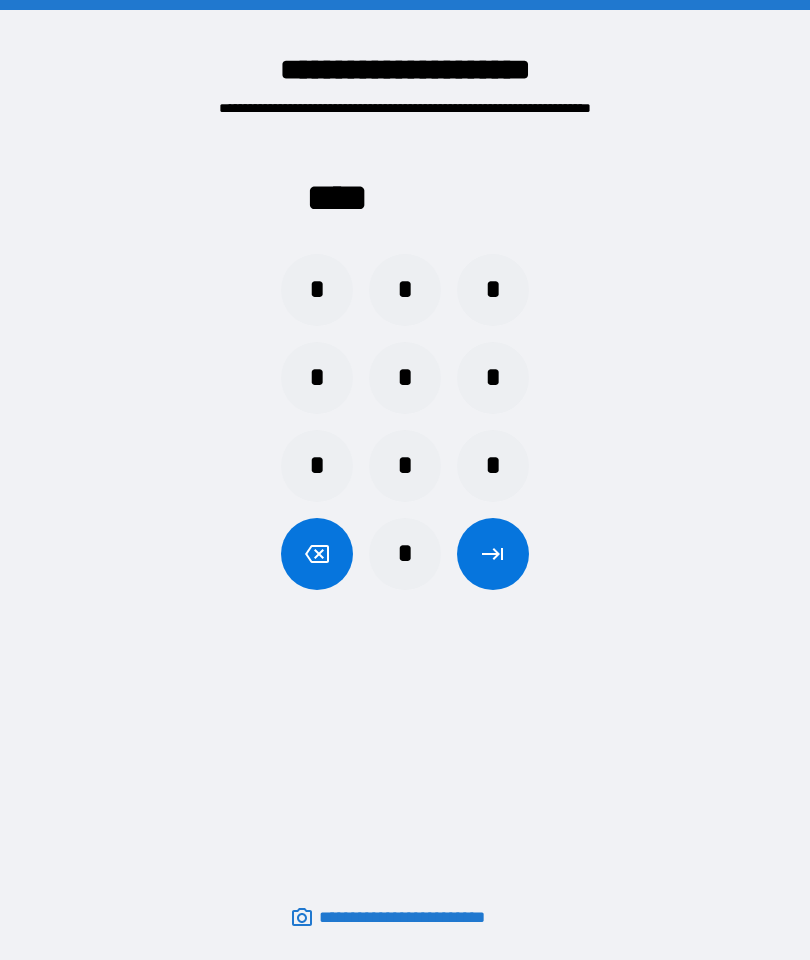 click at bounding box center (493, 554) 